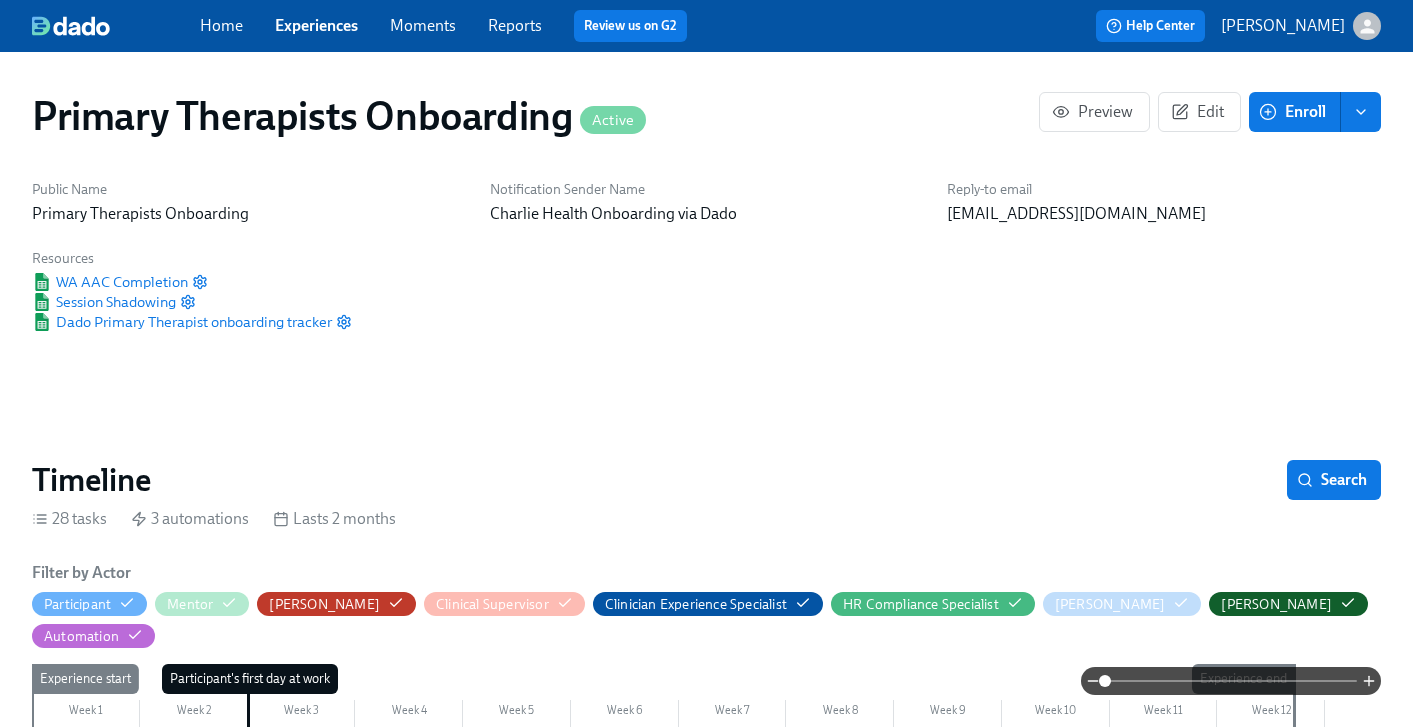 scroll, scrollTop: 476, scrollLeft: 0, axis: vertical 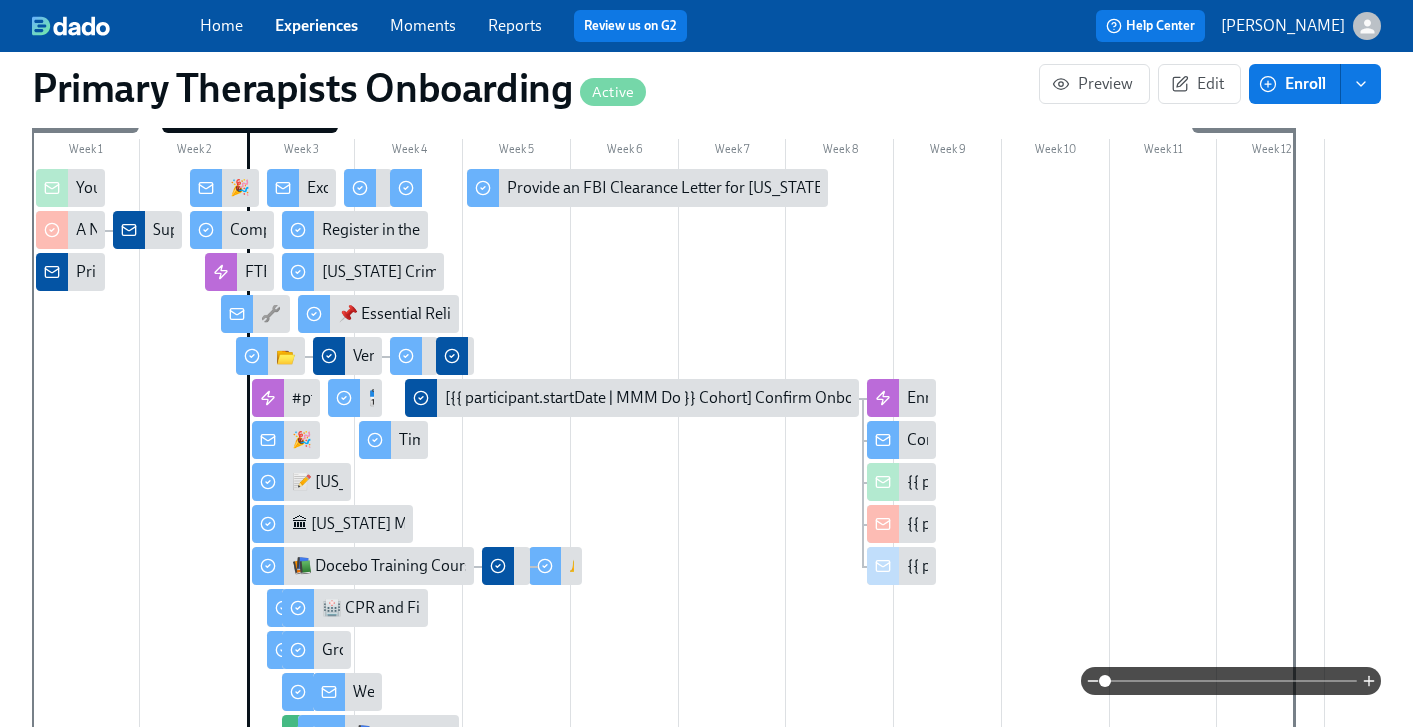 click on "Participant's first day at work" at bounding box center (255, 449) 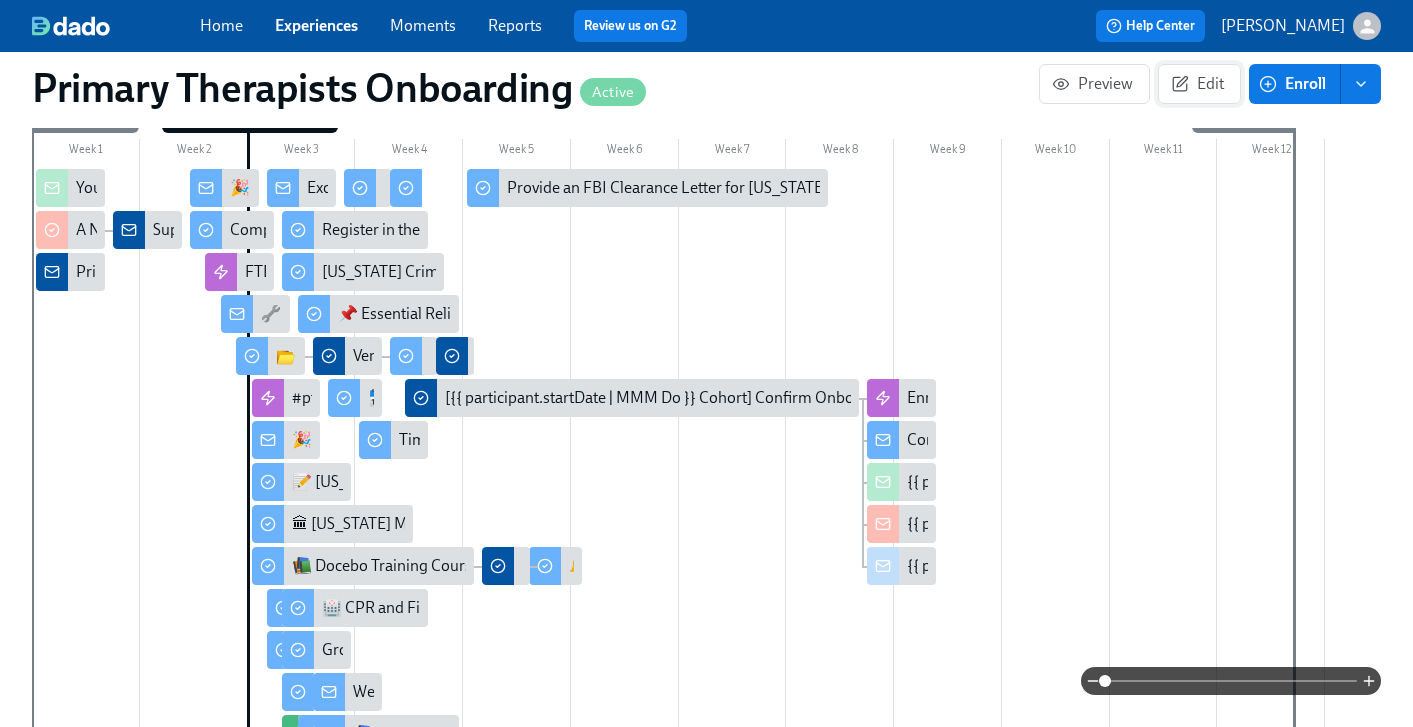click on "Edit" at bounding box center (1199, 84) 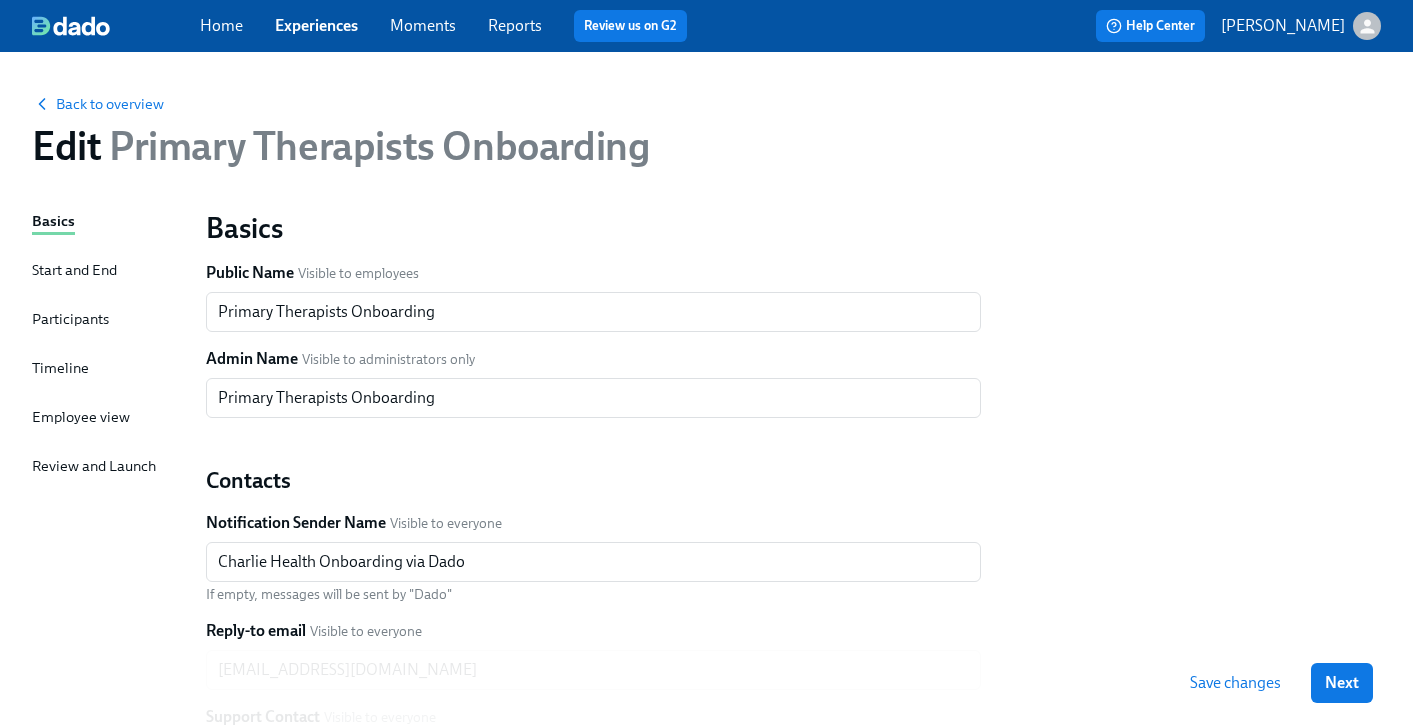 click on "Timeline" at bounding box center (60, 368) 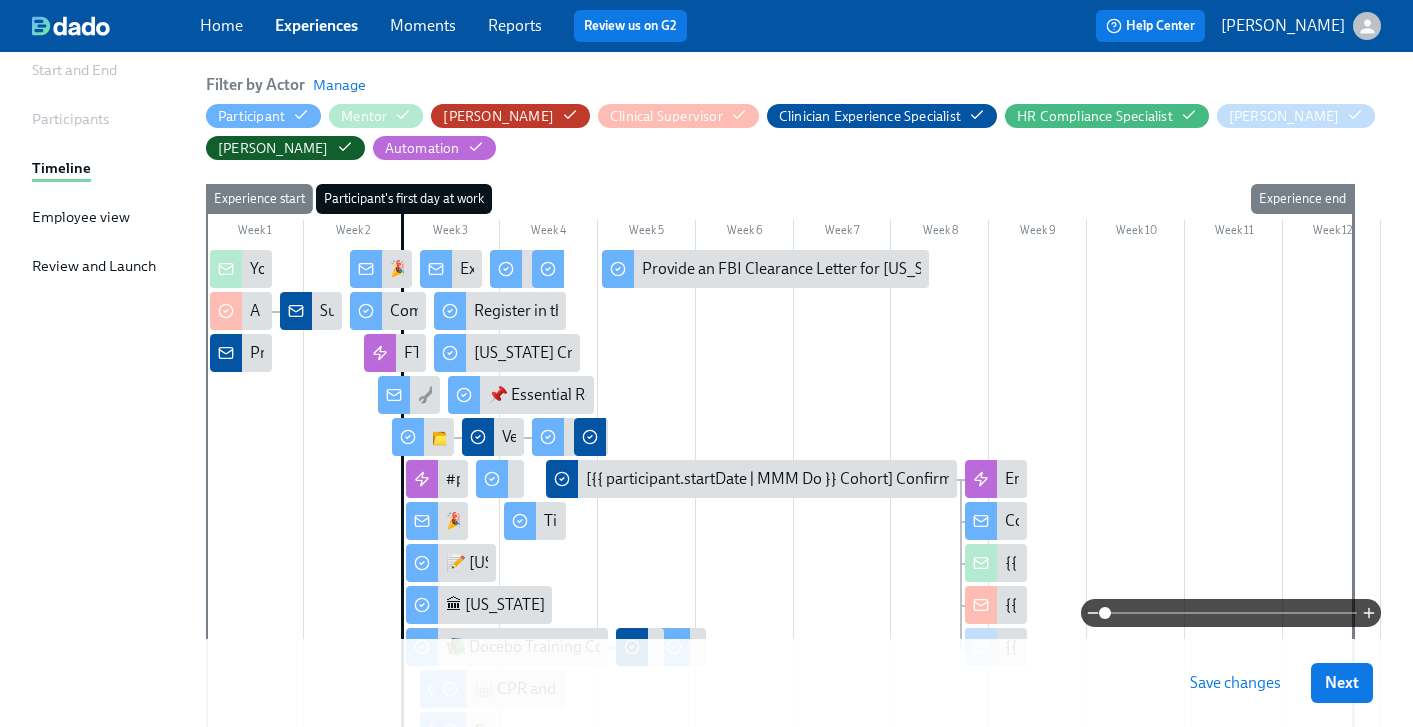 scroll, scrollTop: 128, scrollLeft: 0, axis: vertical 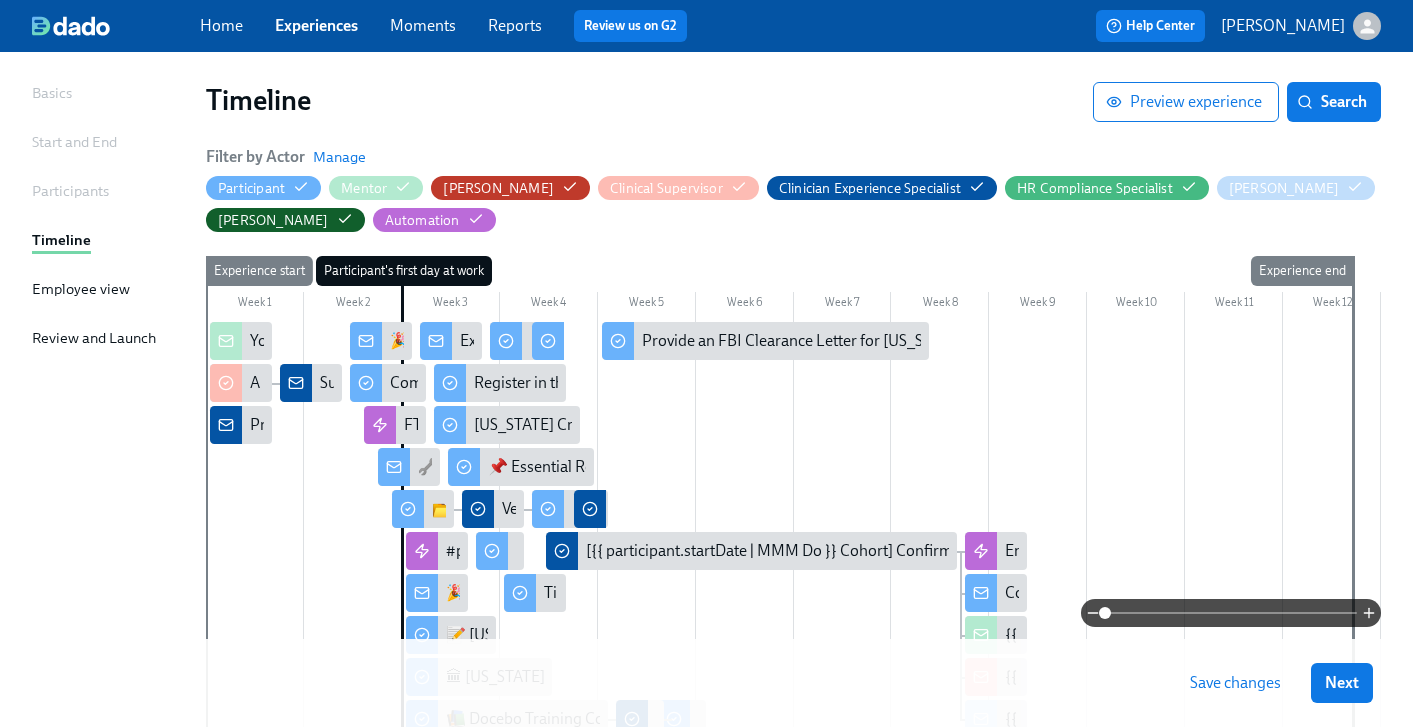 click on "Participant's first day at work" at bounding box center [404, 271] 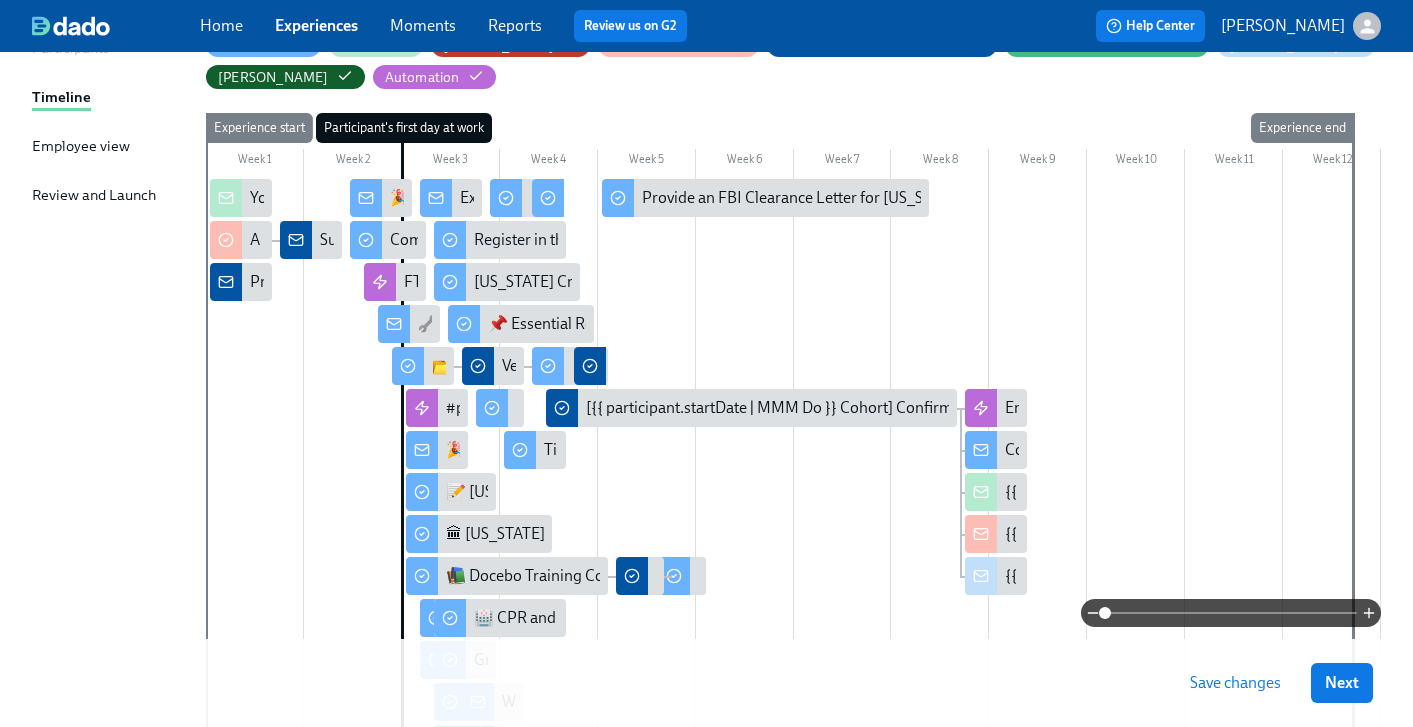 scroll, scrollTop: 319, scrollLeft: 0, axis: vertical 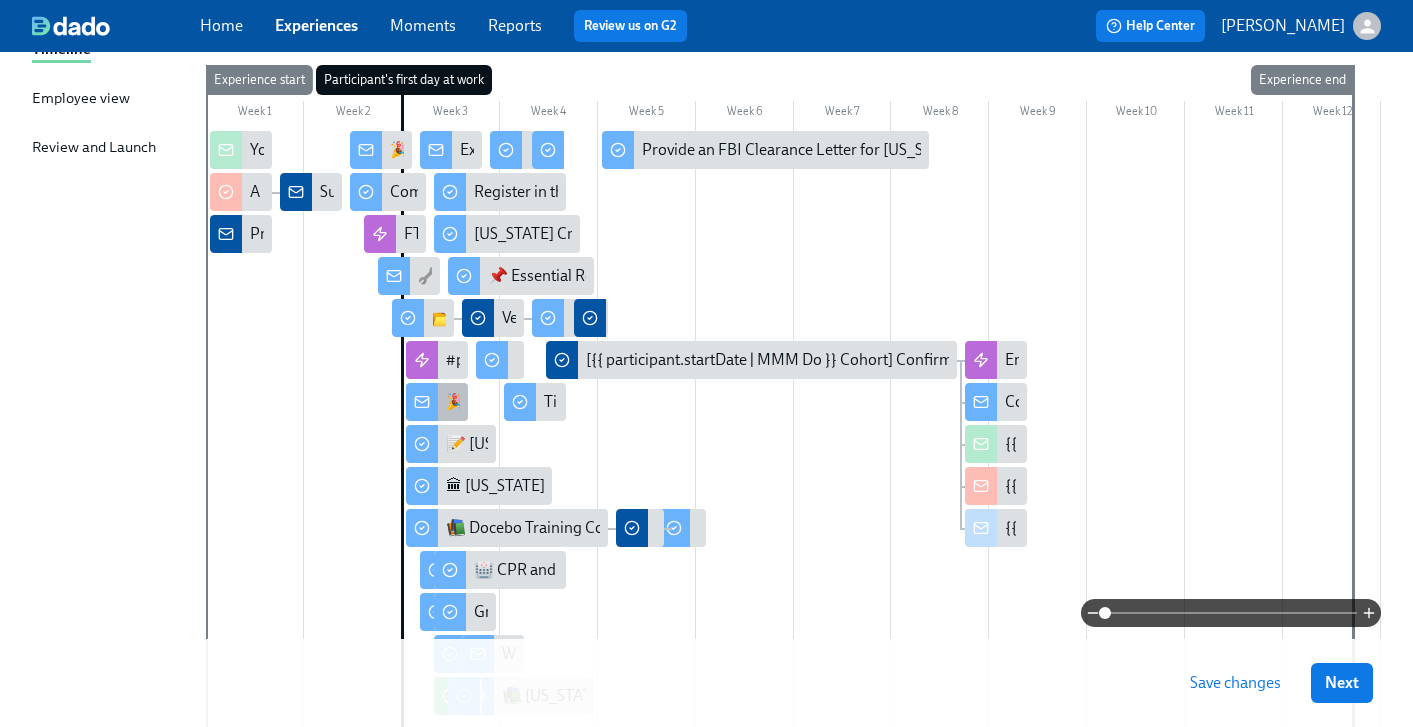 click at bounding box center (422, 402) 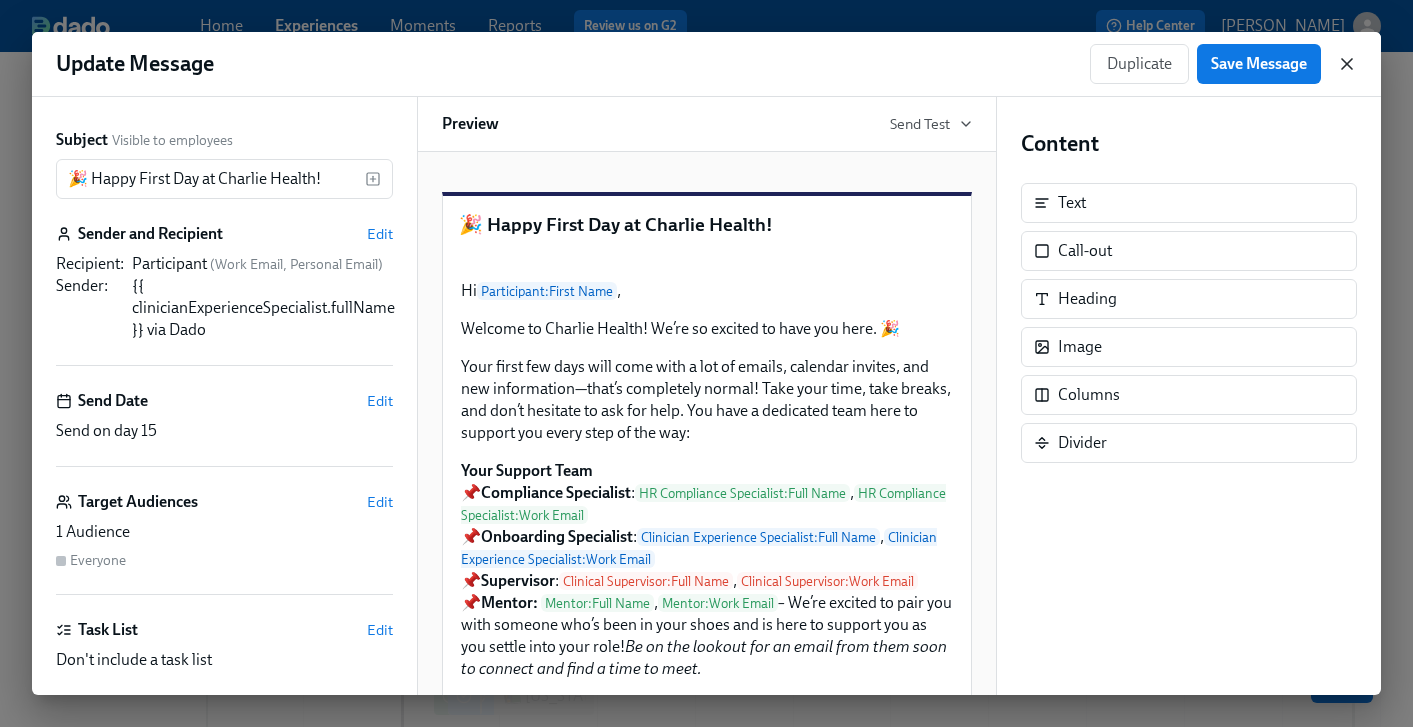 click 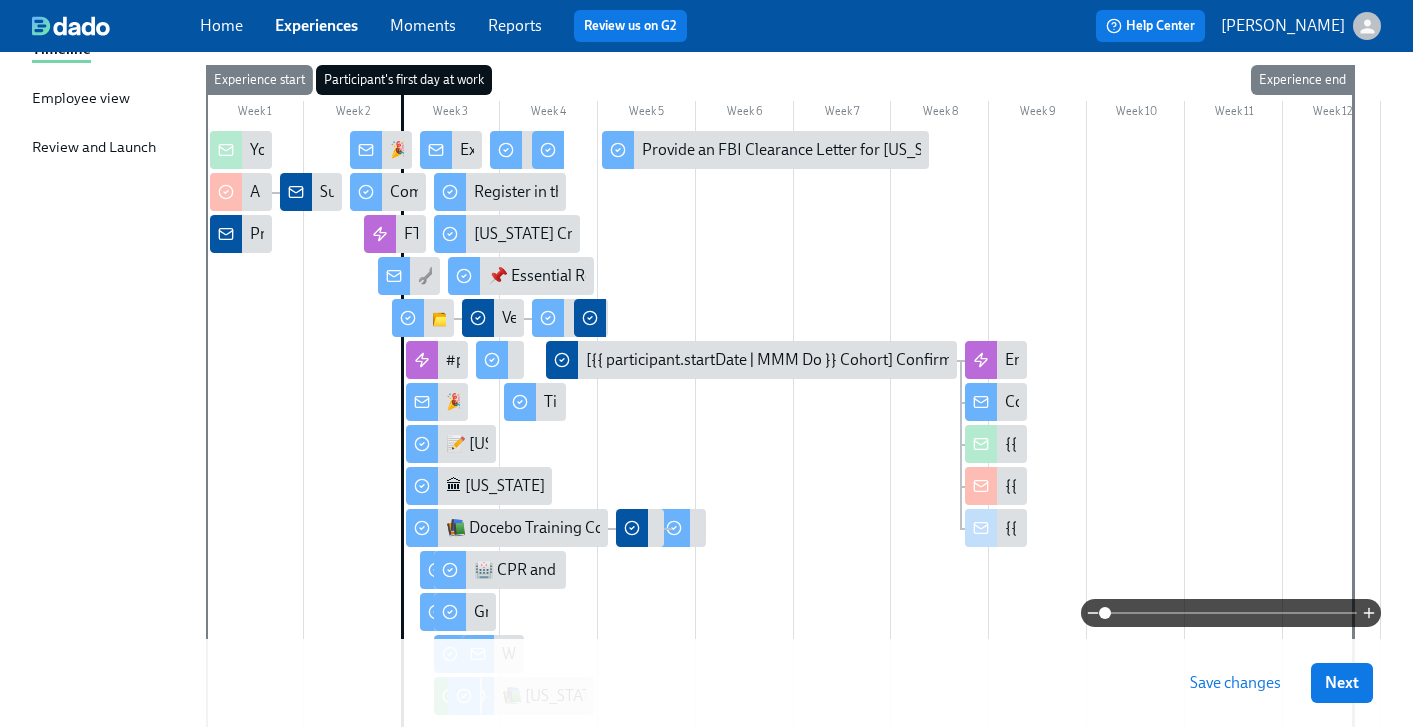 scroll, scrollTop: 499, scrollLeft: 0, axis: vertical 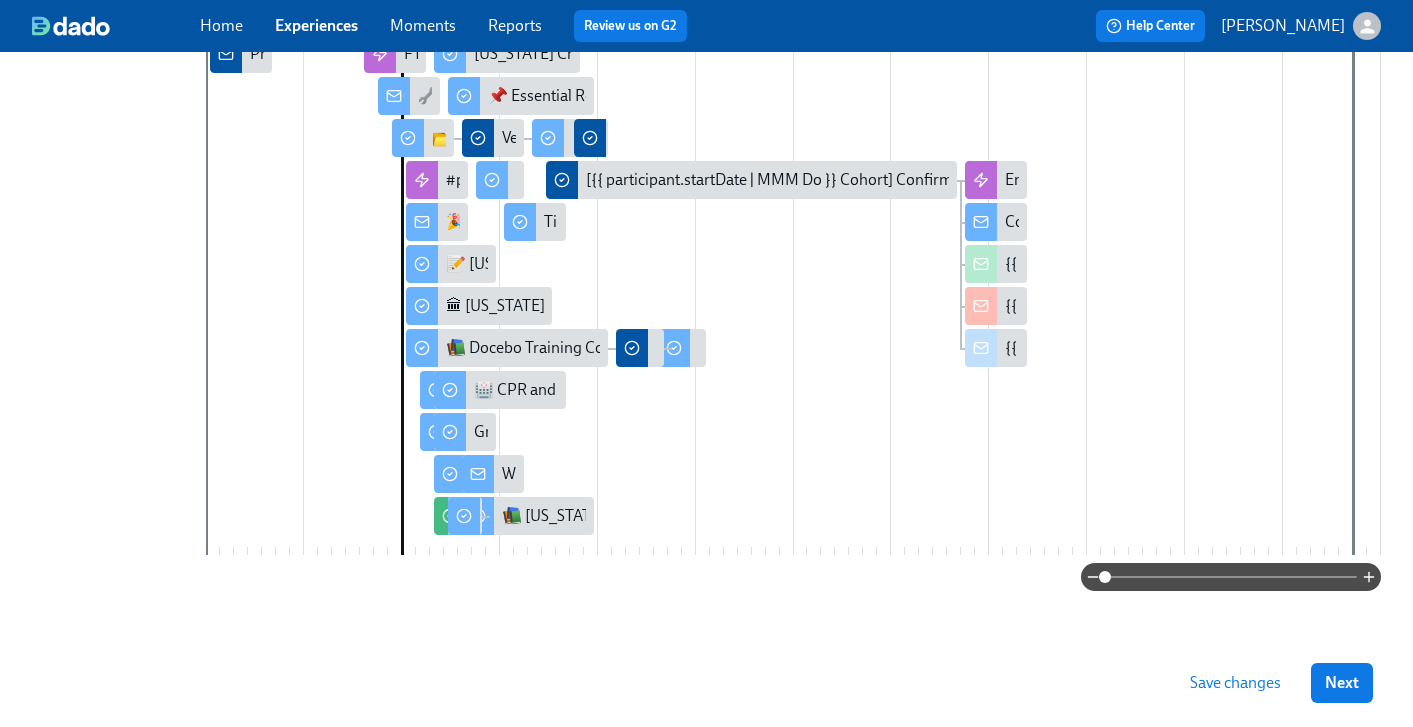 click on "Participant's first day at work" at bounding box center [408, 220] 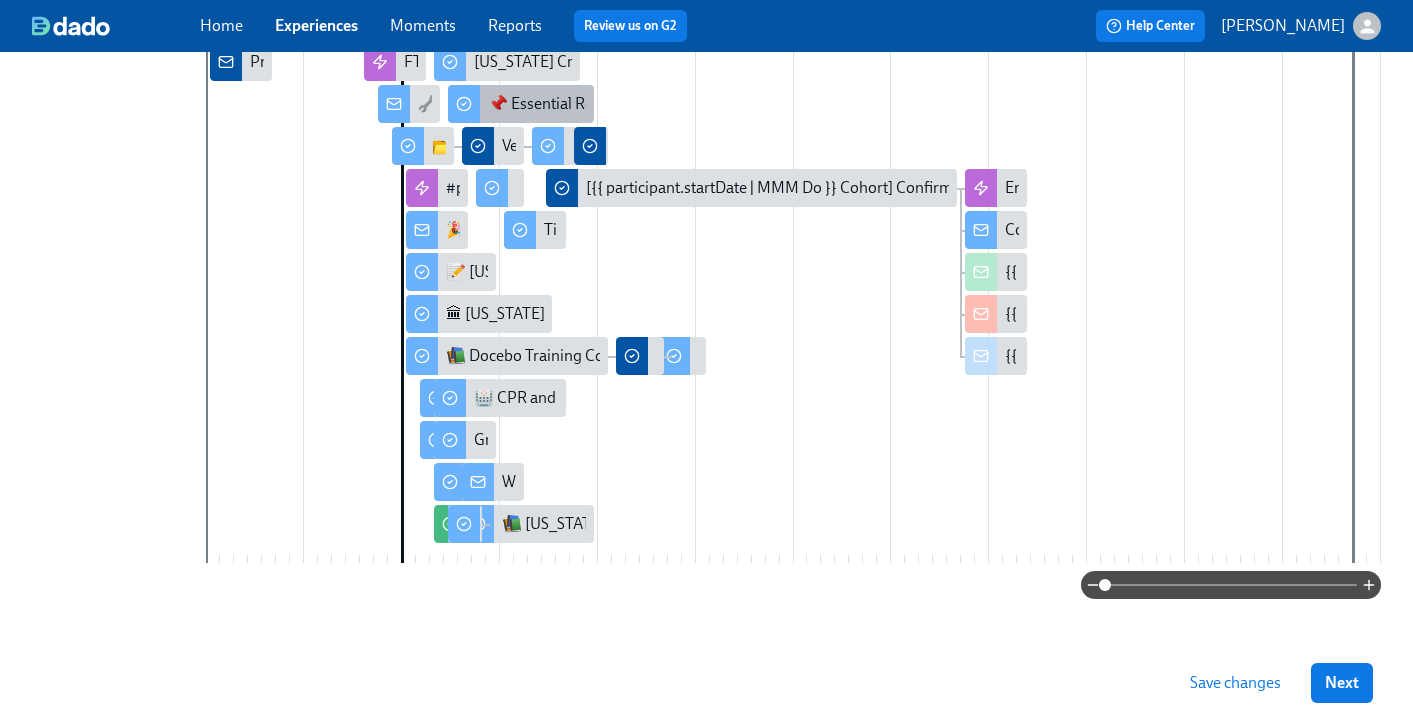 scroll, scrollTop: 499, scrollLeft: 0, axis: vertical 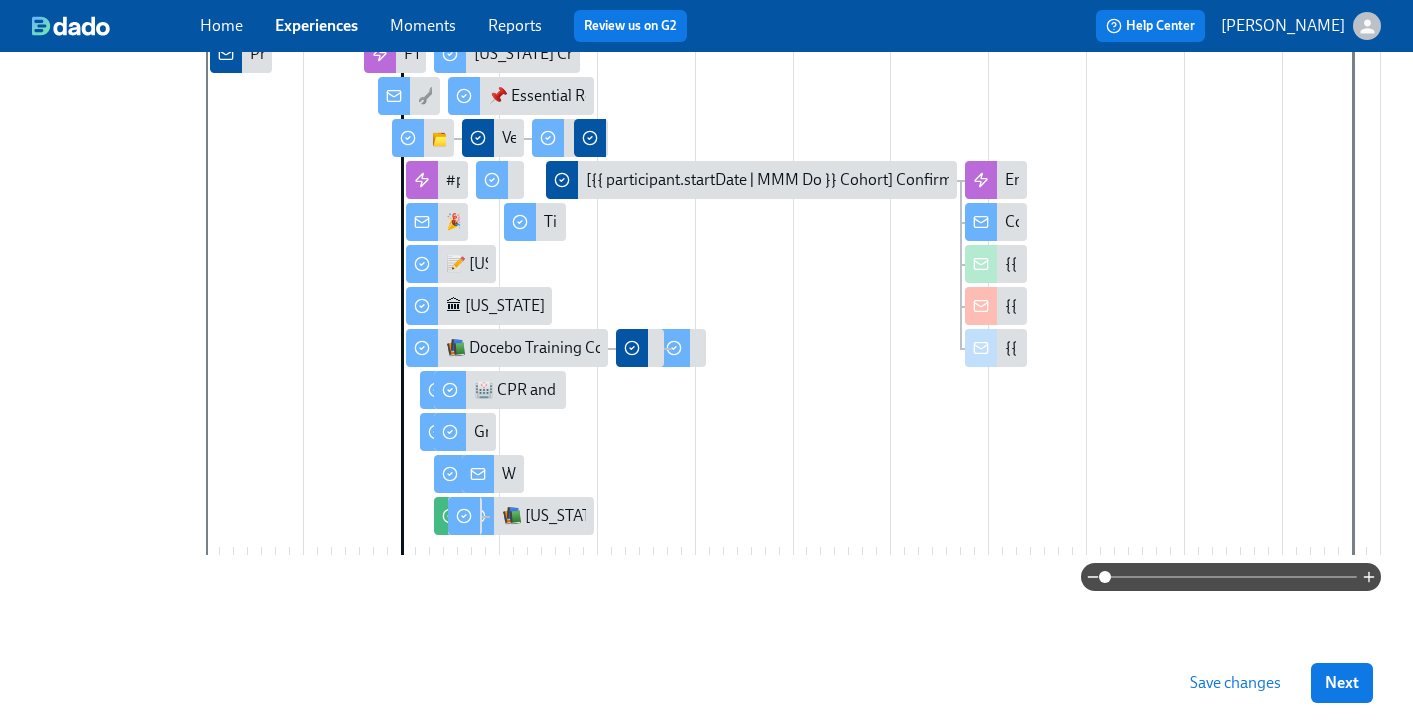 click on "Participant's first day at work" at bounding box center (408, 220) 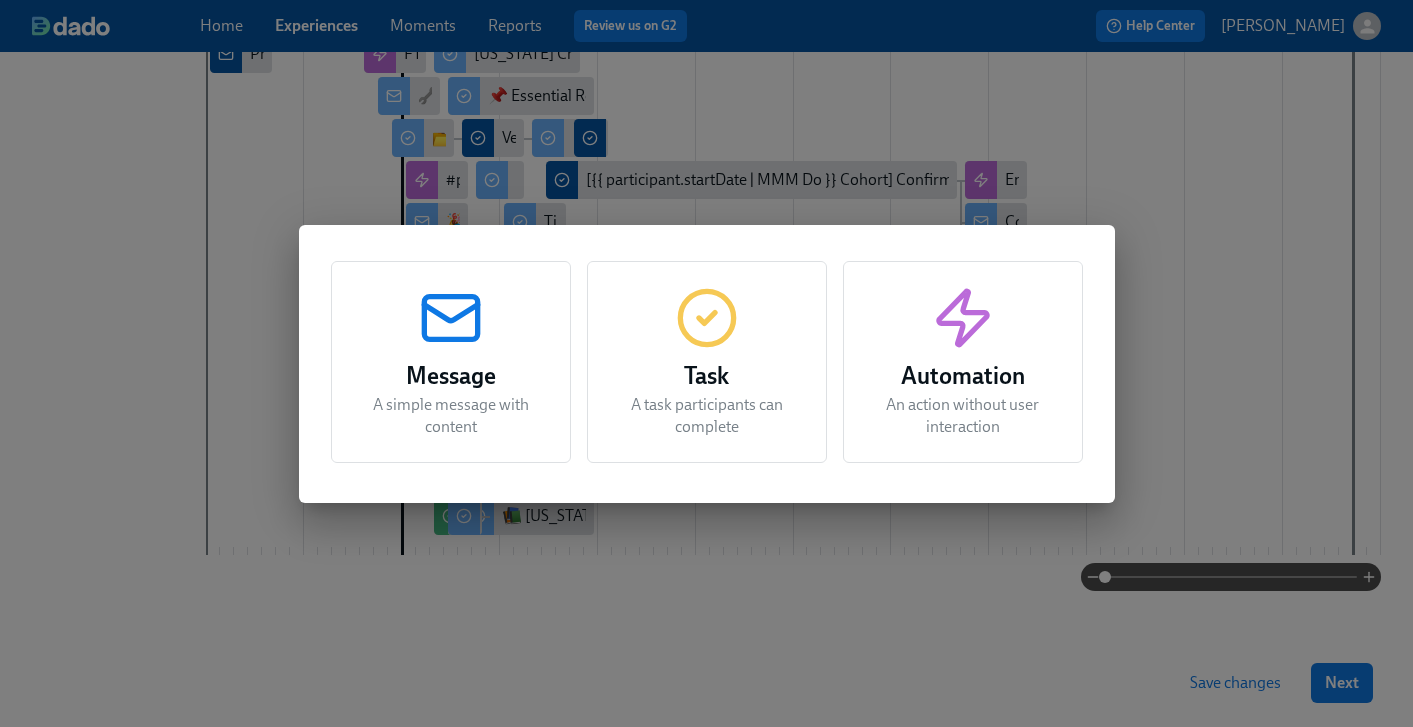 click on "Message" at bounding box center (451, 376) 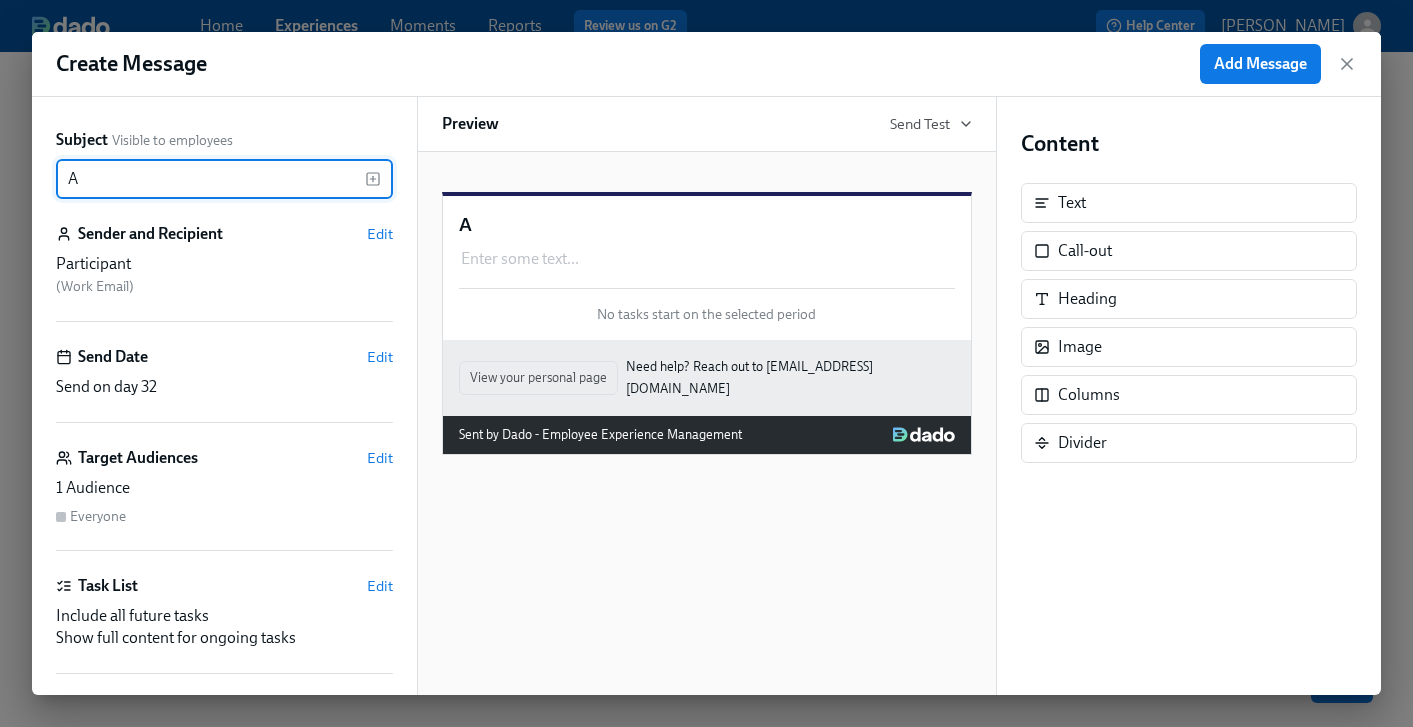 type on "A" 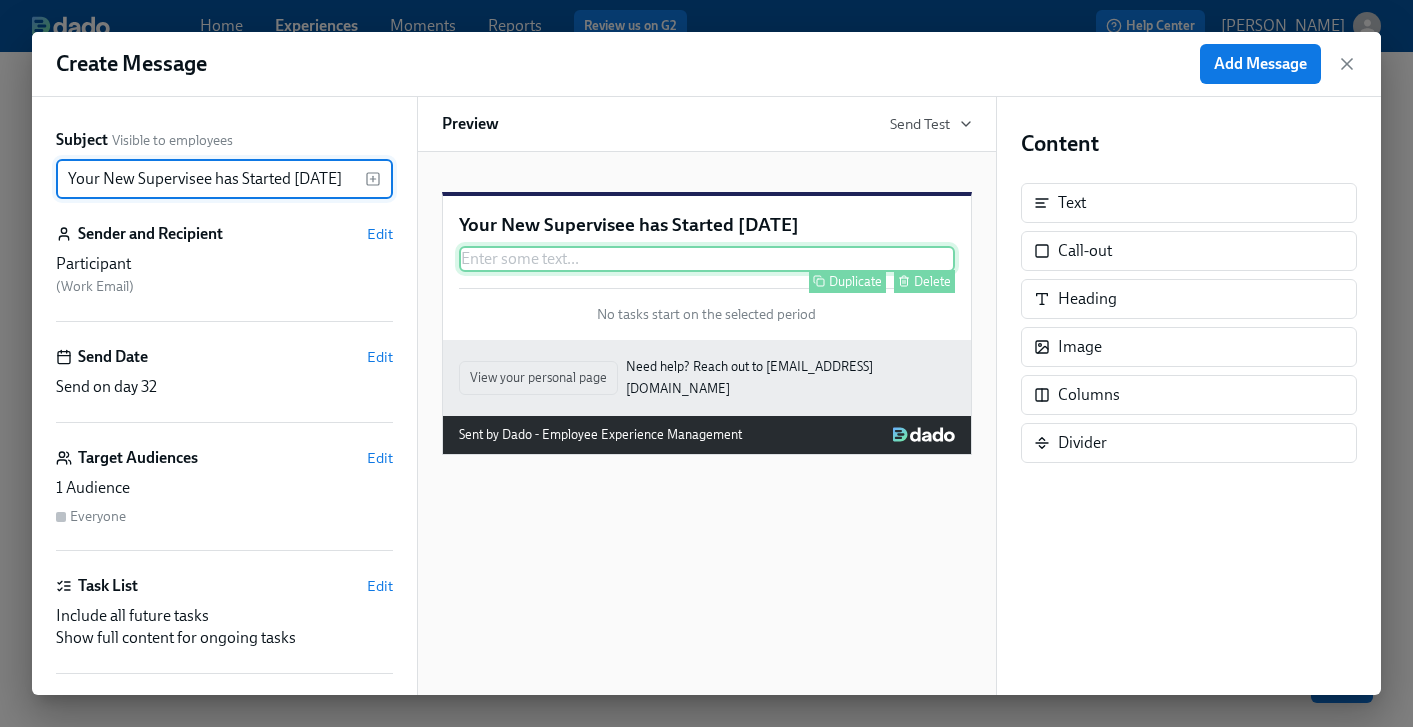 click on "Enter some text ...   Duplicate   Delete" at bounding box center [707, 259] 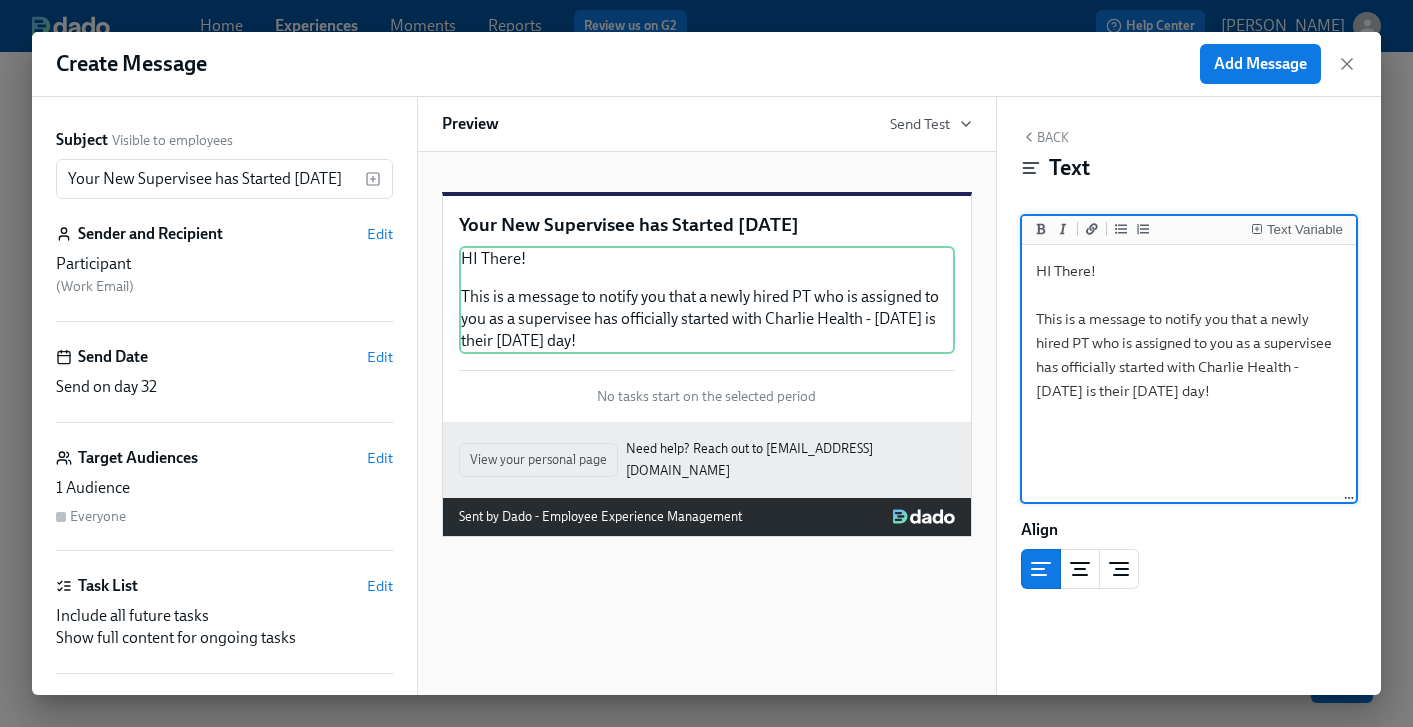 click on "HI There!
This is a message to notify you that a newly hired PT who is assigned to you as a supervisee has officially started with Charlie Health - [DATE] is their [DATE] day!" at bounding box center [1189, 374] 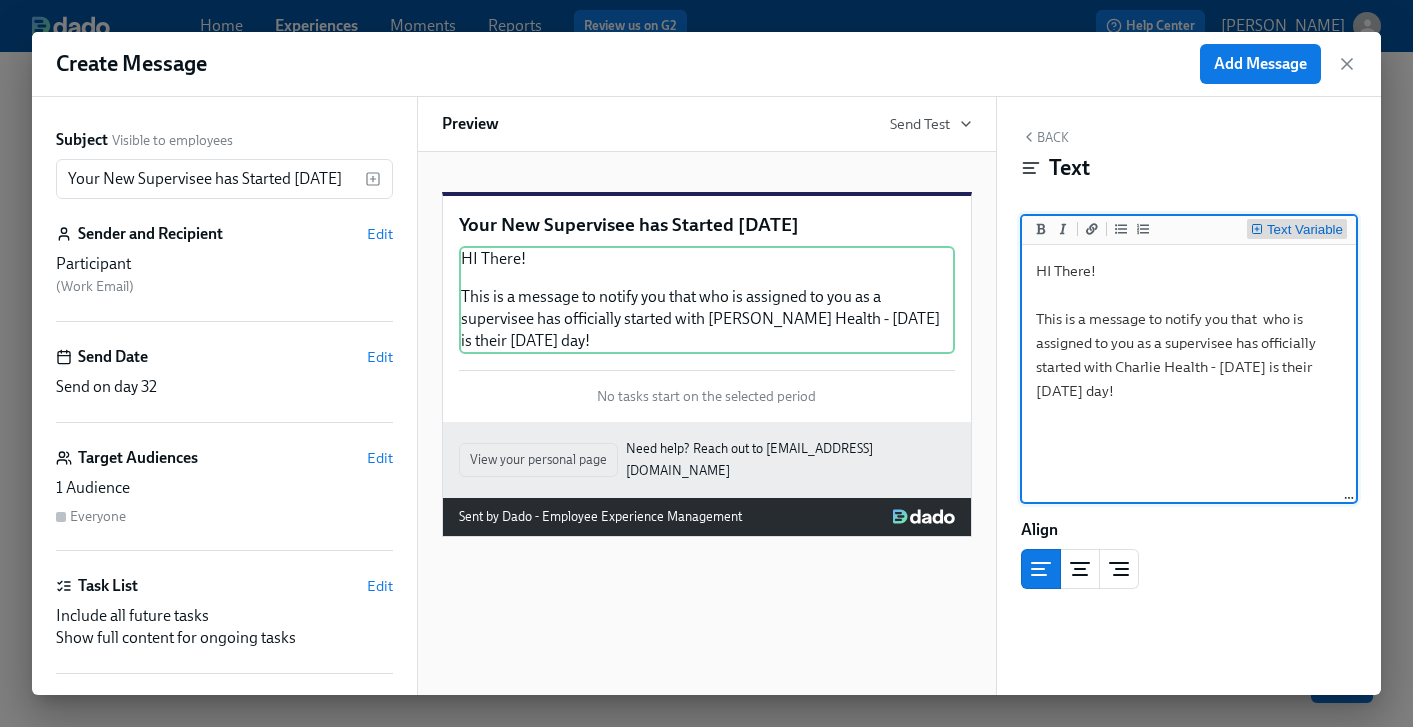 click on "Text Variable" at bounding box center (1305, 230) 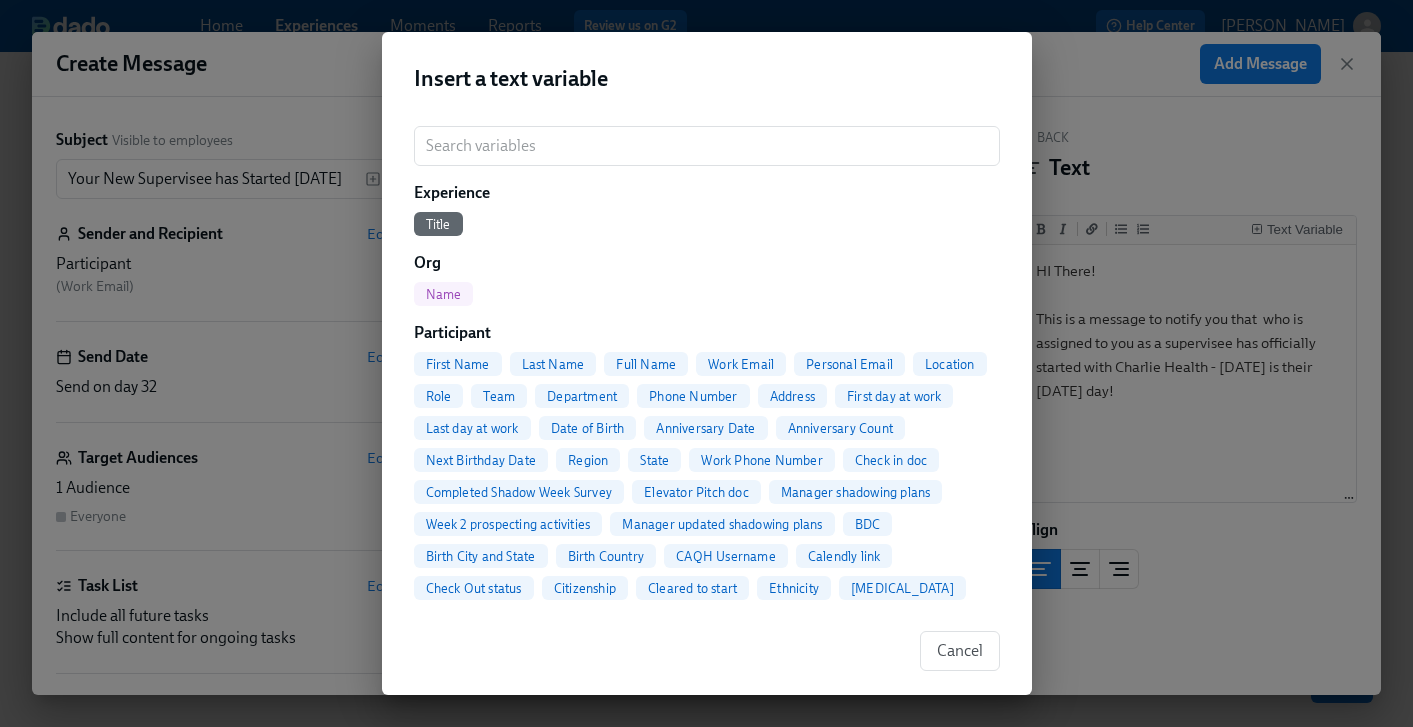 click on "Full Name" at bounding box center (646, 364) 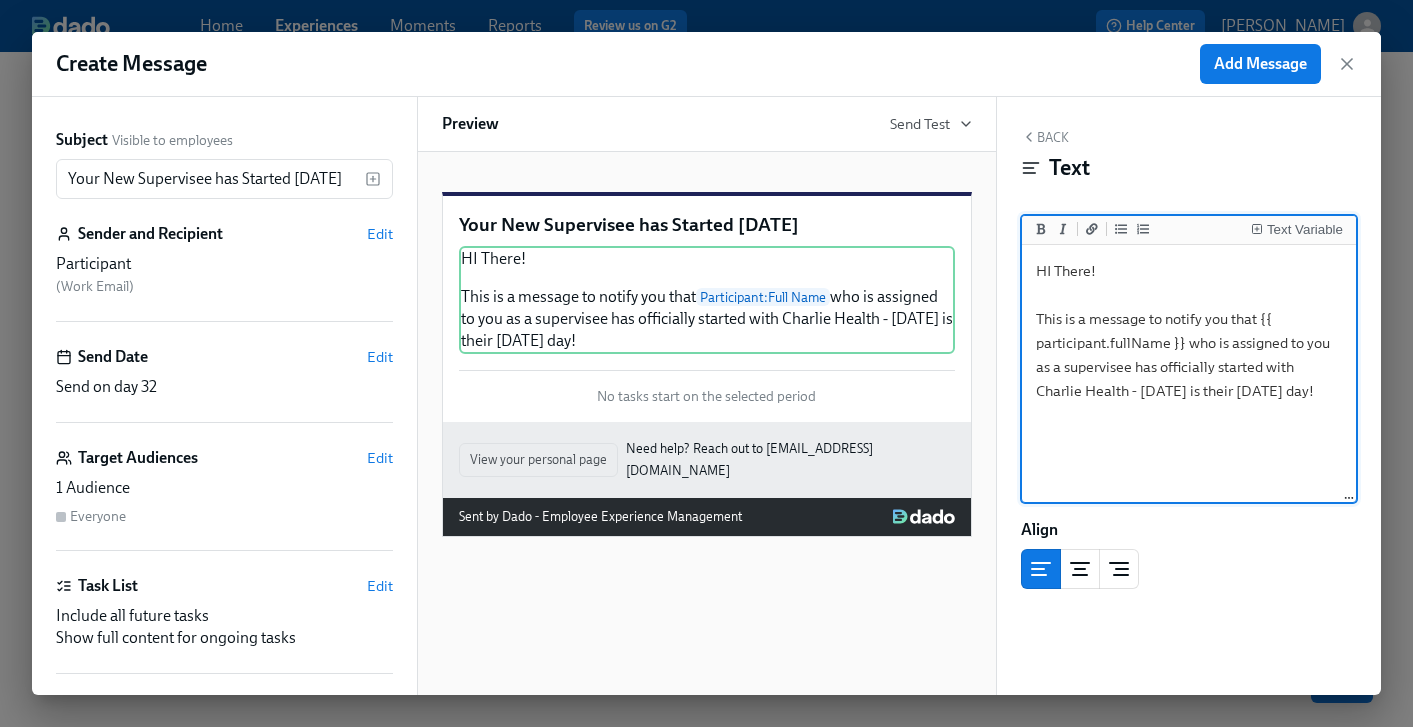 click on "HI There!
This is a message to notify you that {{ participant.fullName }} who is assigned to you as a supervisee has officially started with Charlie Health - [DATE] is their [DATE] day!" at bounding box center (1189, 374) 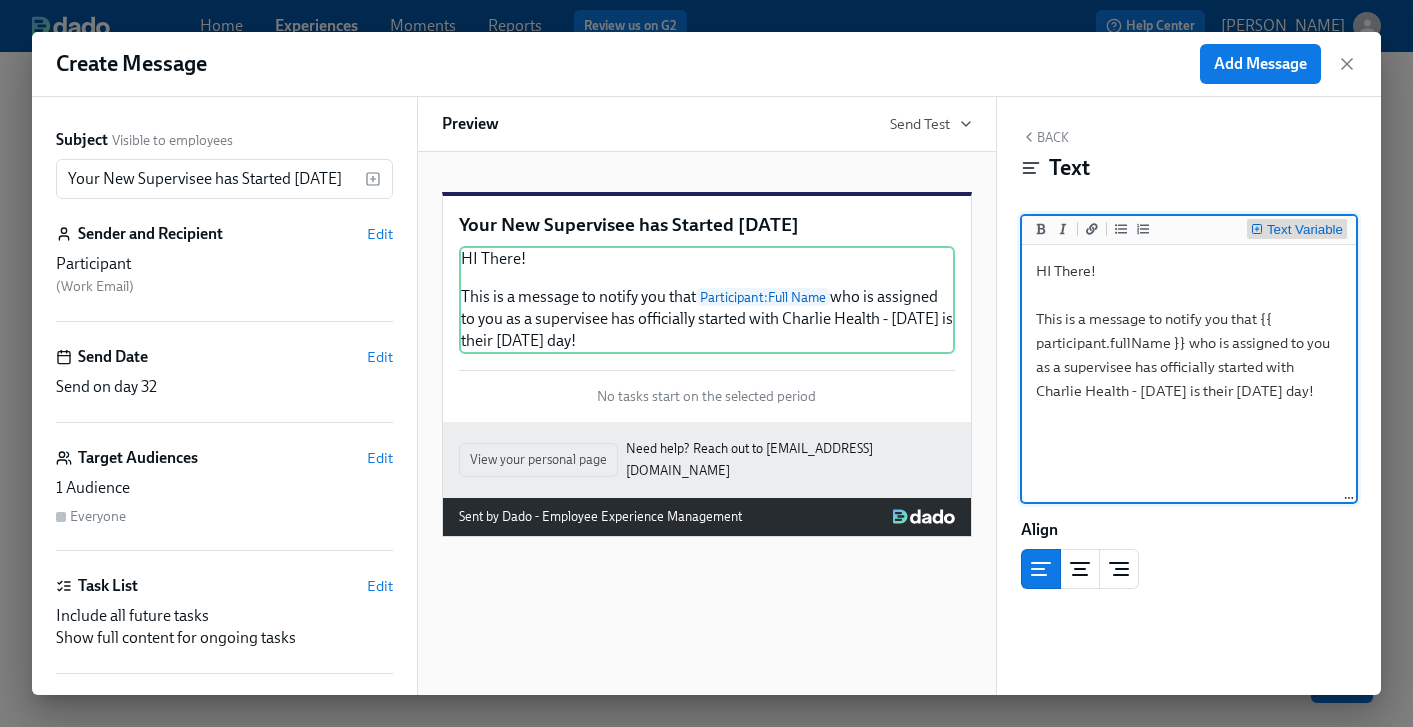 click on "Text Variable" at bounding box center [1305, 230] 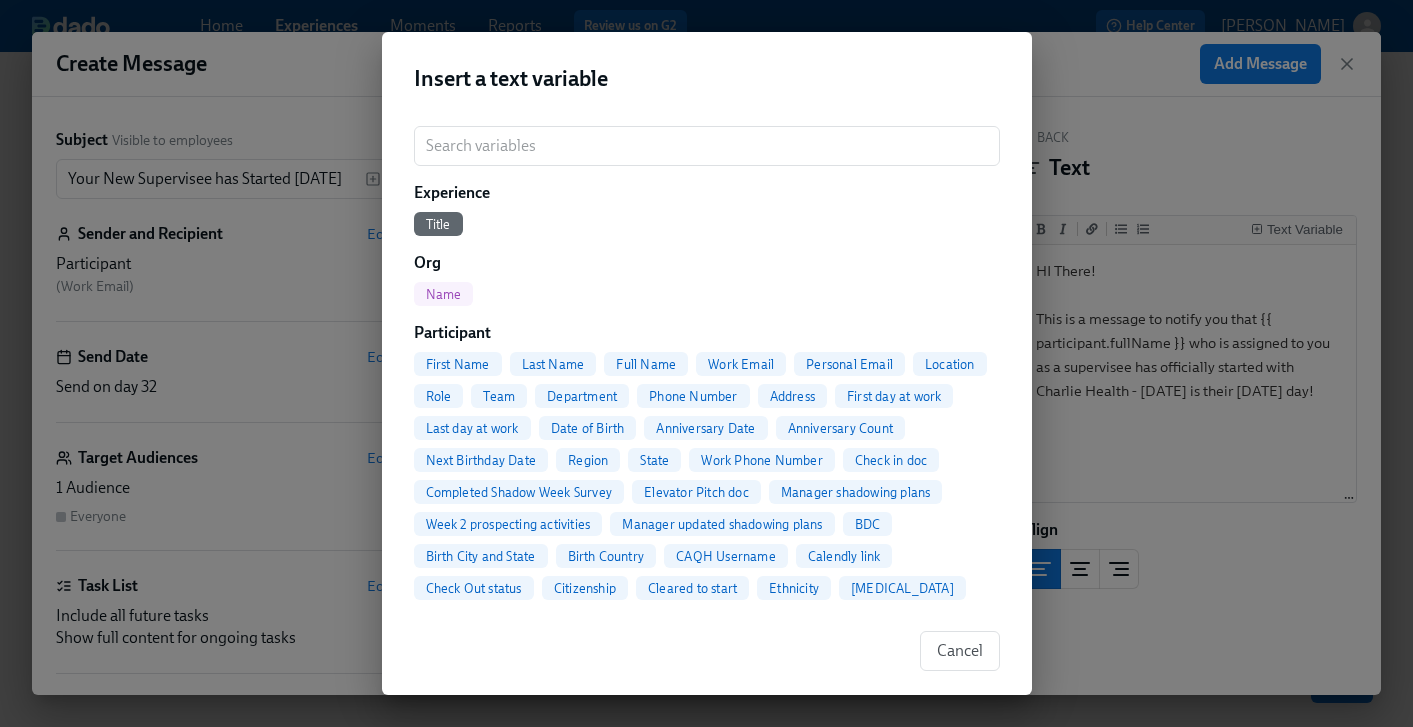 click on "Full Name" at bounding box center [646, 364] 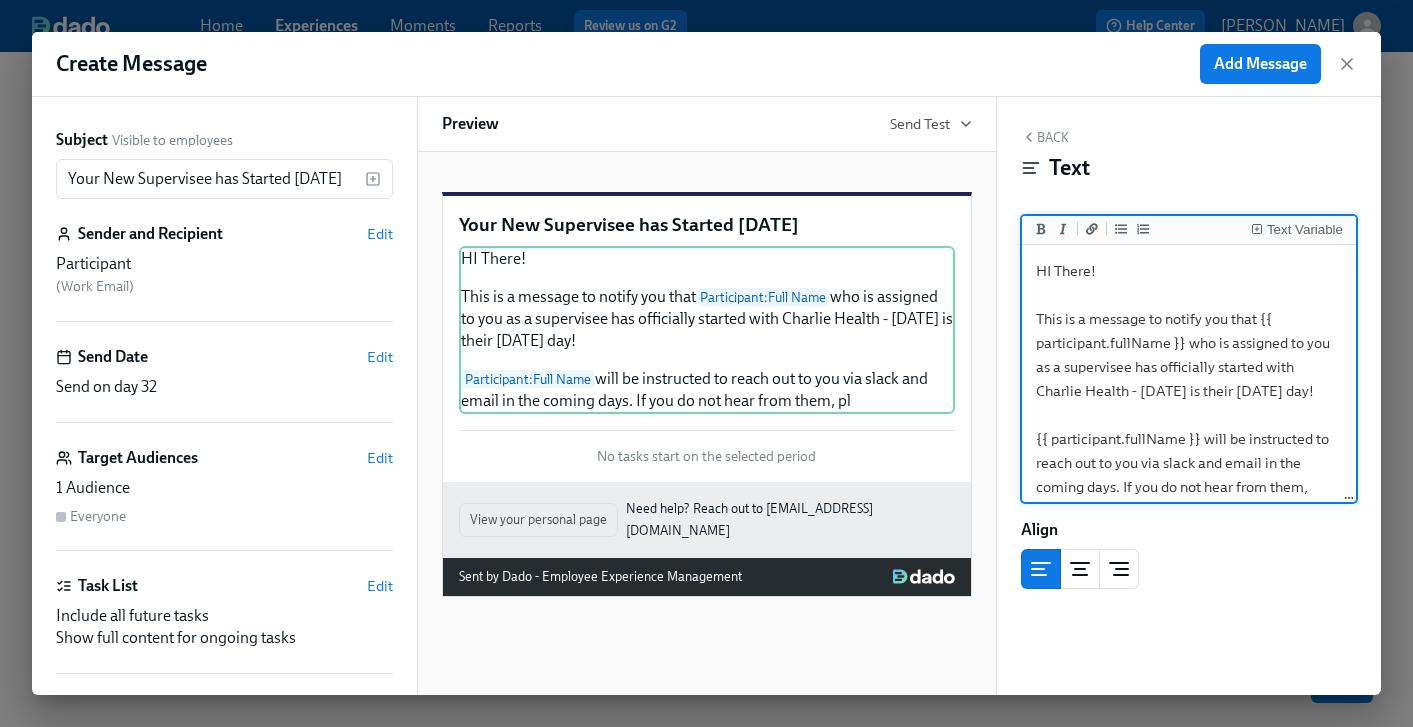 scroll, scrollTop: 20, scrollLeft: 0, axis: vertical 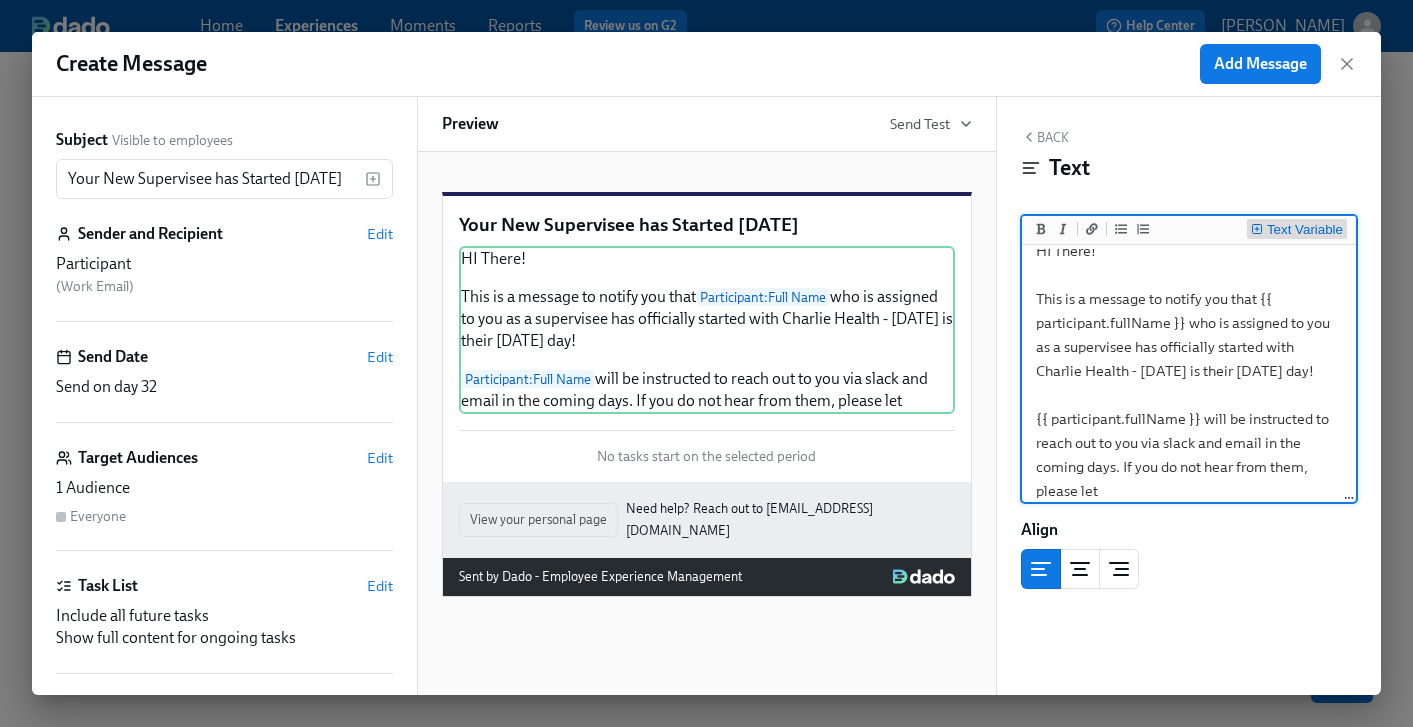click on "Text Variable" at bounding box center [1305, 230] 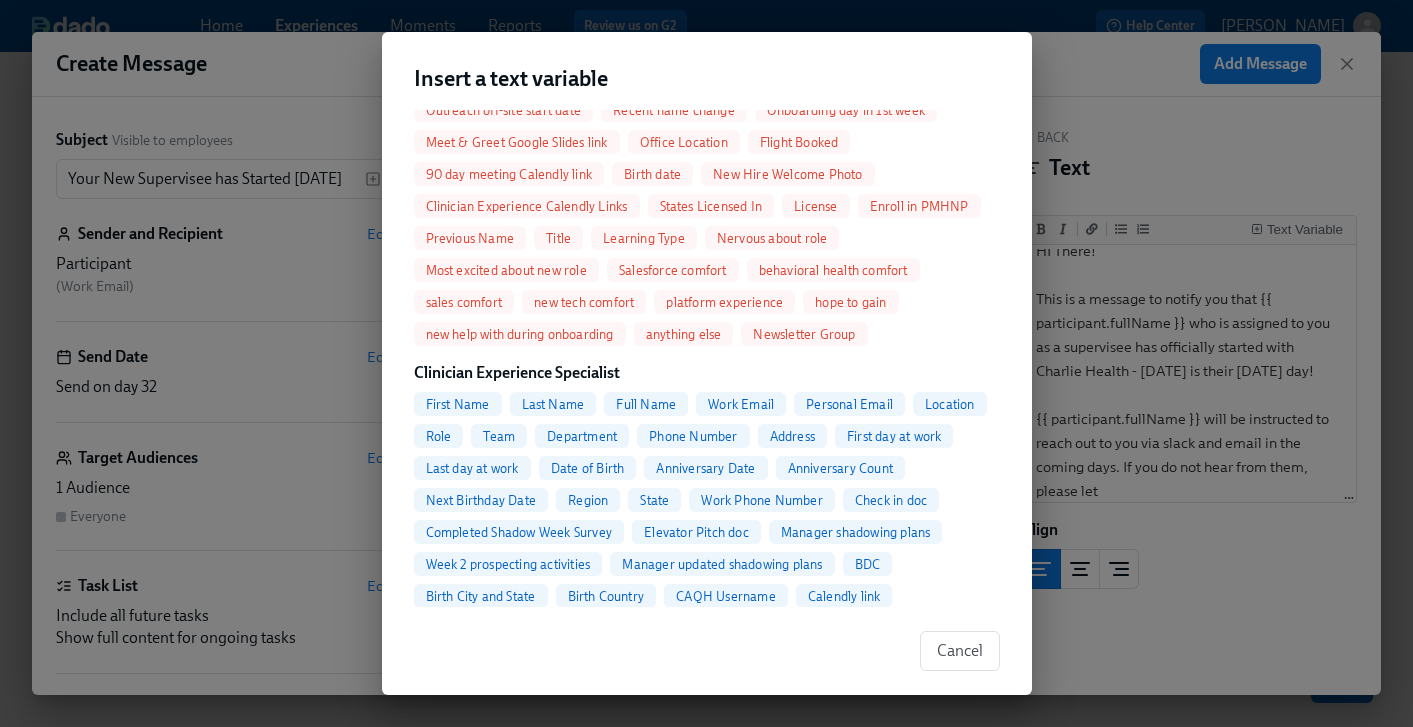 scroll, scrollTop: 3391, scrollLeft: 0, axis: vertical 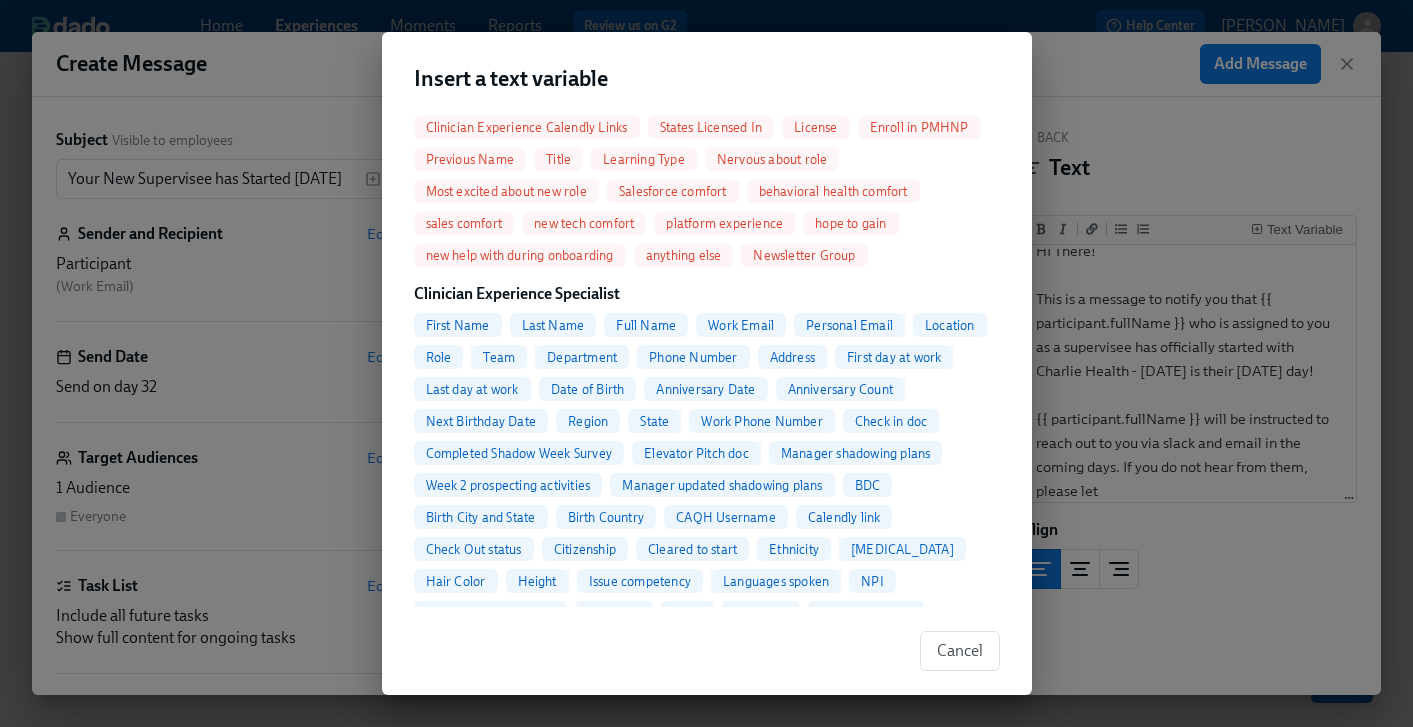 click on "Full Name" at bounding box center [646, 325] 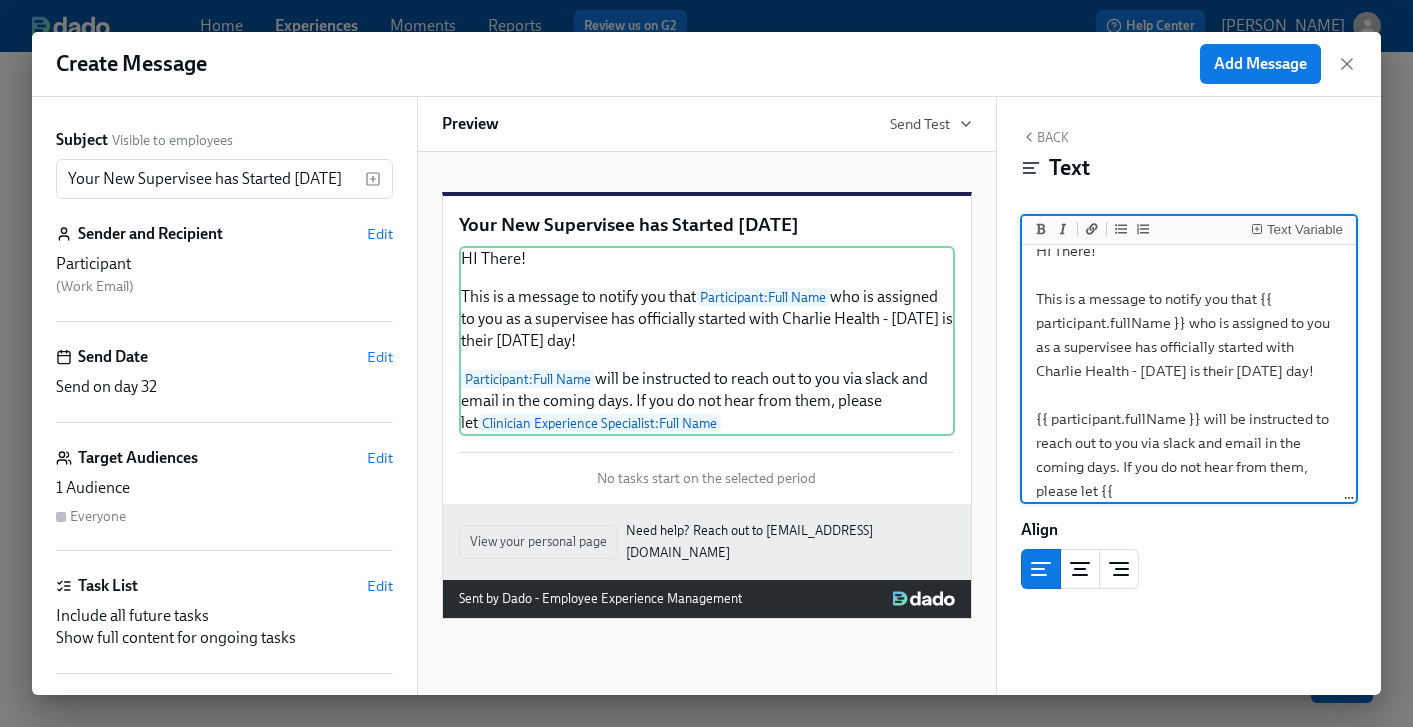 scroll, scrollTop: 57, scrollLeft: 0, axis: vertical 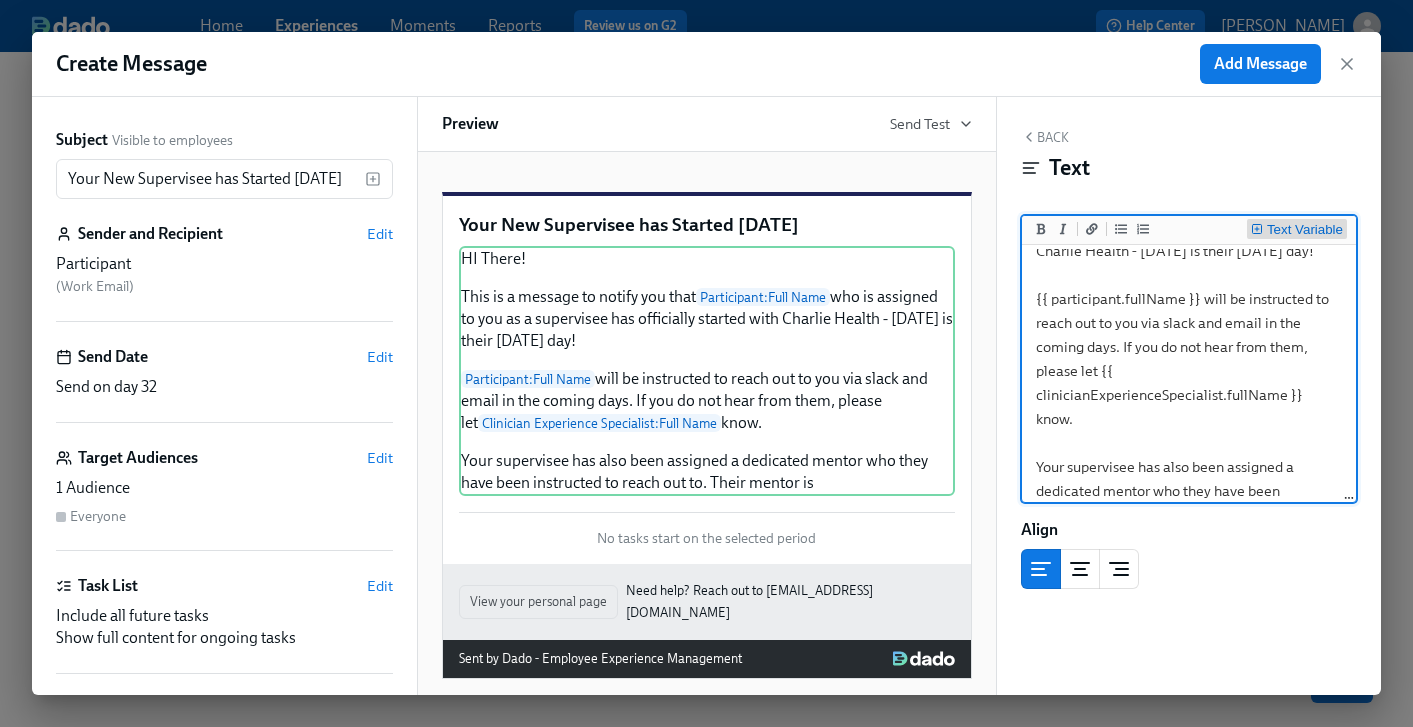 click on "Text Variable" at bounding box center (1305, 230) 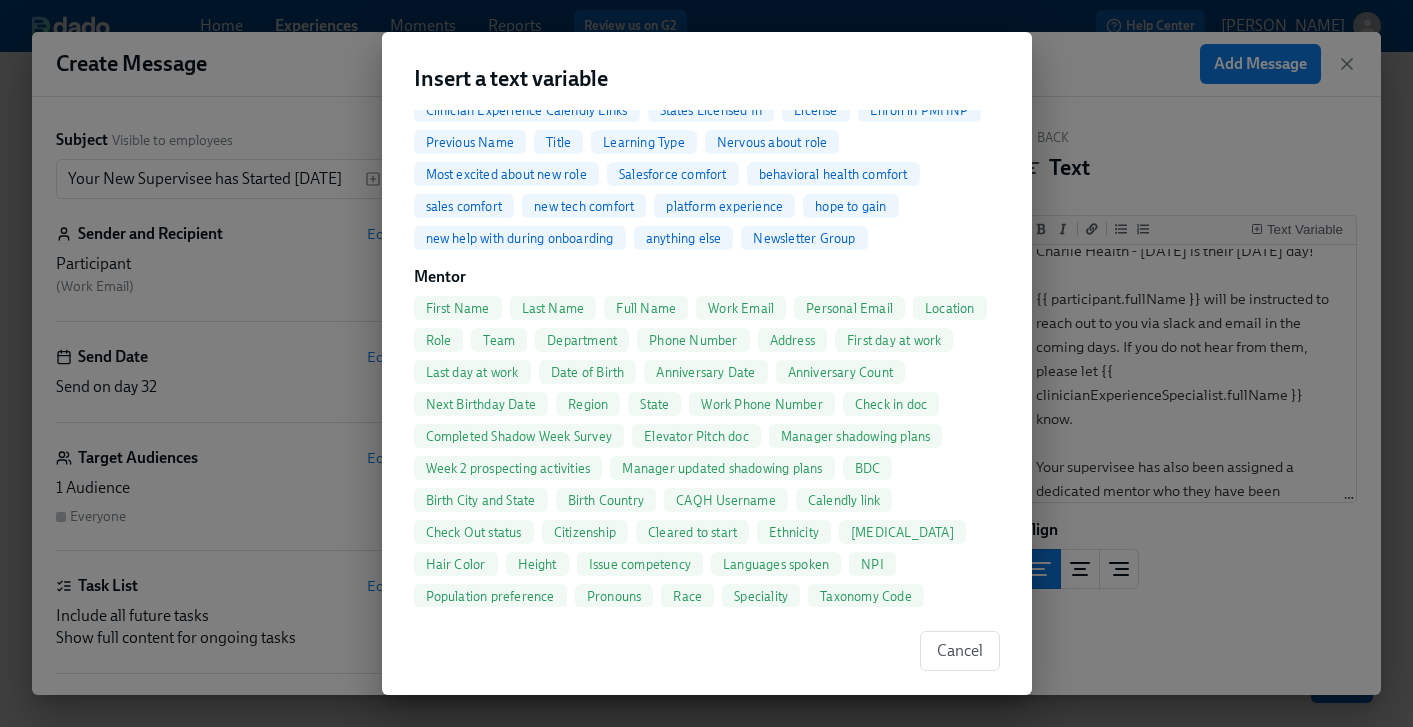 scroll, scrollTop: 882, scrollLeft: 0, axis: vertical 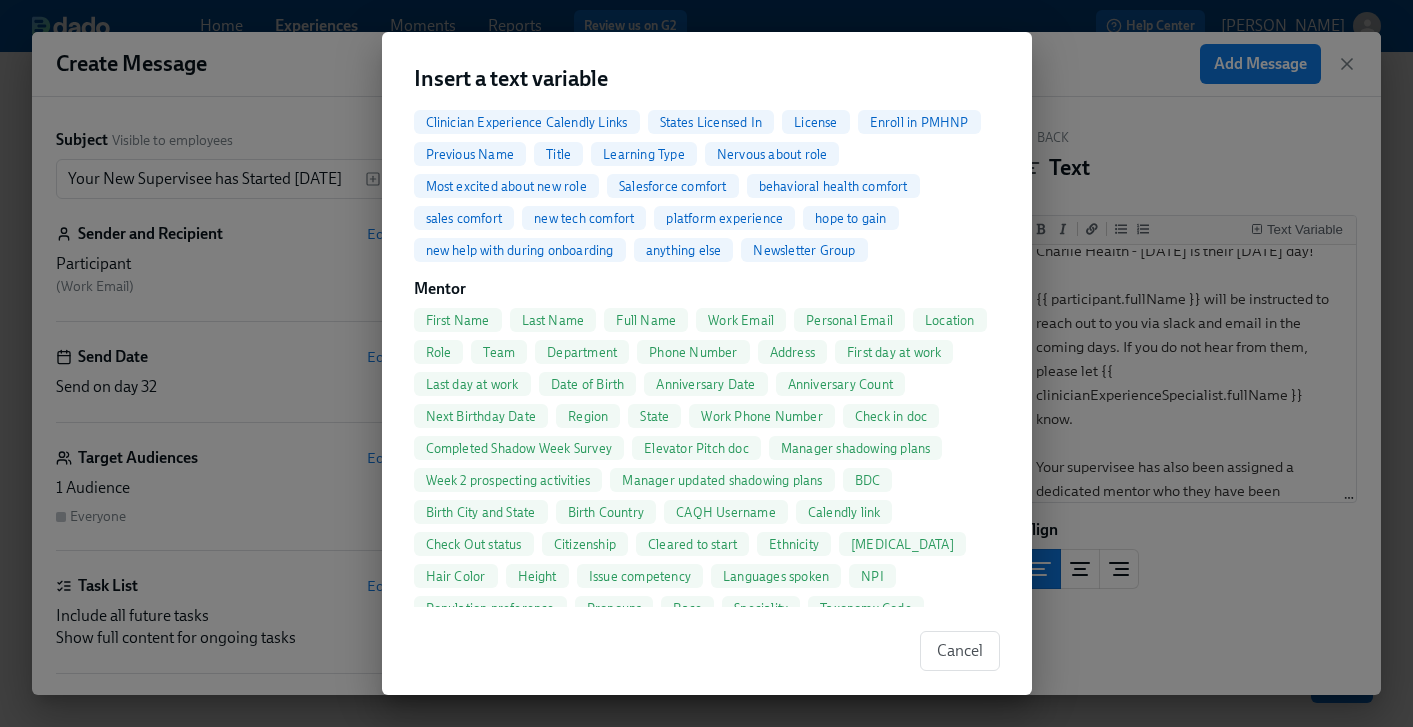 click on "Full Name" at bounding box center [646, 320] 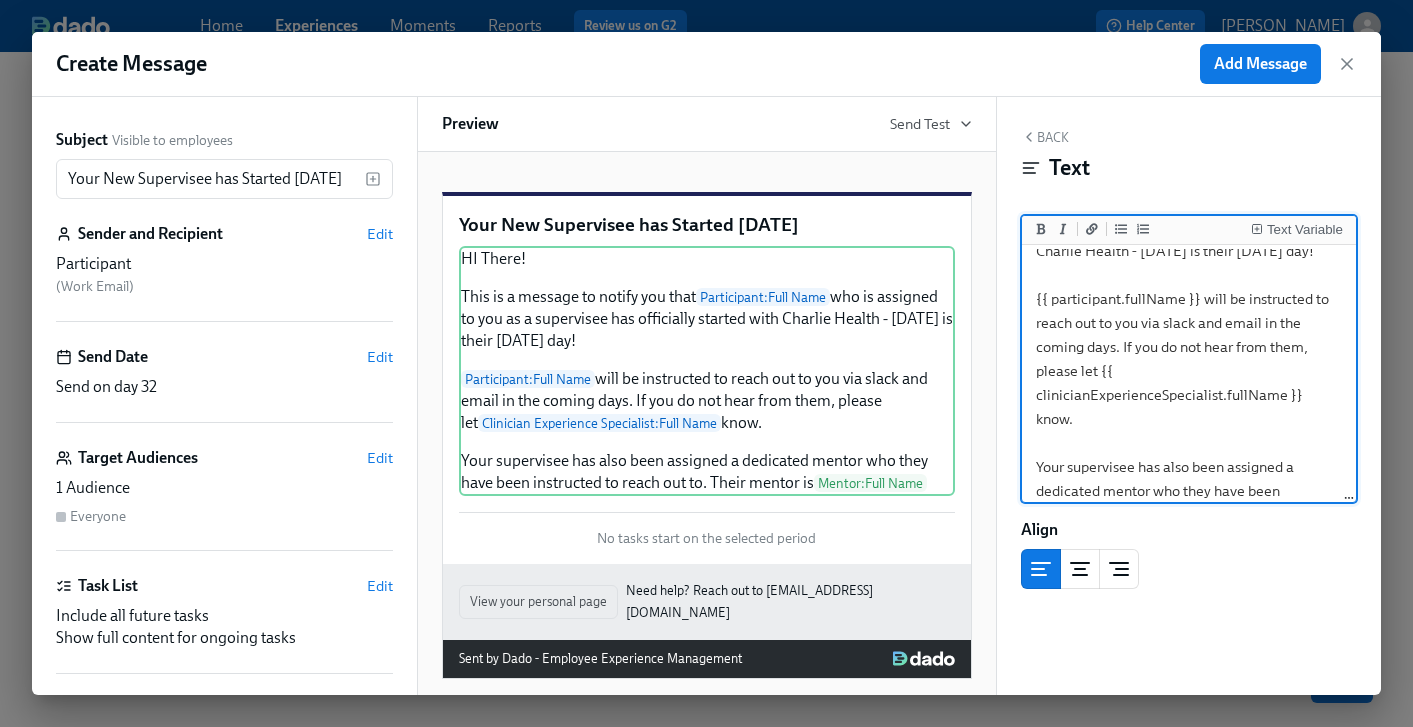 scroll, scrollTop: 177, scrollLeft: 0, axis: vertical 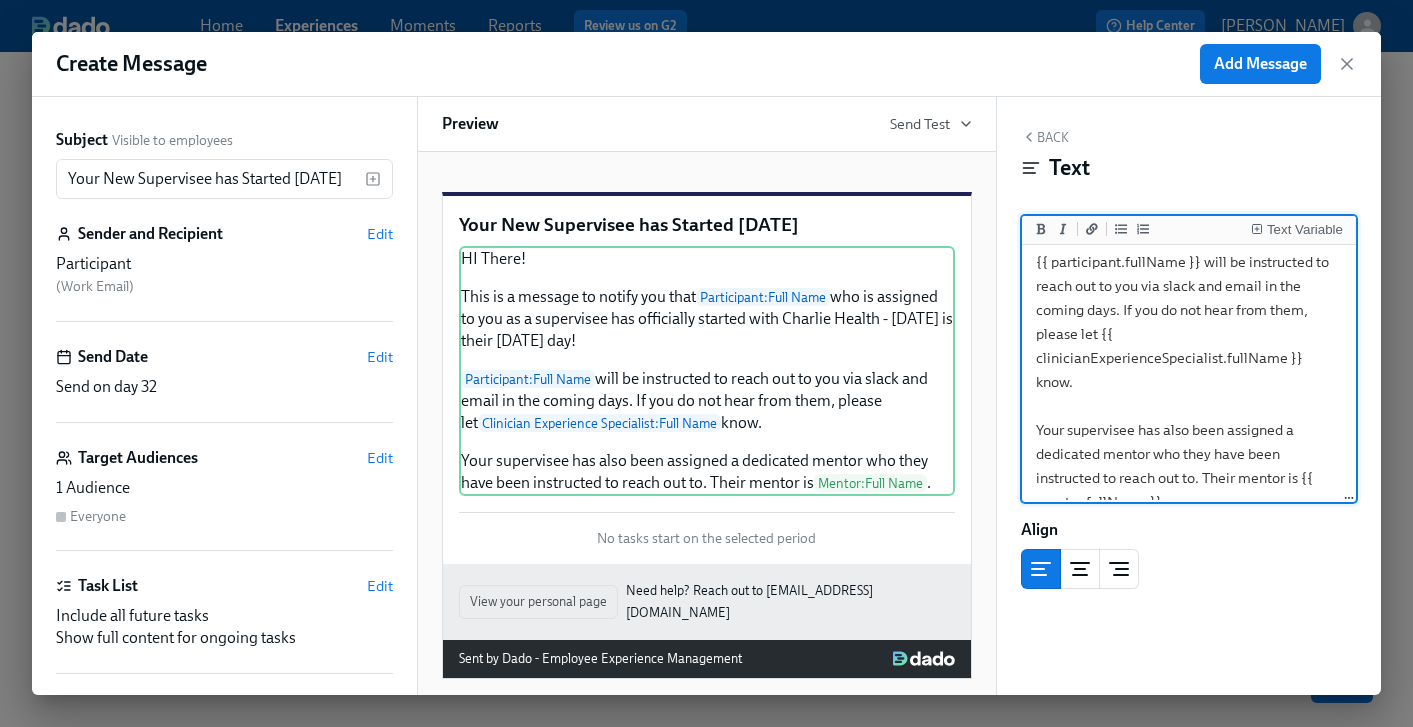 click on "HI There!
This is a message to notify you that {{ participant.fullName }} who is assigned to you as a supervisee has officially started with Charlie Health - [DATE] is their [DATE] day!
{{ participant.fullName }} will be instructed to reach out to you via slack and email in the coming days. If you do not hear from them, please let {{ clinicianExperienceSpecialist.fullName }} know.
Your supervisee has also been assigned a dedicated mentor who they have been instructed to reach out to. Their mentor is {{ mentor.fullName }}." at bounding box center [1189, 298] 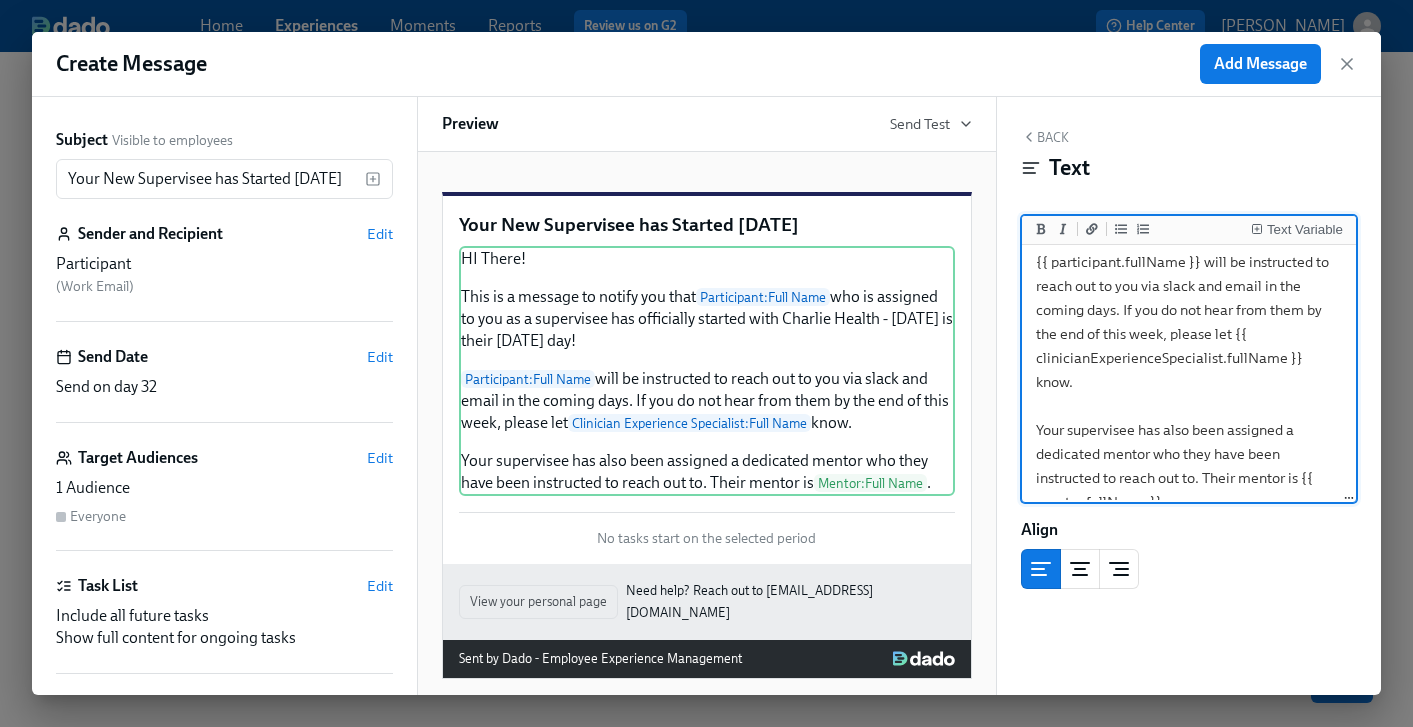 click on "HI There!
This is a message to notify you that {{ participant.fullName }} who is assigned to you as a supervisee has officially started with Charlie Health - [DATE] is their [DATE] day!
{{ participant.fullName }} will be instructed to reach out to you via slack and email in the coming days. If you do not hear from them by the end of this week, please let {{ clinicianExperienceSpecialist.fullName }} know.
Your supervisee has also been assigned a dedicated mentor who they have been instructed to reach out to. Their mentor is {{ mentor.fullName }}." at bounding box center (1189, 298) 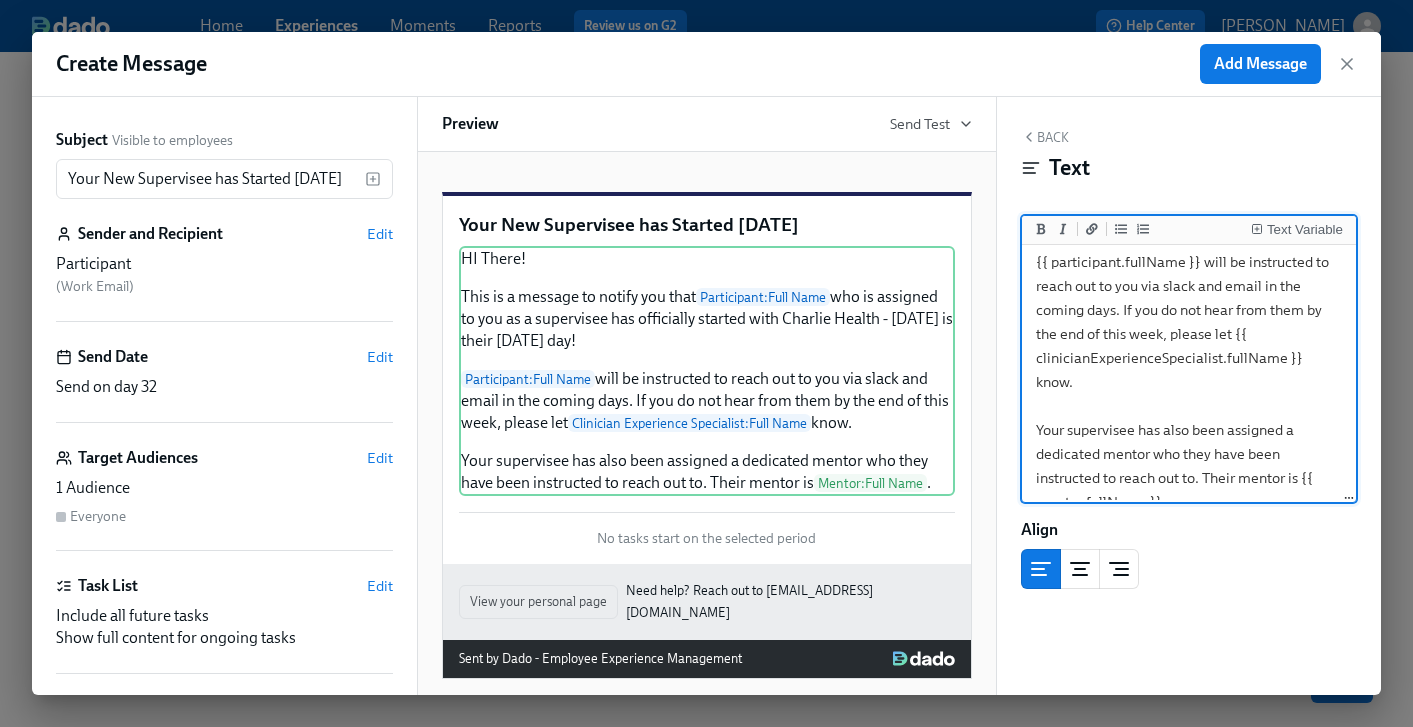 scroll, scrollTop: 11, scrollLeft: 0, axis: vertical 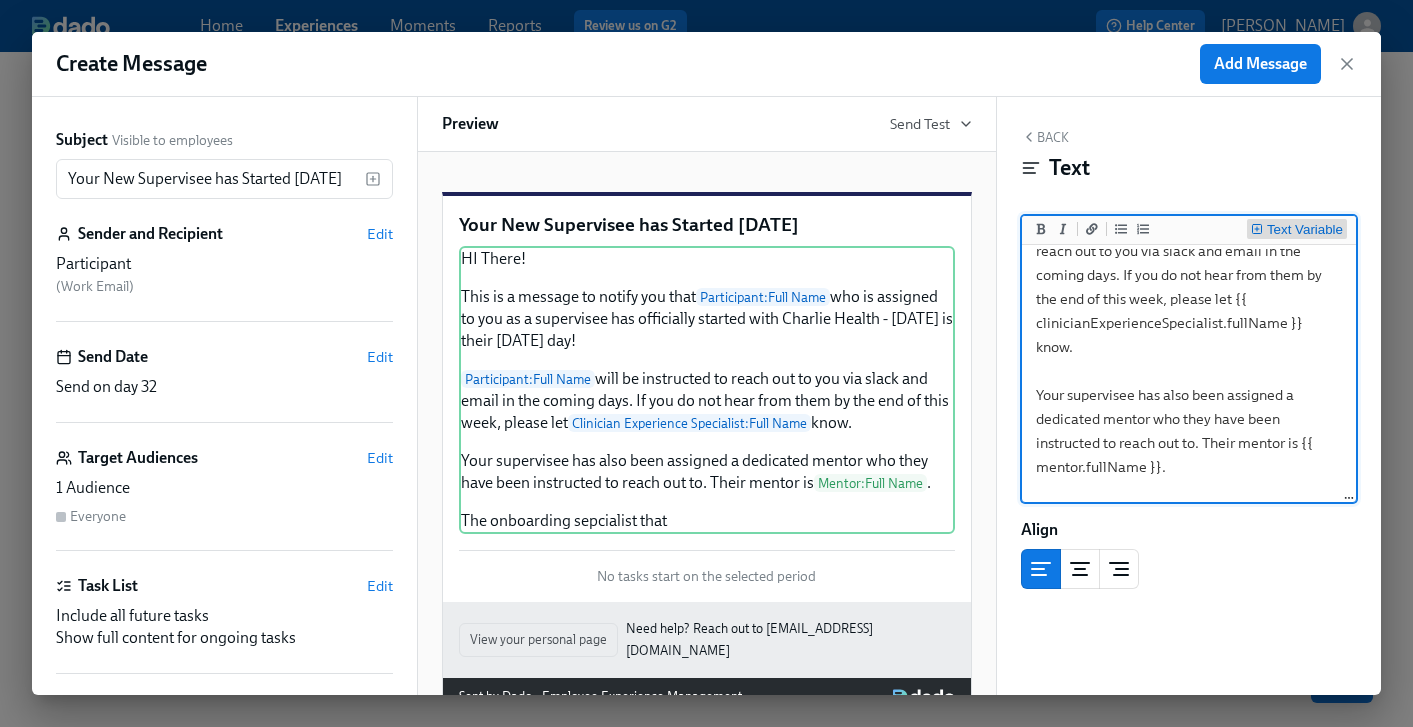 click on "Text Variable" at bounding box center (1305, 230) 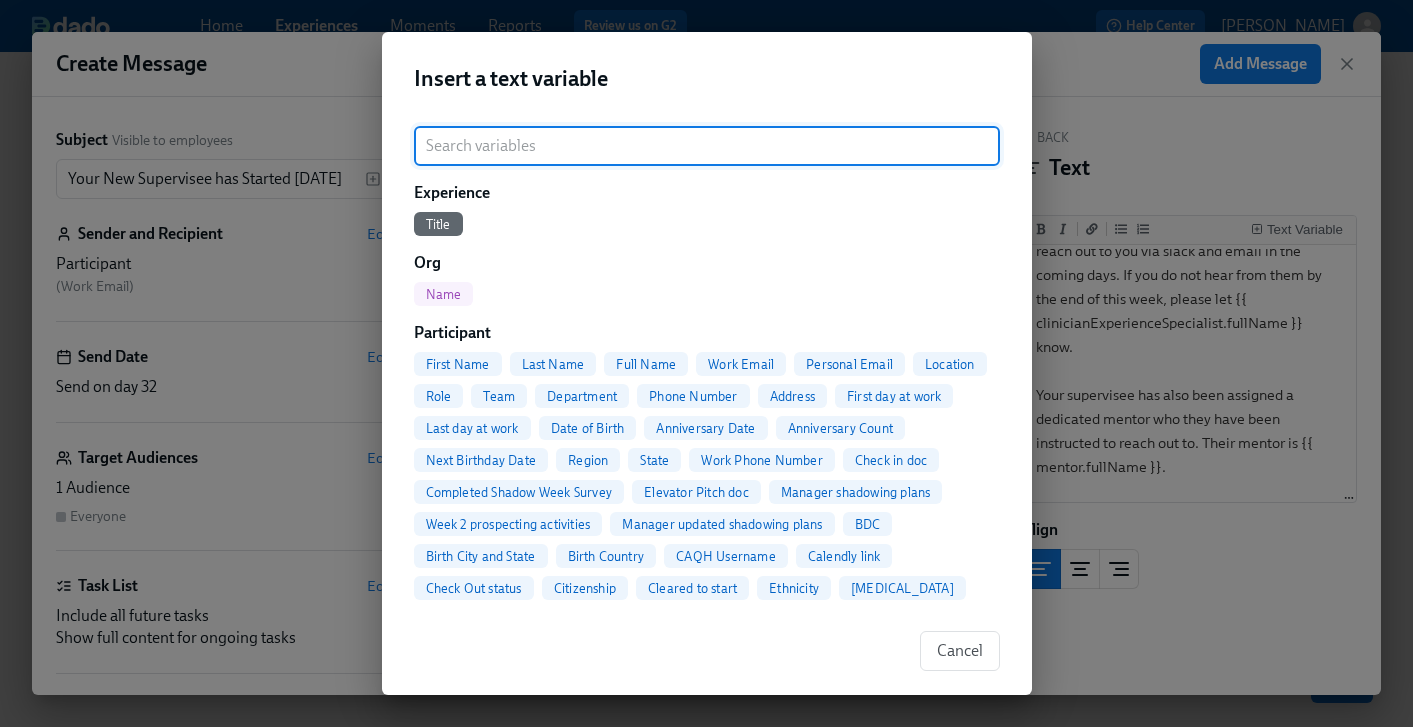 click on "Full Name" at bounding box center [646, 364] 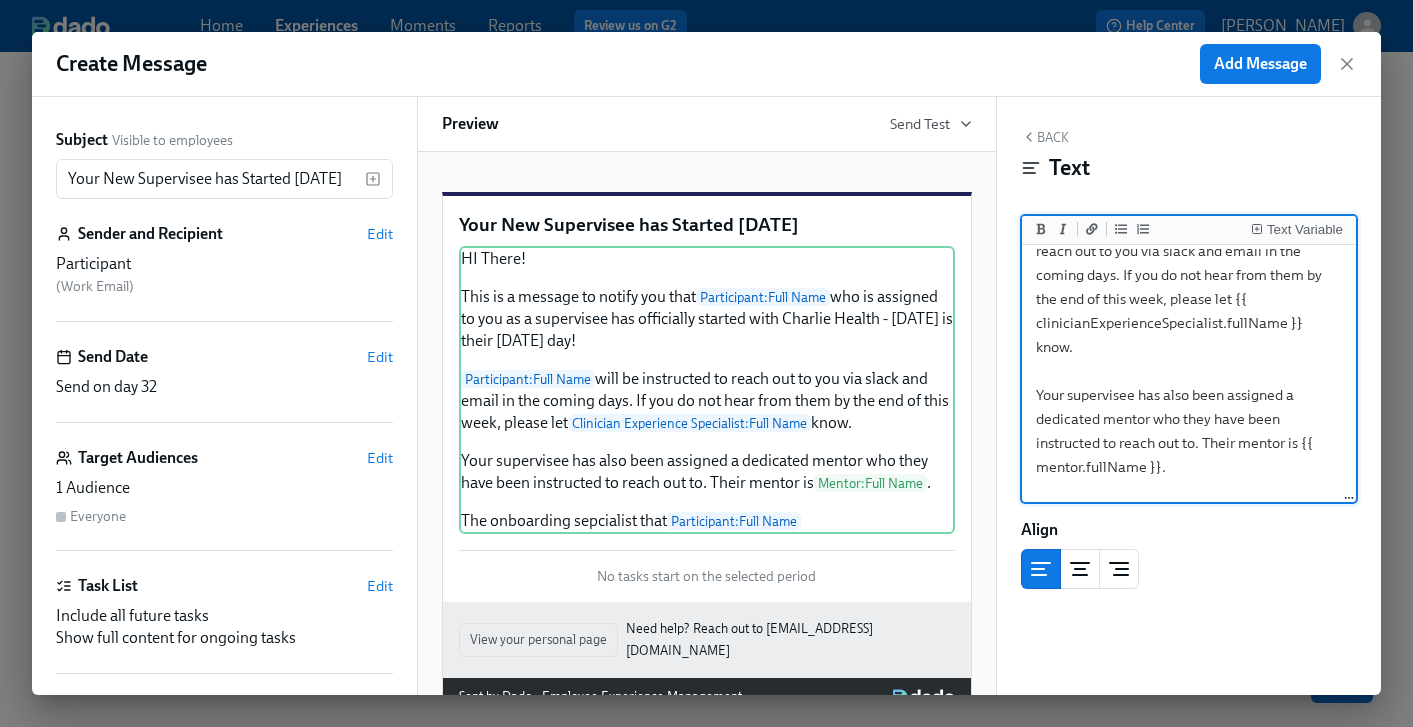 scroll, scrollTop: 249, scrollLeft: 0, axis: vertical 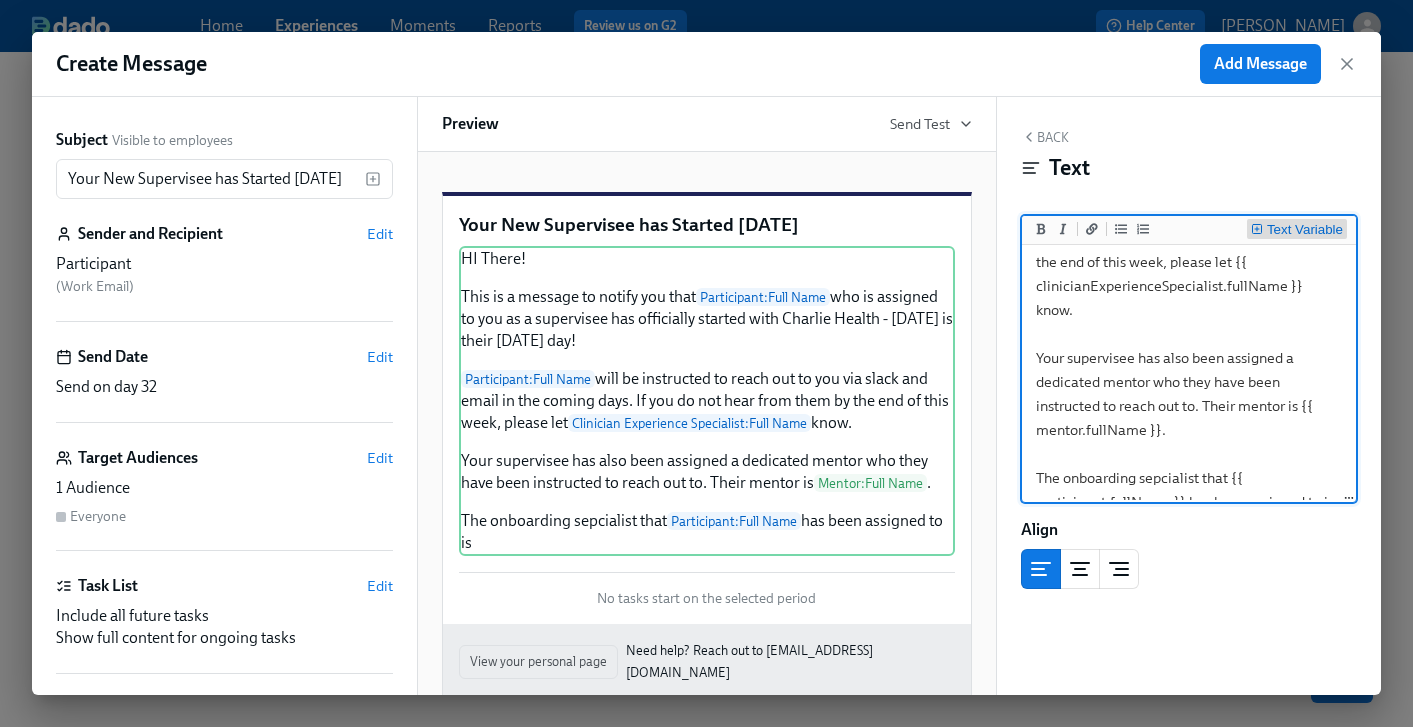 click on "Text Variable" at bounding box center [1305, 230] 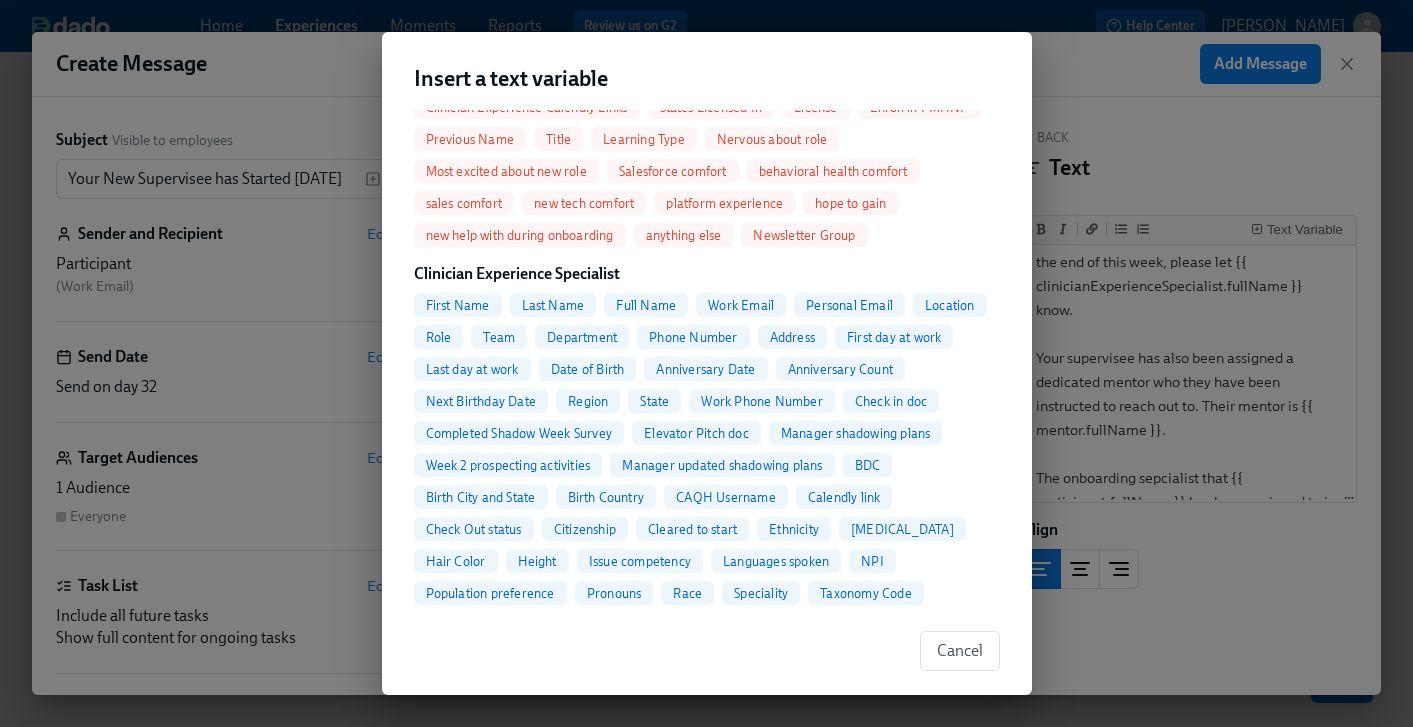 scroll, scrollTop: 3297, scrollLeft: 0, axis: vertical 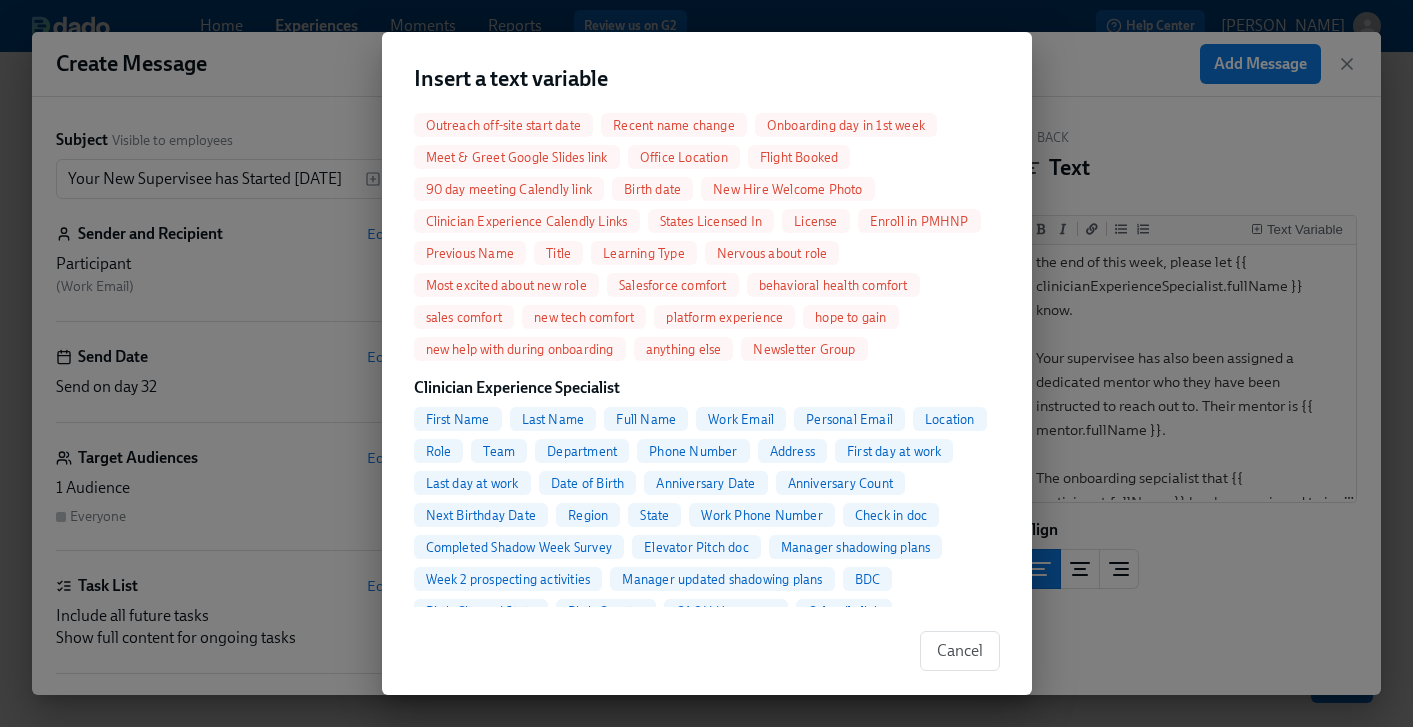 click on "Full Name" at bounding box center [646, 419] 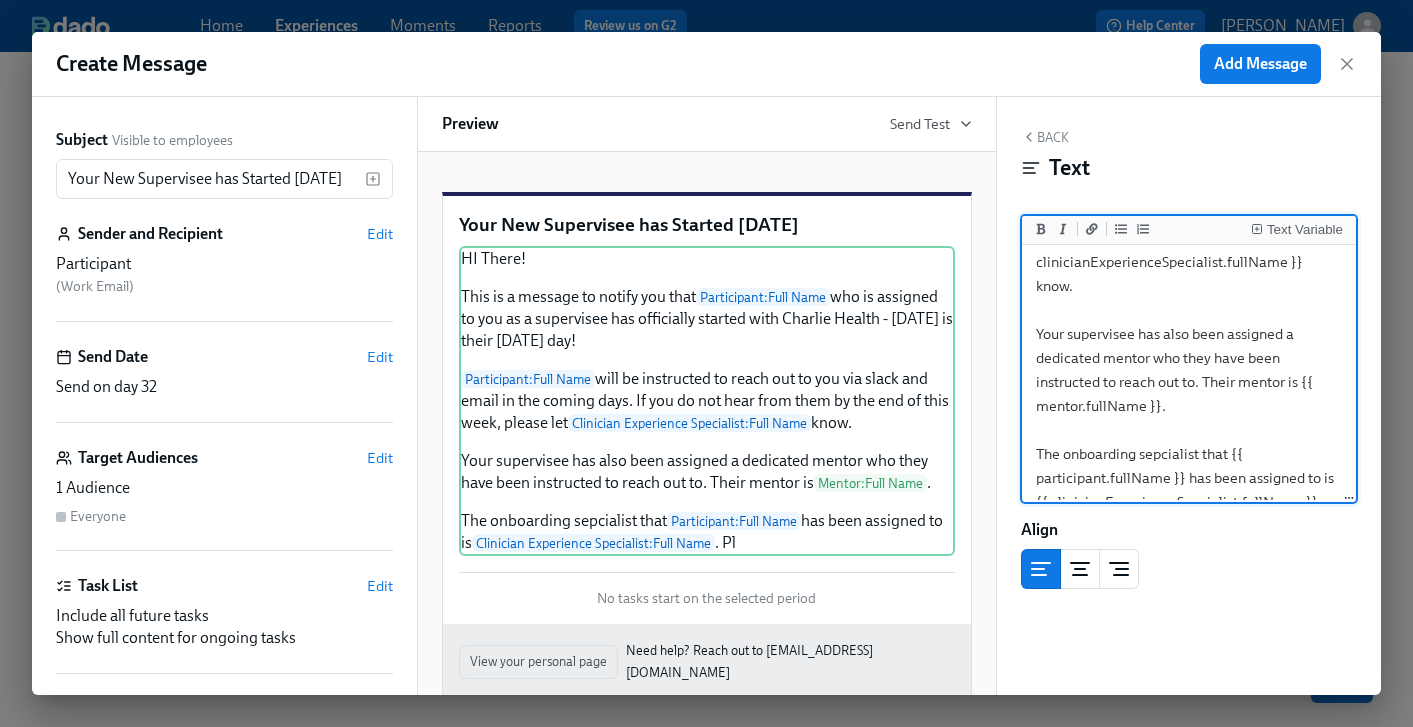 scroll, scrollTop: 284, scrollLeft: 0, axis: vertical 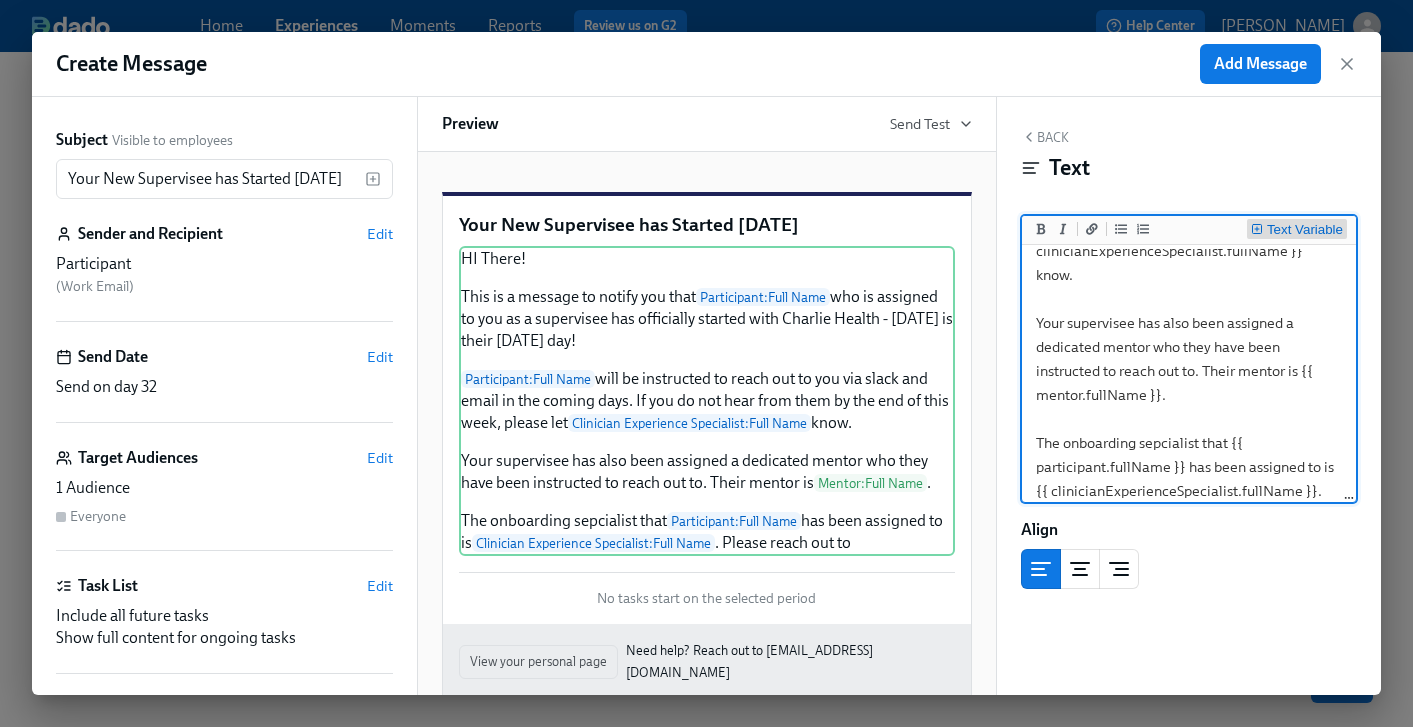 click on "Text Variable" at bounding box center (1305, 230) 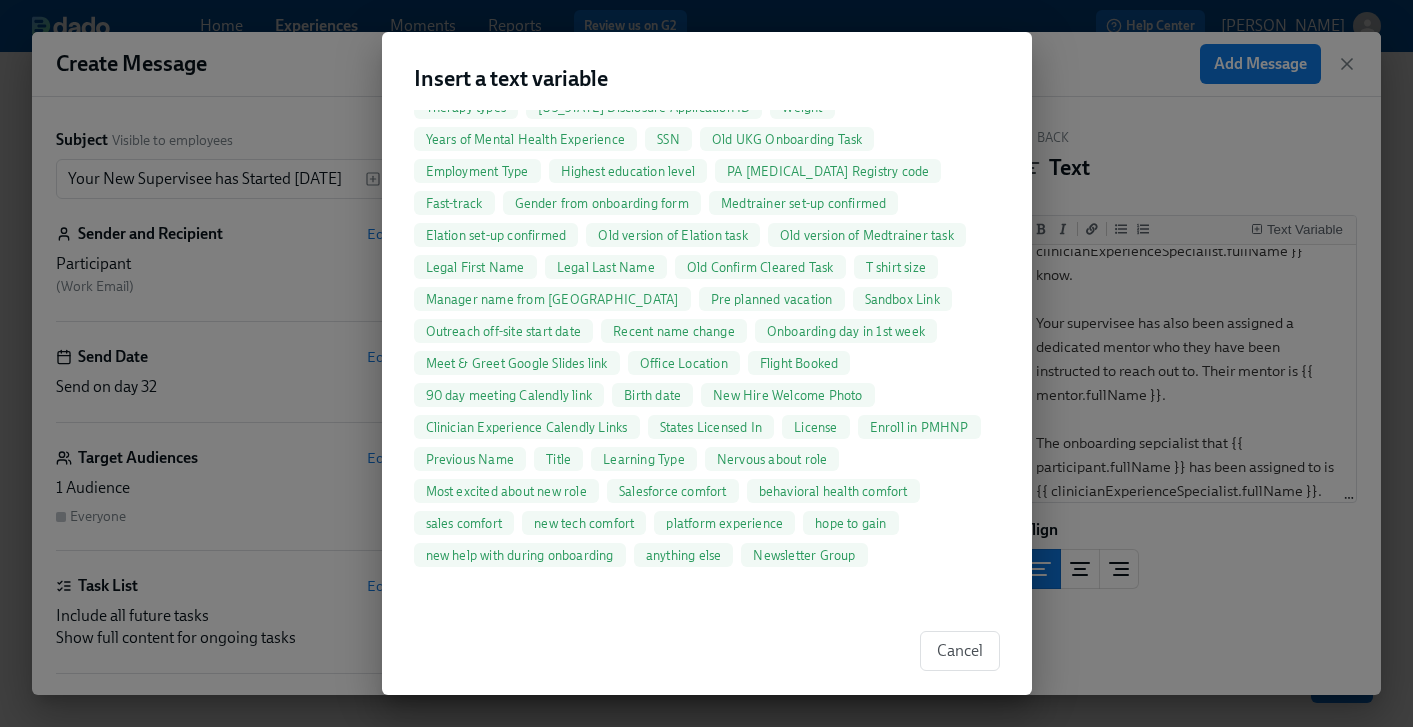 scroll, scrollTop: 6232, scrollLeft: 0, axis: vertical 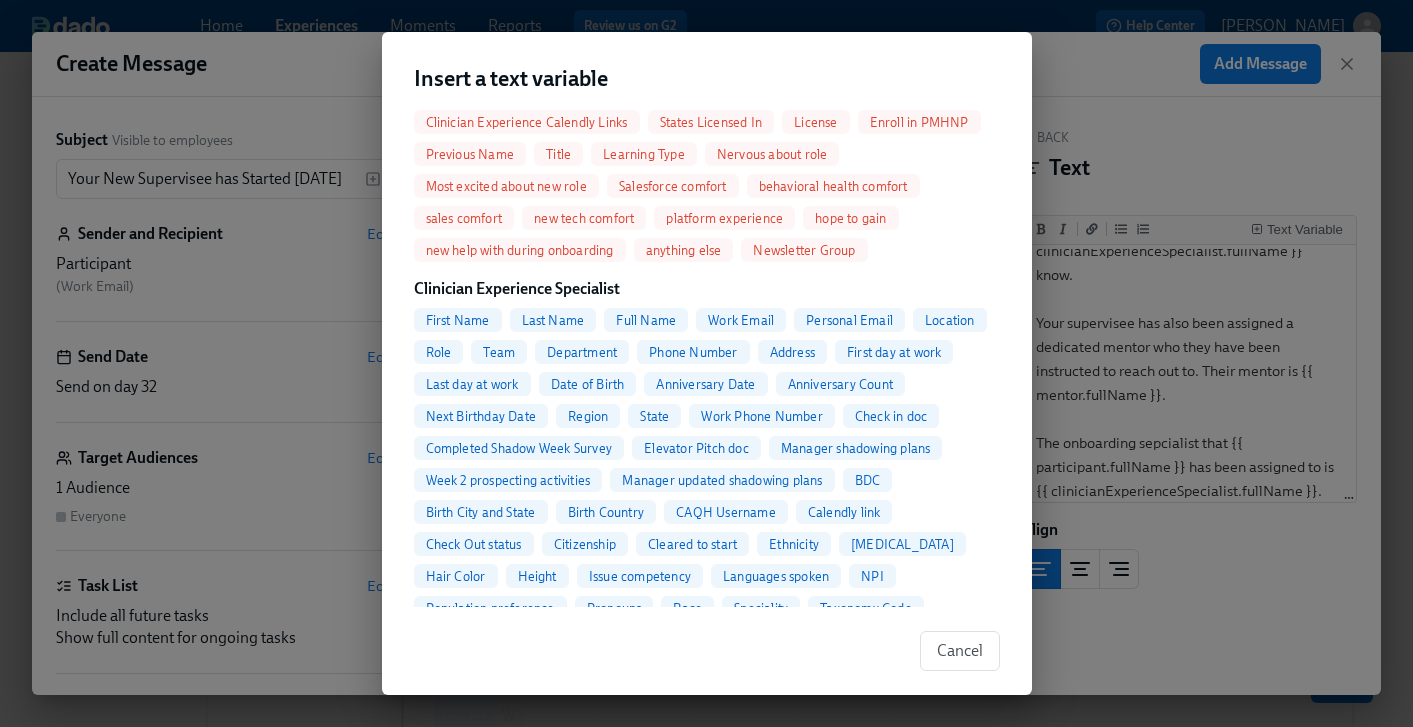 click on "First Name" at bounding box center (458, 320) 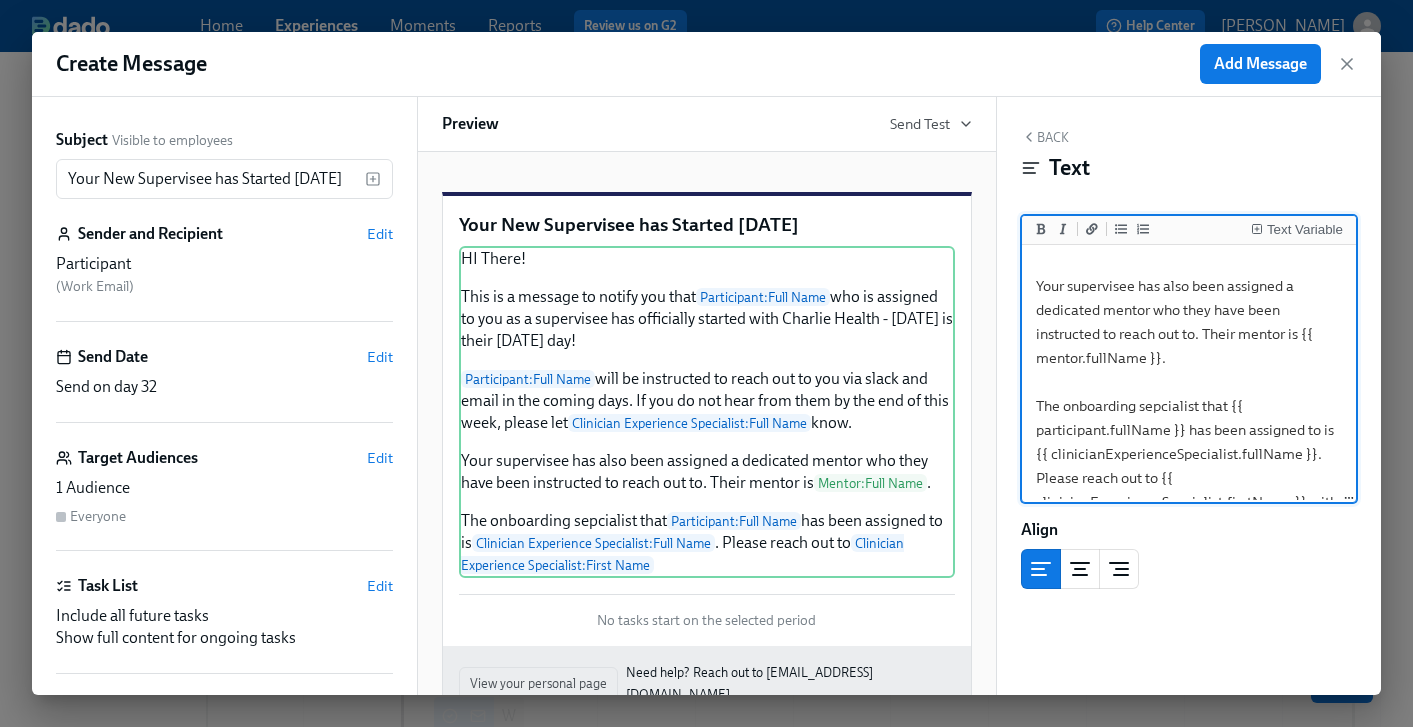 scroll, scrollTop: 332, scrollLeft: 0, axis: vertical 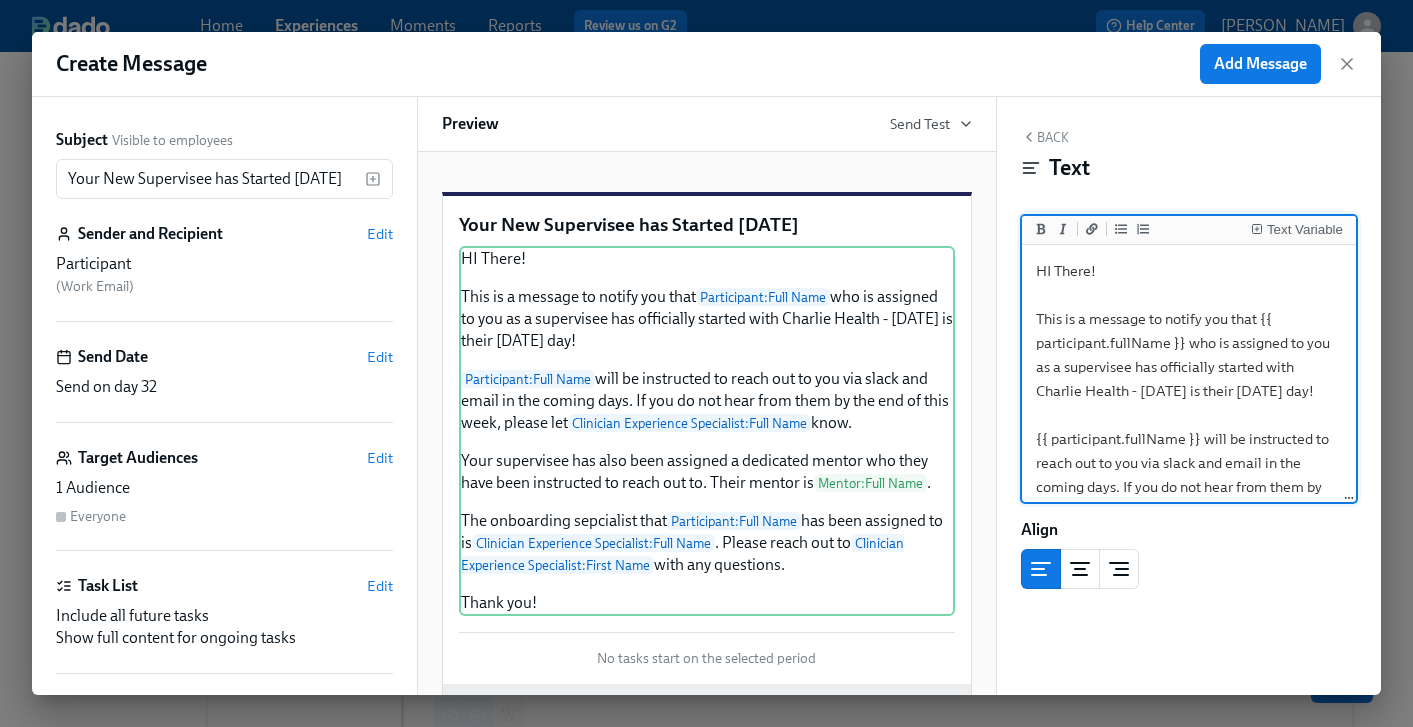 click on "HI There!
This is a message to notify you that {{ participant.fullName }} who is assigned to you as a supervisee has officially started with Charlie Health - [DATE] is their [DATE] day!
{{ participant.fullName }} will be instructed to reach out to you via slack and email in the coming days. If you do not hear from them by the end of this week, please let {{ clinicianExperienceSpecialist.fullName }} know.
Your supervisee has also been assigned a dedicated mentor who they have been instructed to reach out to. Their mentor is {{ mentor.fullName }}.
The onboarding sepcialist that {{ participant.fullName }} has been assigned to is {{ clinicianExperienceSpecialist.fullName }}. Please reach out to {{ clinicianExperienceSpecialist.firstName }} with any questions.
Thank you!" at bounding box center [1189, 583] 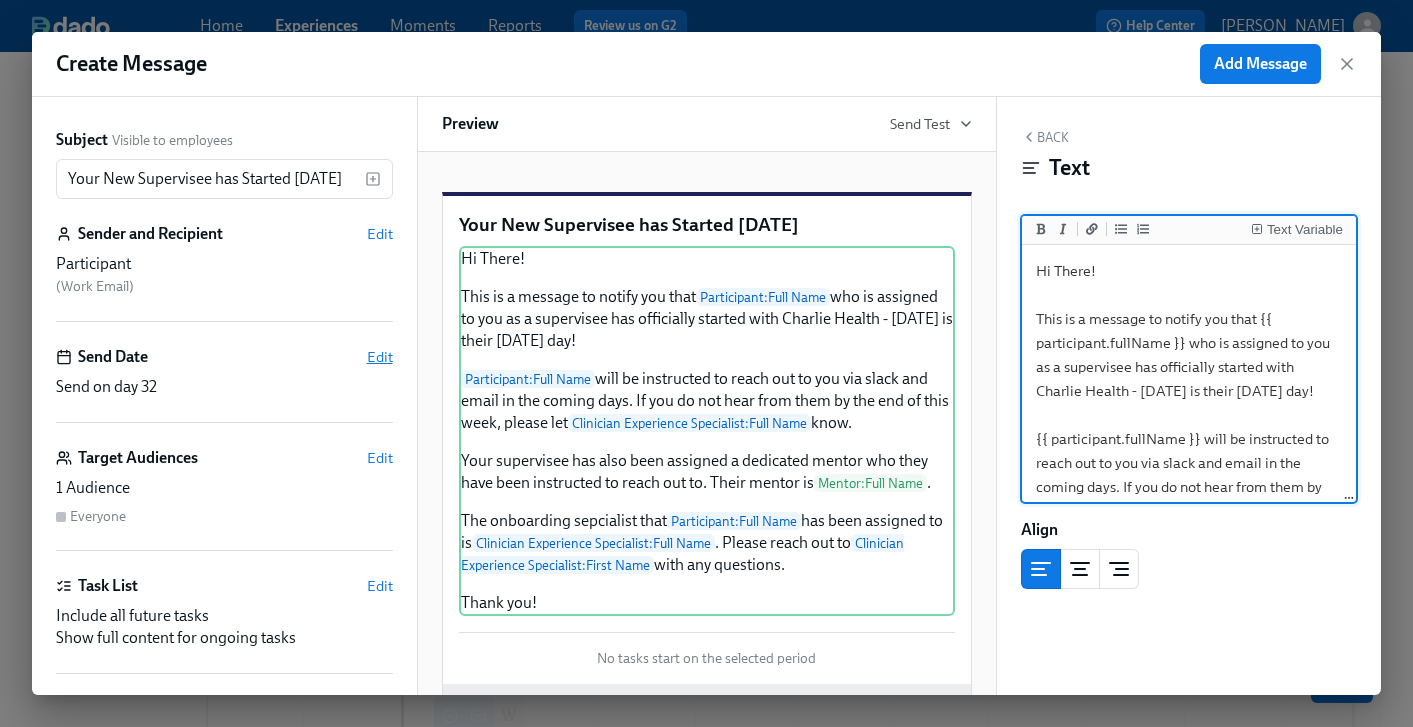 type on "Hi There!
This is a message to notify you that {{ participant.fullName }} who is assigned to you as a supervisee has officially started with Charlie Health - [DATE] is their [DATE] day!
{{ participant.fullName }} will be instructed to reach out to you via slack and email in the coming days. If you do not hear from them by the end of this week, please let {{ clinicianExperienceSpecialist.fullName }} know.
Your supervisee has also been assigned a dedicated mentor who they have been instructed to reach out to. Their mentor is {{ mentor.fullName }}.
The onboarding sepcialist that {{ participant.fullName }} has been assigned to is {{ clinicianExperienceSpecialist.fullName }}. Please reach out to {{ clinicianExperienceSpecialist.firstName }} with any questions.
Thank you!" 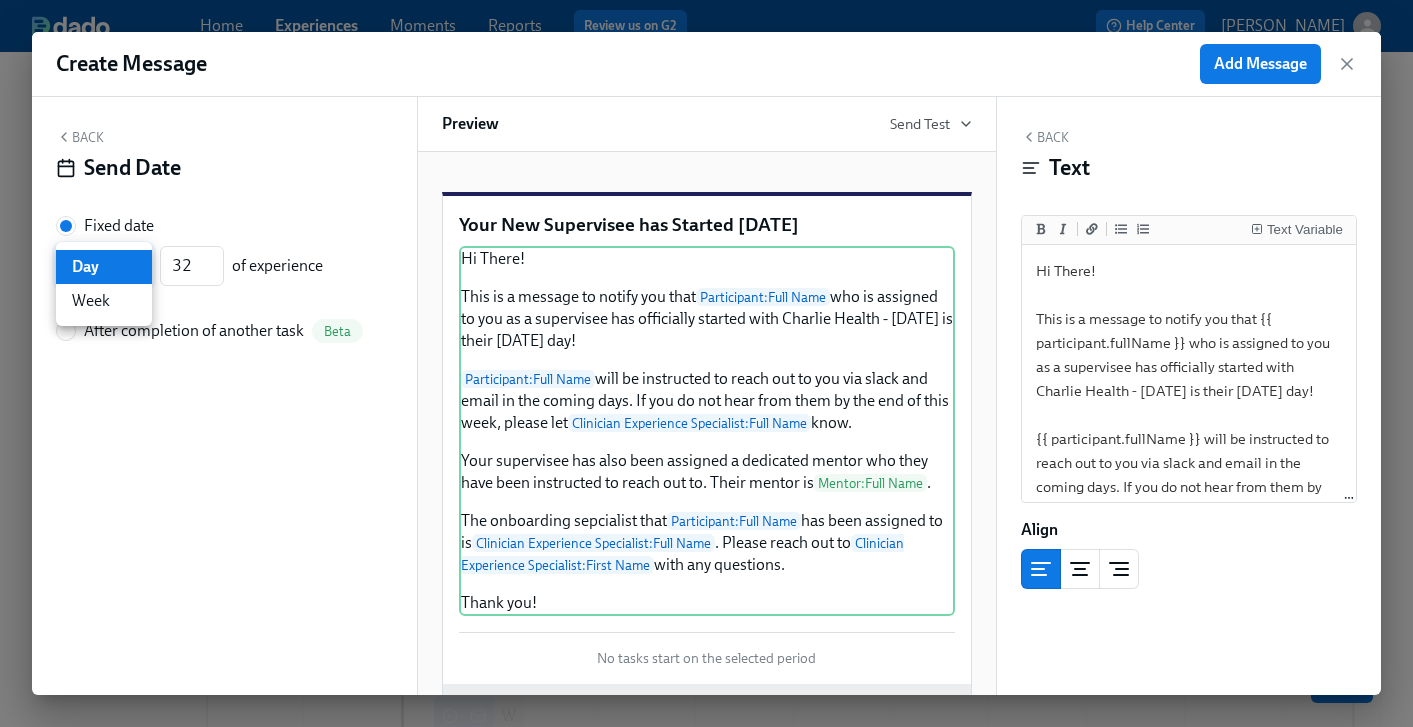 click on "Home Experiences Moments Reports Review us on G2 Help Center [PERSON_NAME] Back to overview Edit   Primary Therapists Onboarding Basics Start and End Participants Timeline Employee view Review and Launch Timeline Preview experience Search Filter by Actor Manage Participant Mentor [PERSON_NAME] Clinical Supervisor Clinician Experience Specialist HR Compliance Specialist [PERSON_NAME] [PERSON_NAME] Automation Week 1 Week 2 Week 3 Week 4 Week 5 Week 6 Week 7 Week 8 Week 9 Week 10 Week 11 Week 12 Experience start Participant's first day at work Experience end FTE calendar invitations for week 1 #pt-onboarding-support  🎉 Welcome to Charlie Health! Complete our Welcome Survey  🔧 Set Up Core Applications 📂 Elation (EHR) Setup 🎉 Happy First Day at Charlie Health! 📝 [US_STATE] Agency Affiliated Registration 🏛 [US_STATE] Mandated Reporter Training 📚 Docebo Training Courses Excited to Connect – Your Mentor at Charlie Health! 📋 Schedule Your Supervisor Meeting 📌 Complete Your HIPAA Training" at bounding box center (706, 356) 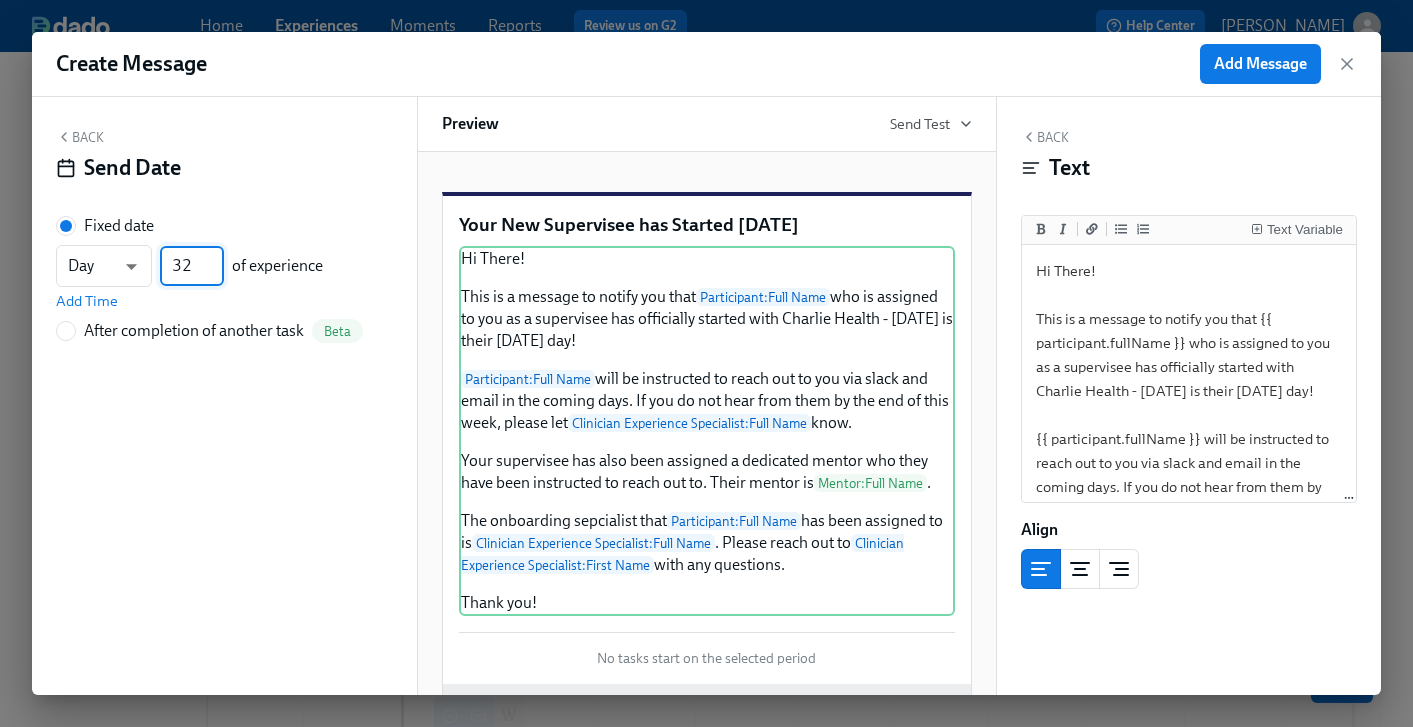 click on "32" at bounding box center (192, 266) 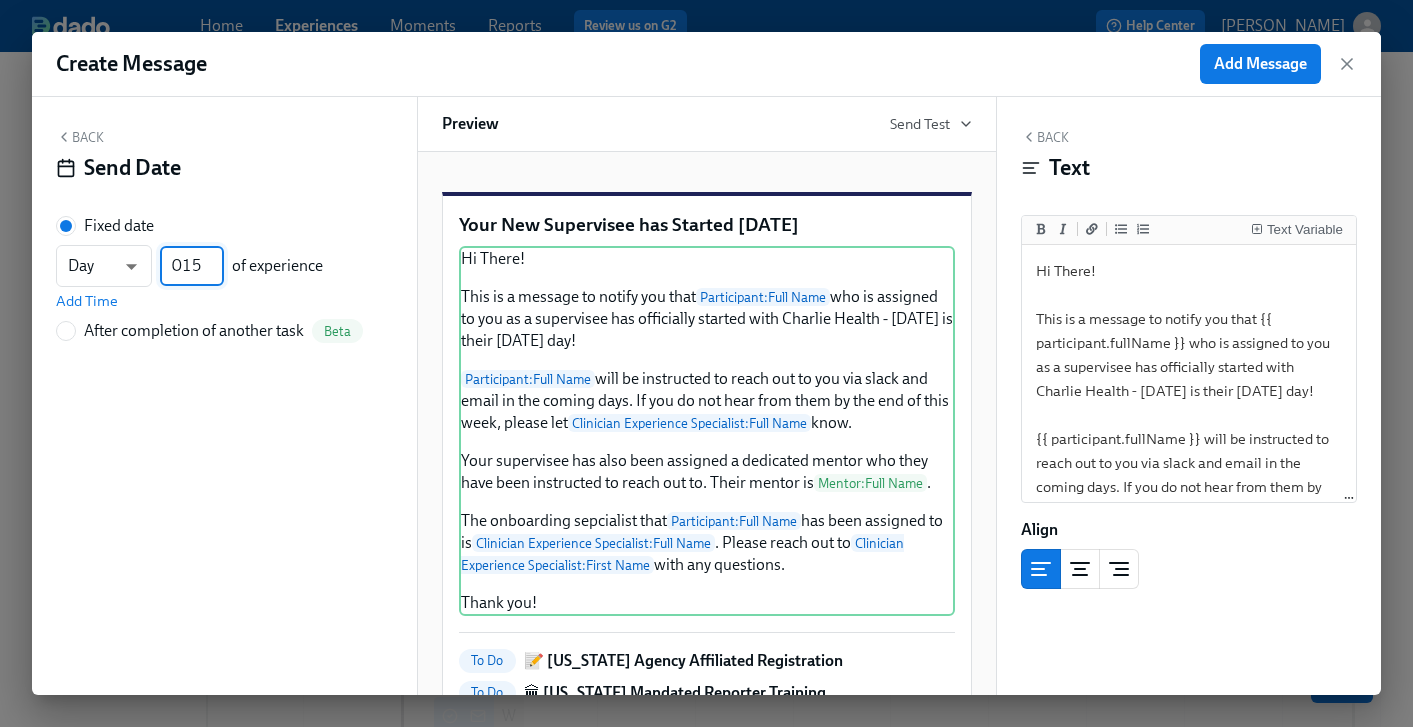 type on "015" 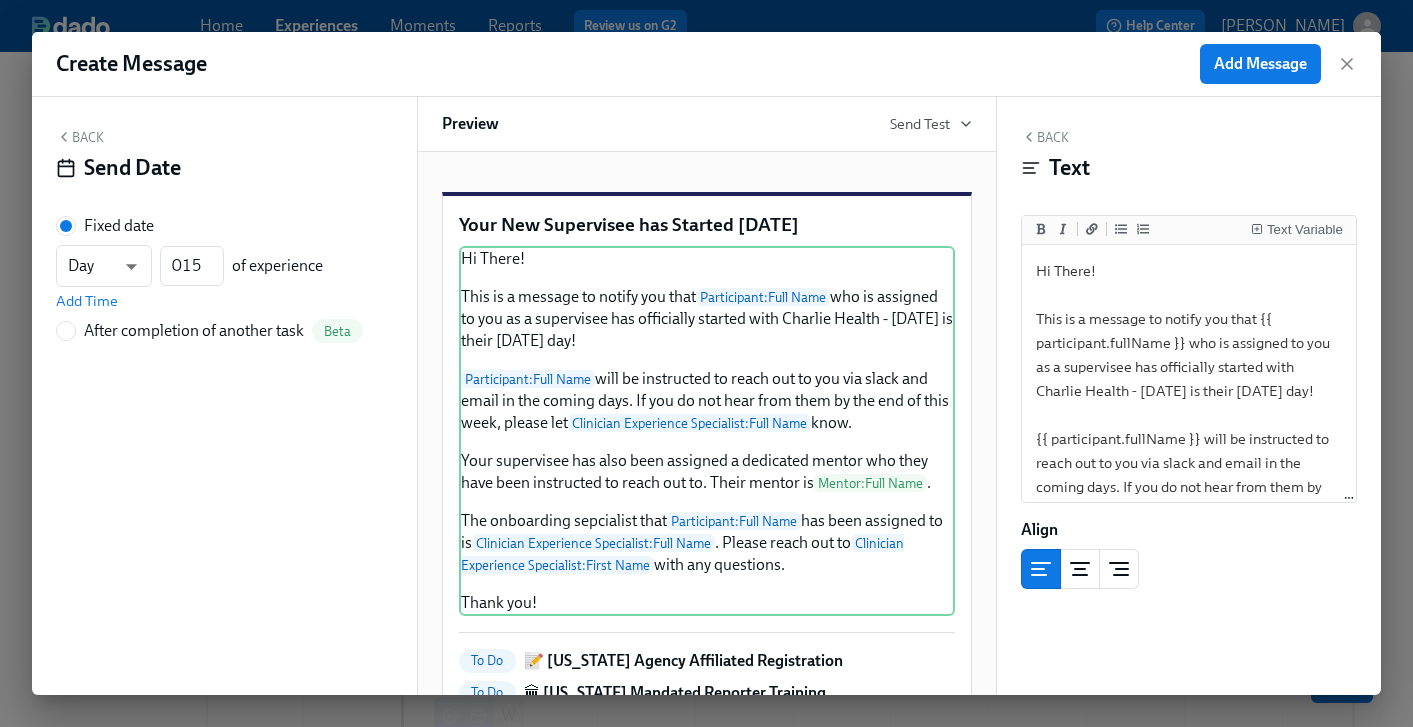 click on "Send Date" at bounding box center [224, 168] 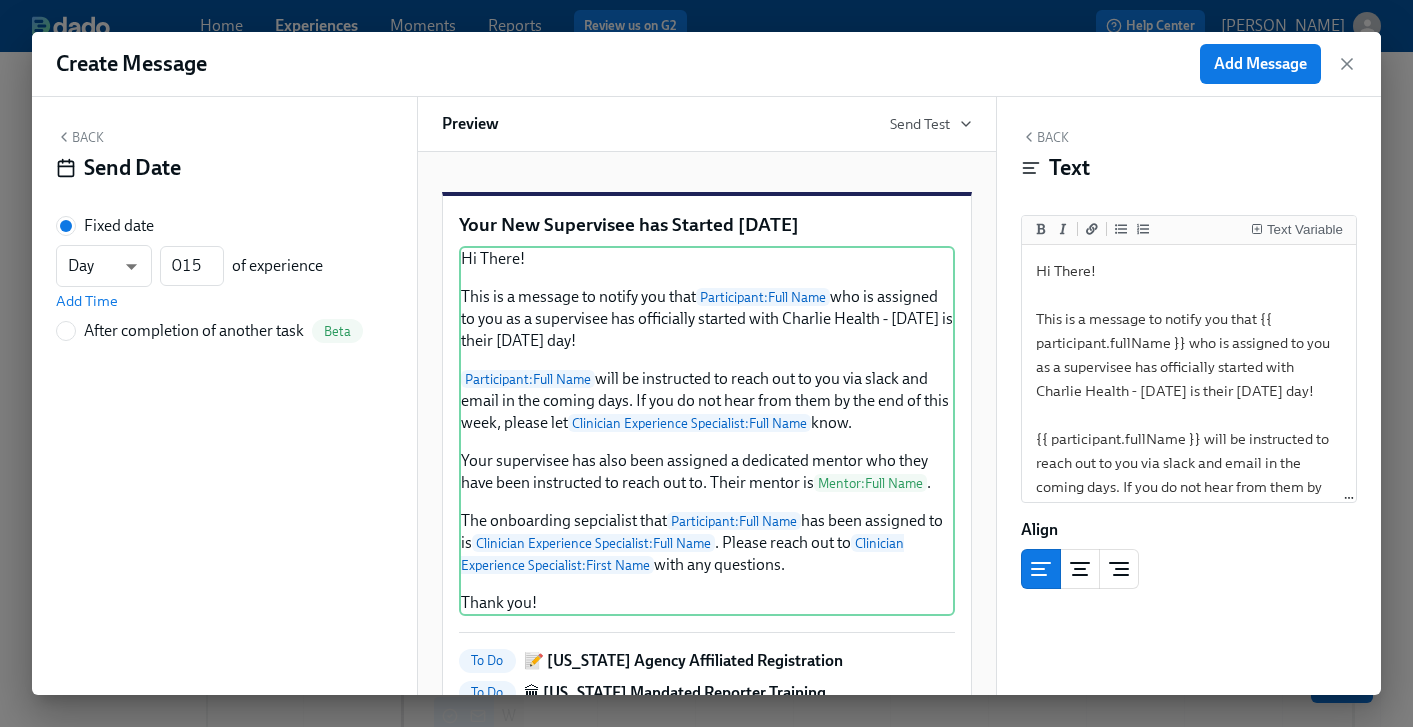 click on "Back" at bounding box center [80, 137] 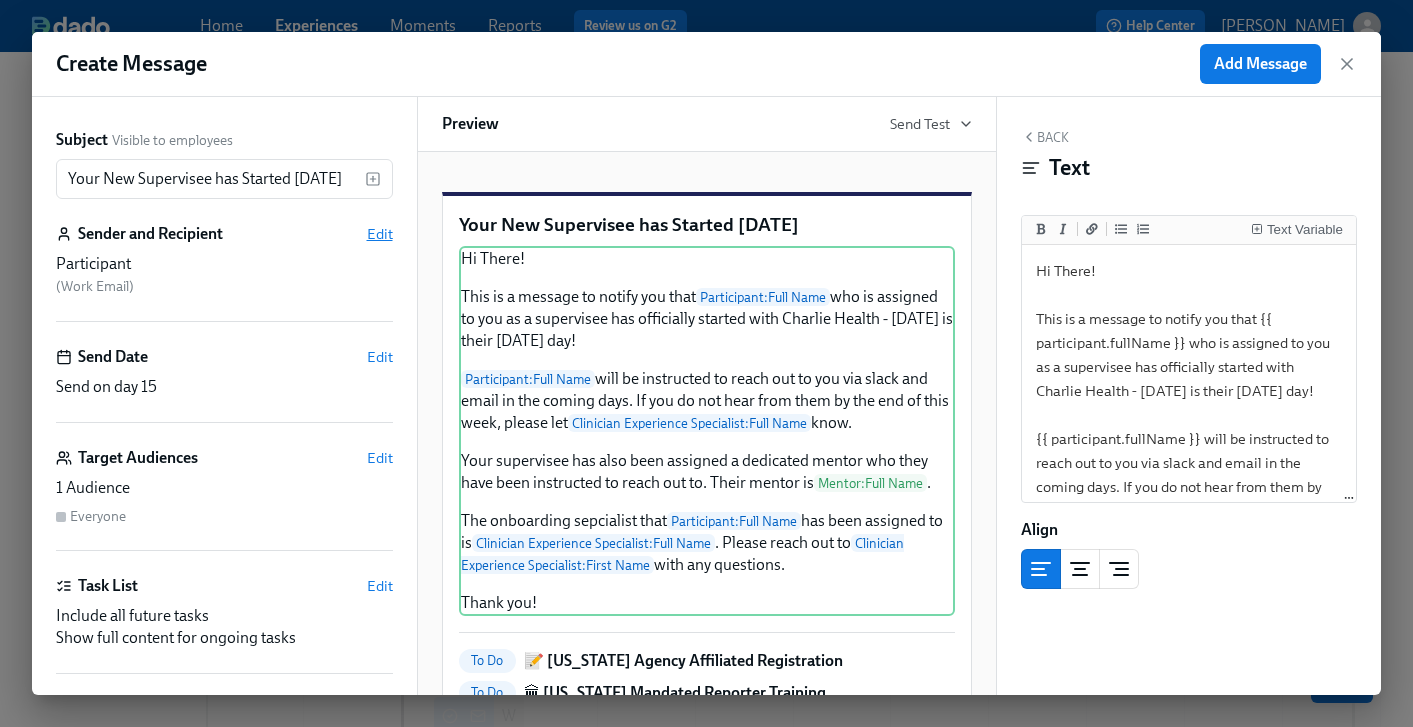 click on "Edit" at bounding box center [380, 234] 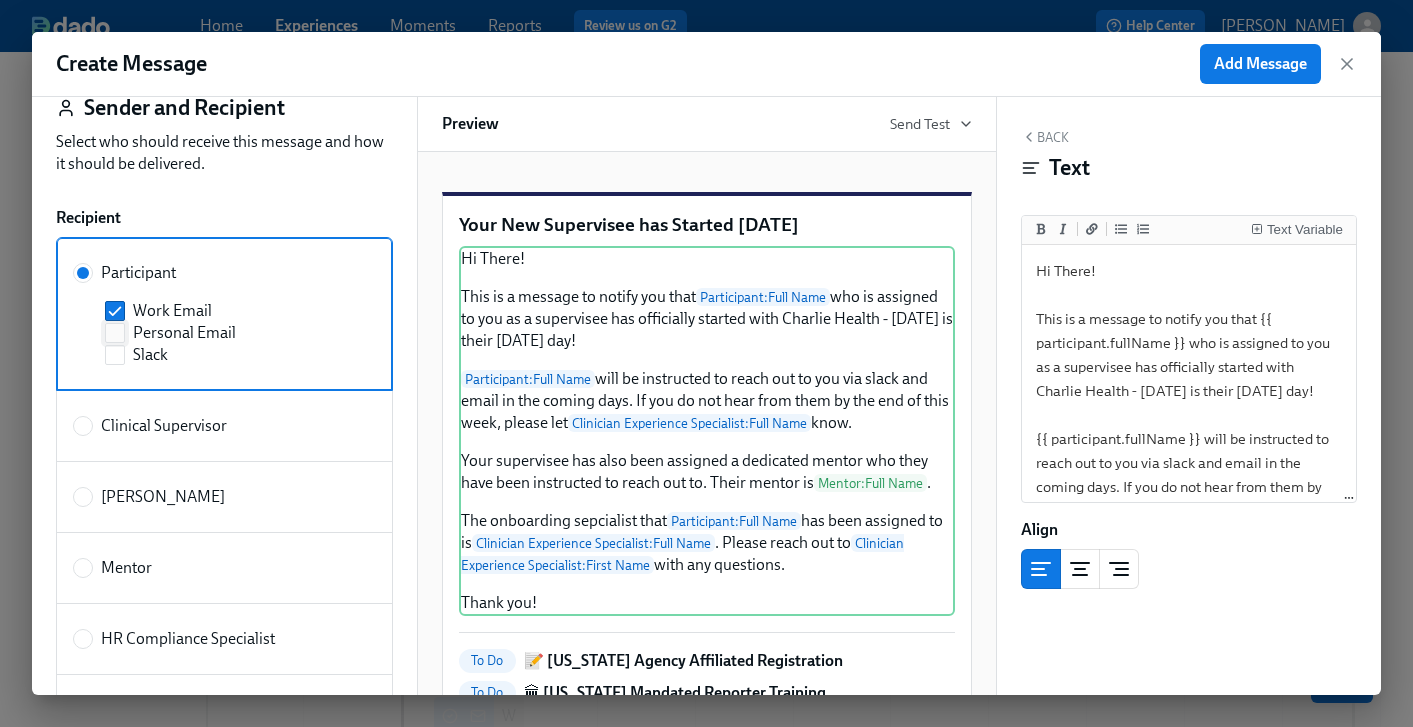 scroll, scrollTop: 150, scrollLeft: 0, axis: vertical 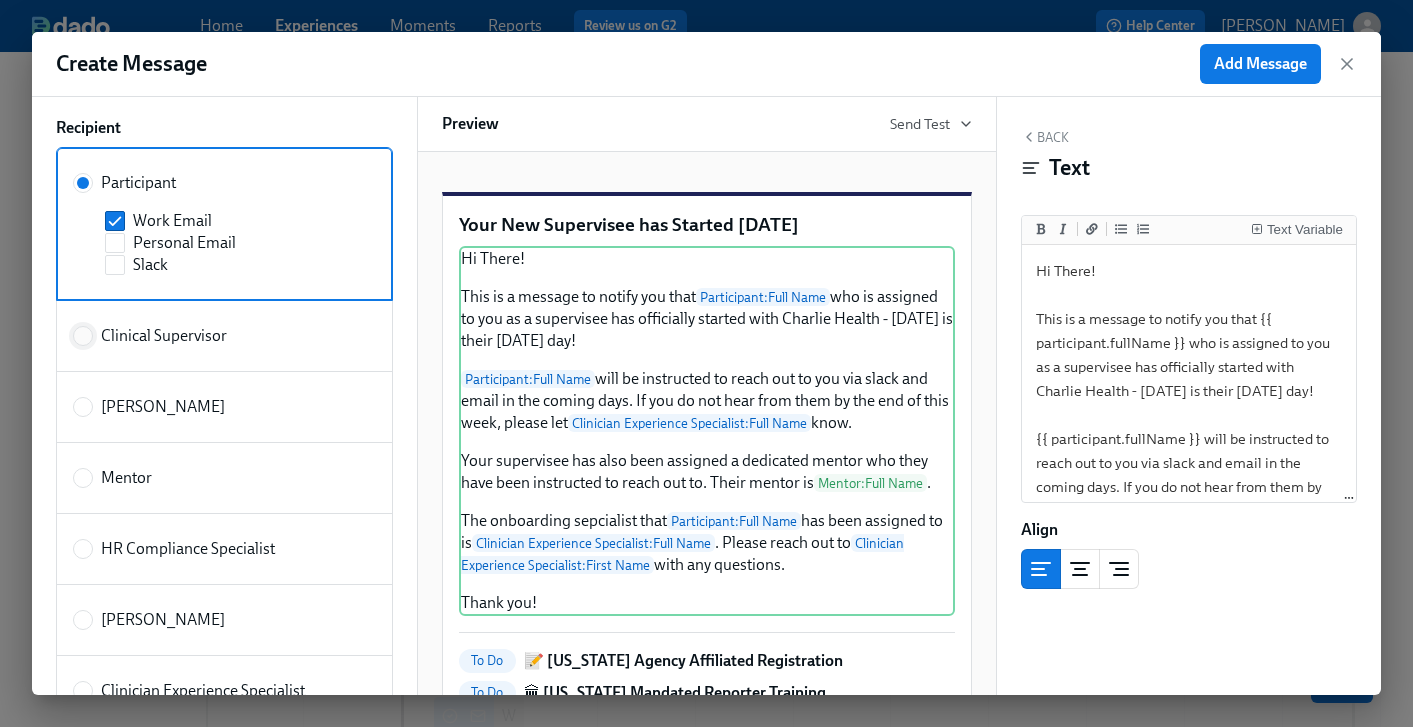 click on "Clinical Supervisor" at bounding box center [83, 336] 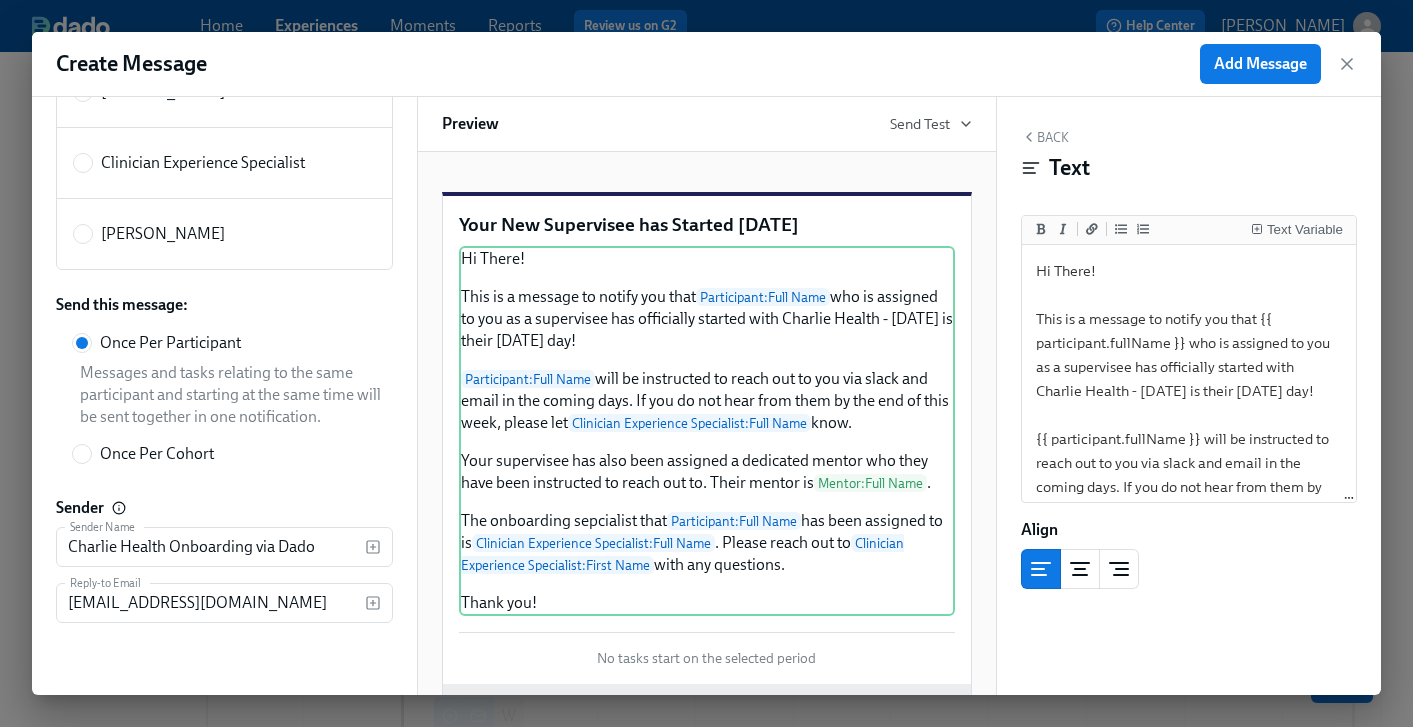 scroll, scrollTop: 0, scrollLeft: 0, axis: both 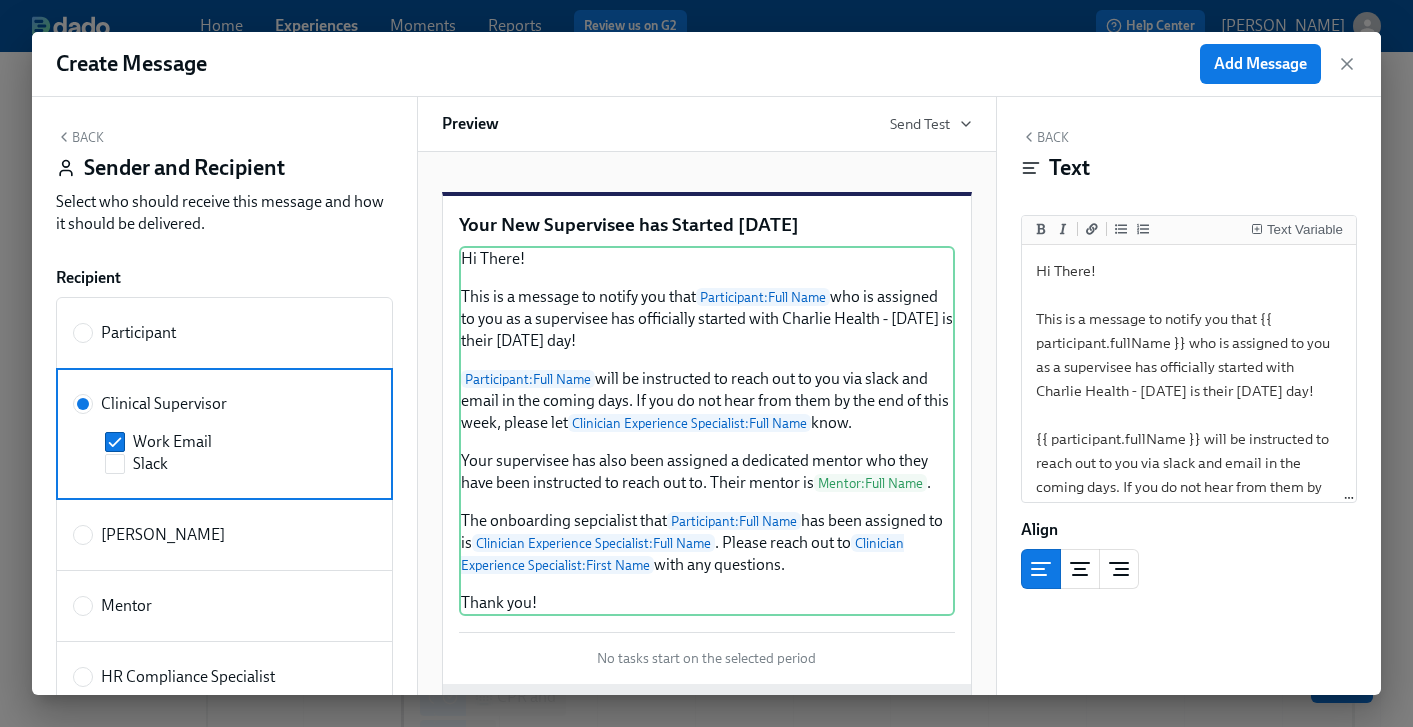 click on "Back" at bounding box center (80, 137) 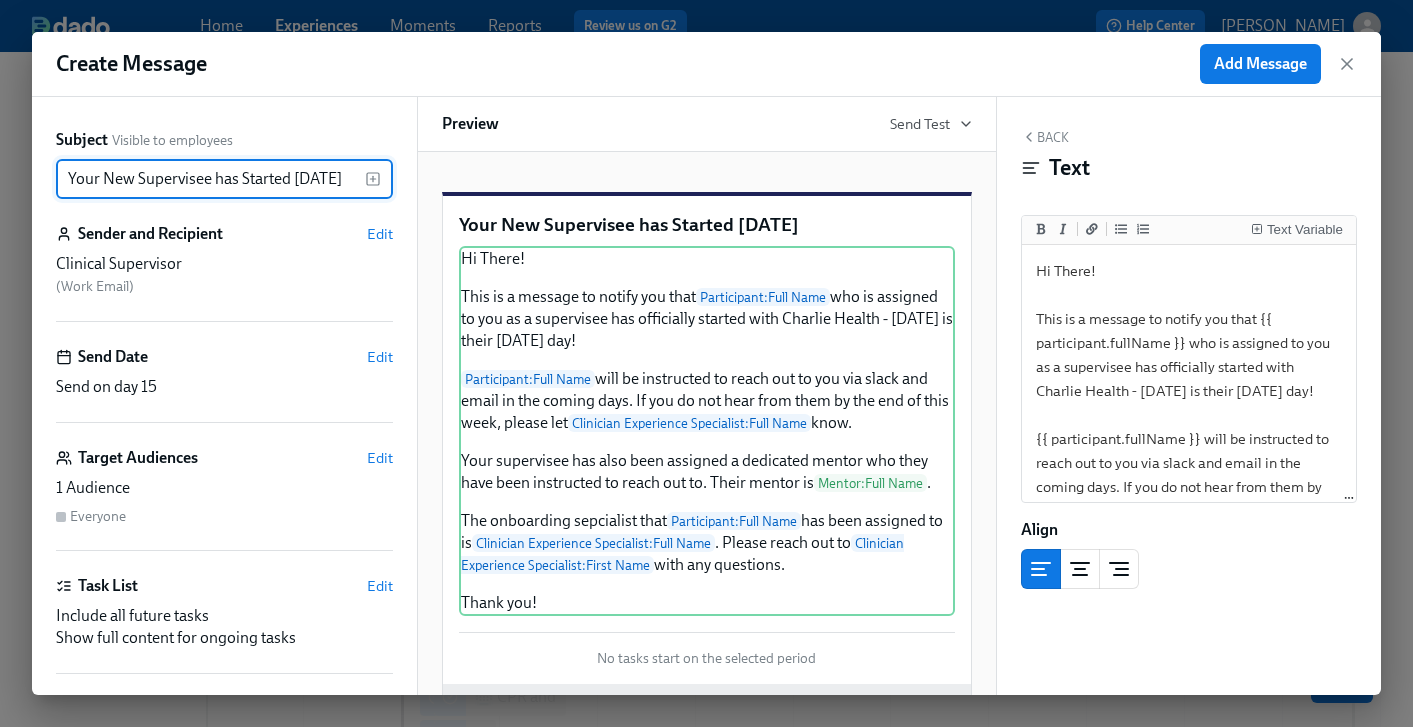 scroll, scrollTop: 35, scrollLeft: 0, axis: vertical 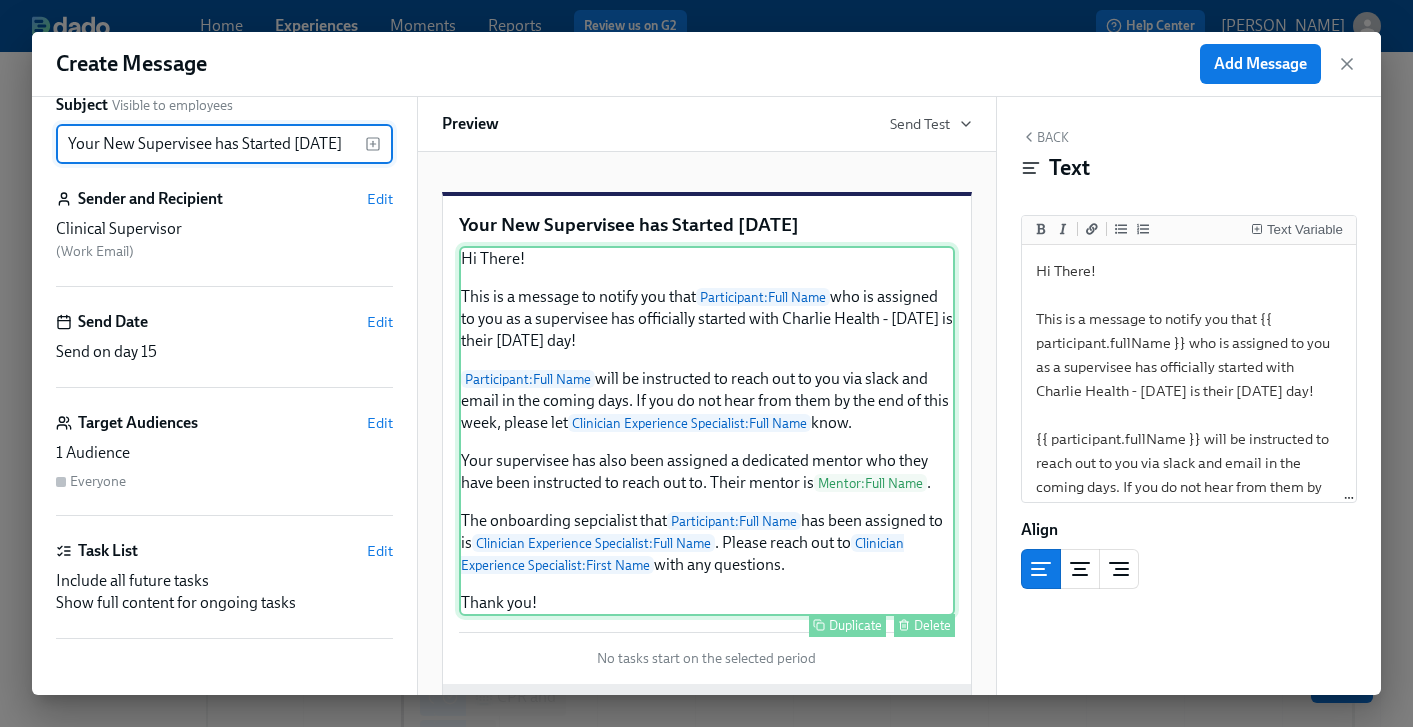 click on "Hi There!
This is a message to notify you that  Participant :  Full Name  who is assigned to you as a supervisee has officially started with Charlie Health - [DATE] is their [DATE] day!
Participant :  Full Name  will be instructed to reach out to you via slack and email in the coming days. If you do not hear from them by the end of this week, please let  Clinician Experience Specialist :  Full Name  know.
Your supervisee has also been assigned a dedicated mentor who they have been instructed to reach out to. Their mentor is  Mentor :  Full Name .
The onboarding sepcialist that  Participant :  Full Name  has been assigned to is  Clinician Experience Specialist :  Full Name . Please reach out to  Clinician Experience Specialist :  First Name  with any questions.
Thank you!   Duplicate   Delete" at bounding box center (707, 431) 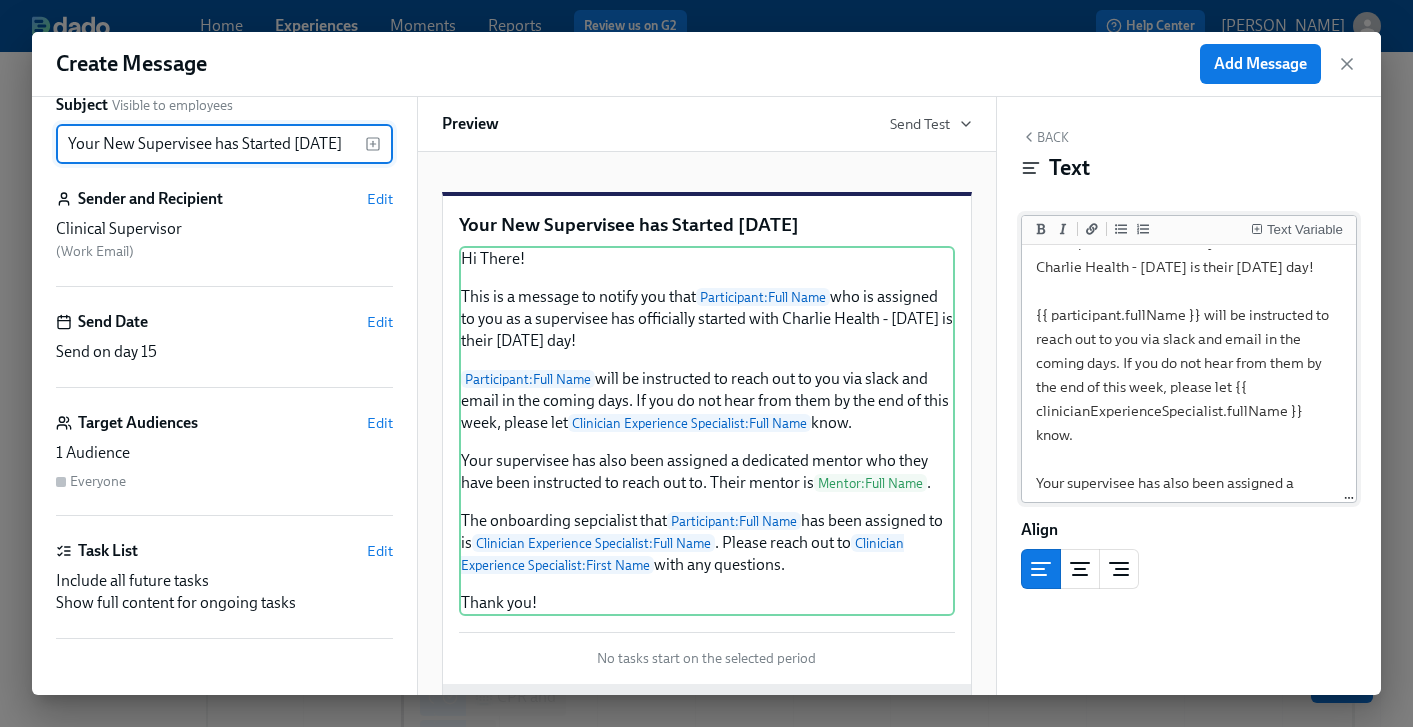 scroll, scrollTop: 164, scrollLeft: 0, axis: vertical 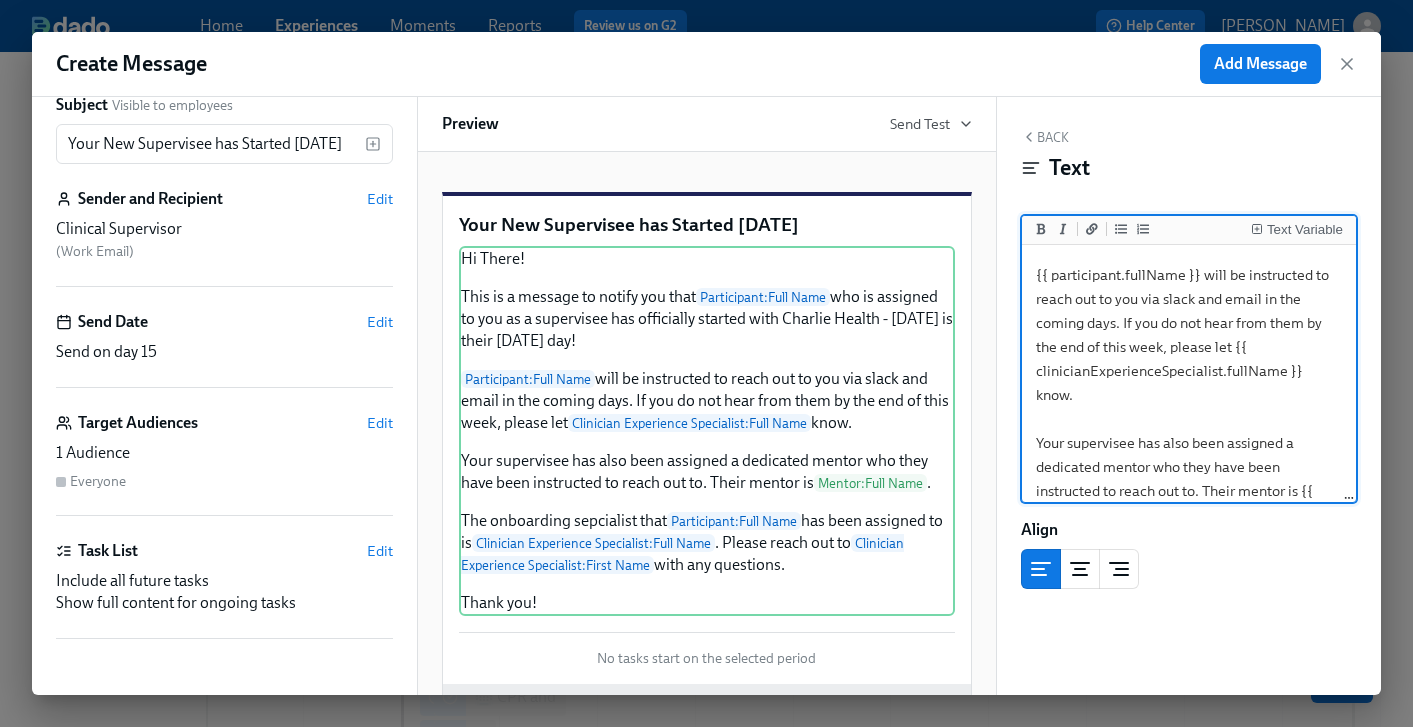 drag, startPoint x: 1200, startPoint y: 469, endPoint x: 1214, endPoint y: 451, distance: 22.803509 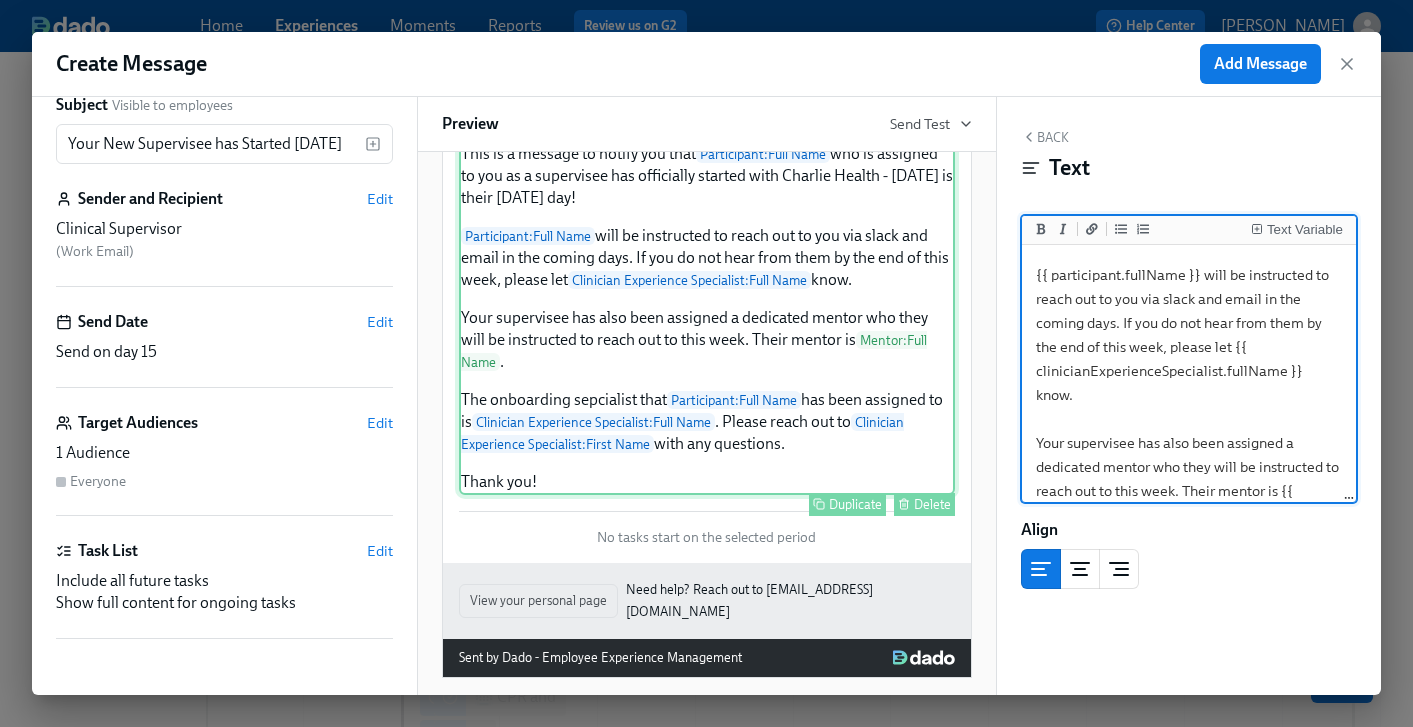 scroll, scrollTop: 0, scrollLeft: 0, axis: both 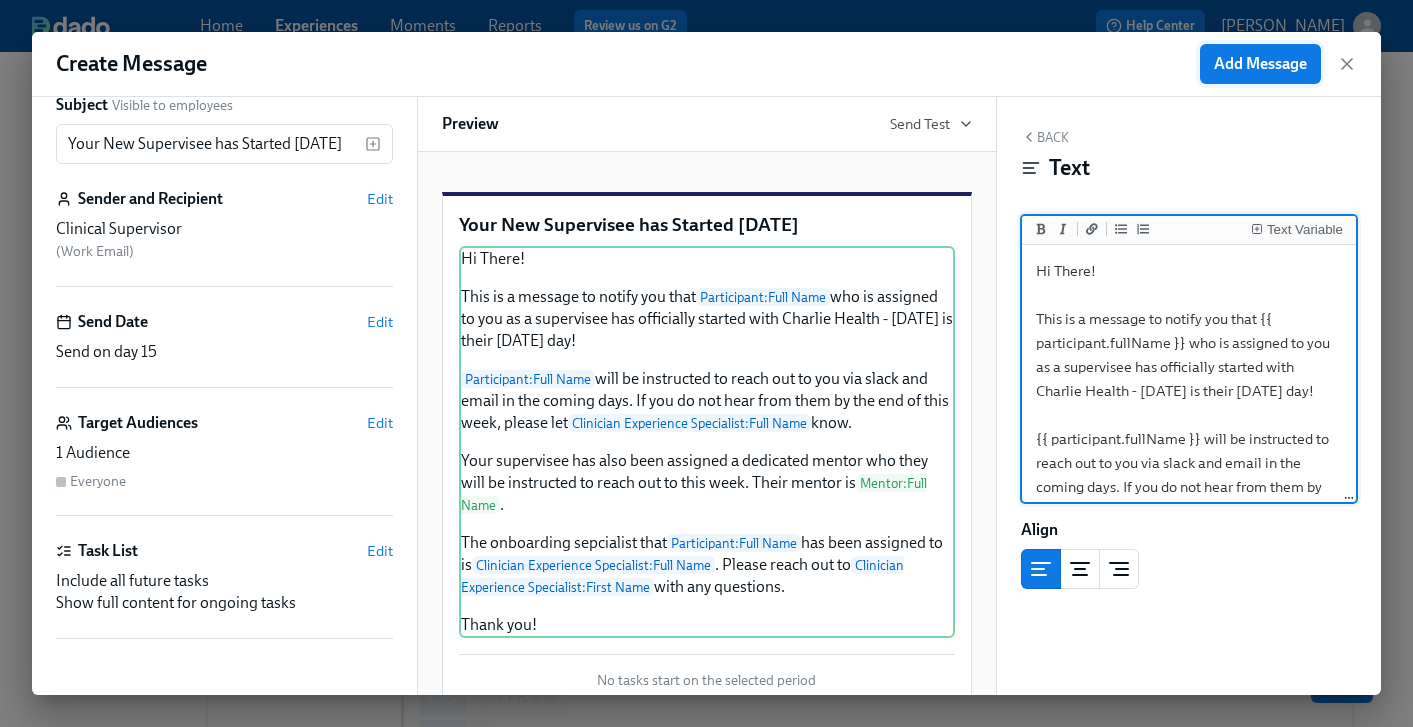 type on "Hi There!
This is a message to notify you that {{ participant.fullName }} who is assigned to you as a supervisee has officially started with Charlie Health - [DATE] is their [DATE] day!
{{ participant.fullName }} will be instructed to reach out to you via slack and email in the coming days. If you do not hear from them by the end of this week, please let {{ clinicianExperienceSpecialist.fullName }} know.
Your supervisee has also been assigned a dedicated mentor who they will be instructed to reach out to this week. Their mentor is {{ mentor.fullName }}.
The onboarding sepcialist that {{ participant.fullName }} has been assigned to is {{ clinicianExperienceSpecialist.fullName }}. Please reach out to {{ clinicianExperienceSpecialist.firstName }} with any questions.
Thank you!" 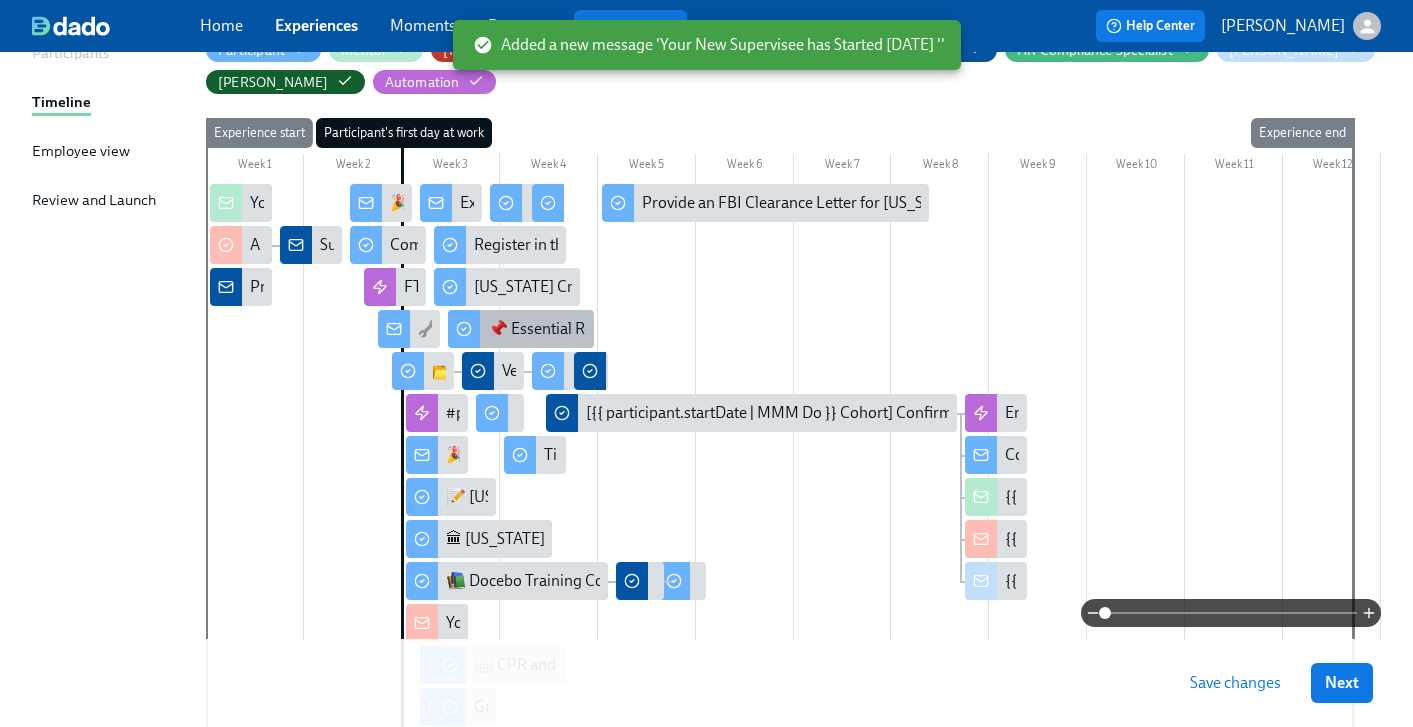scroll, scrollTop: 255, scrollLeft: 0, axis: vertical 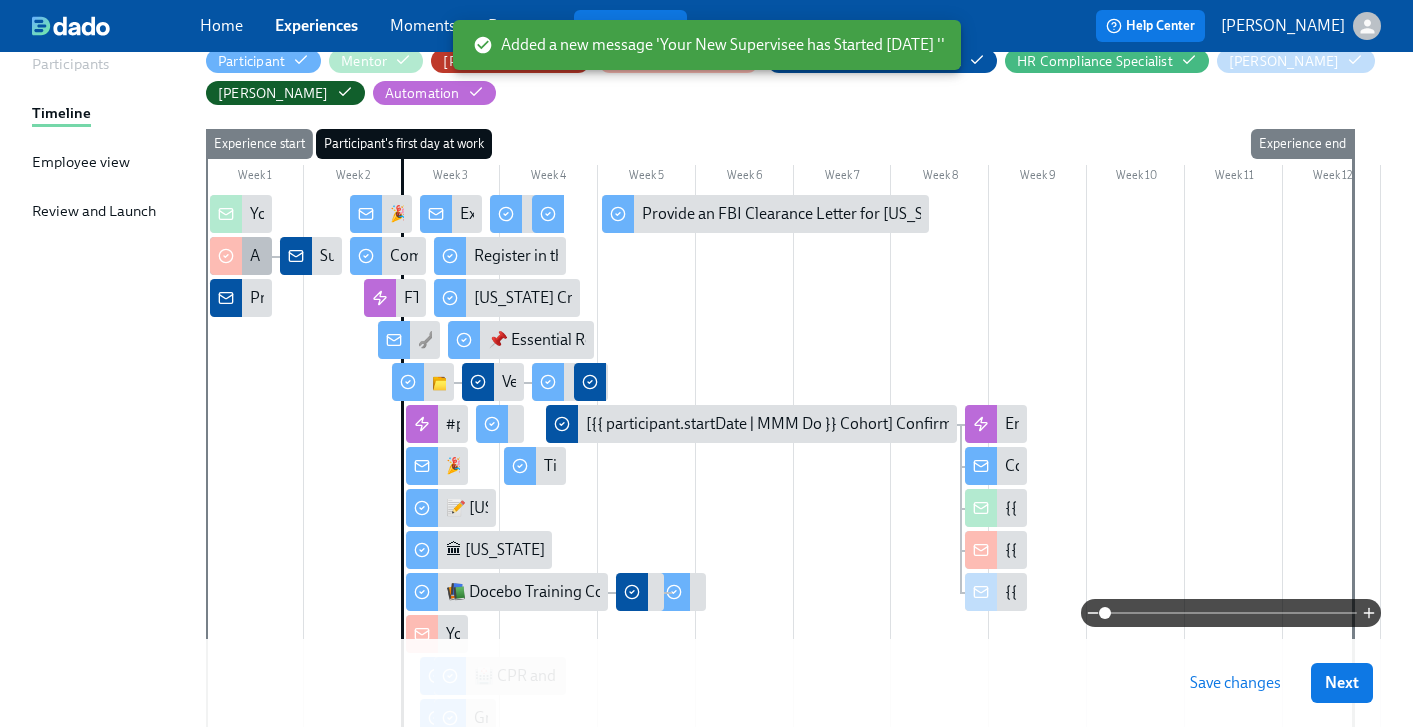 click on "A New Hire is Cleared to Start" at bounding box center (350, 256) 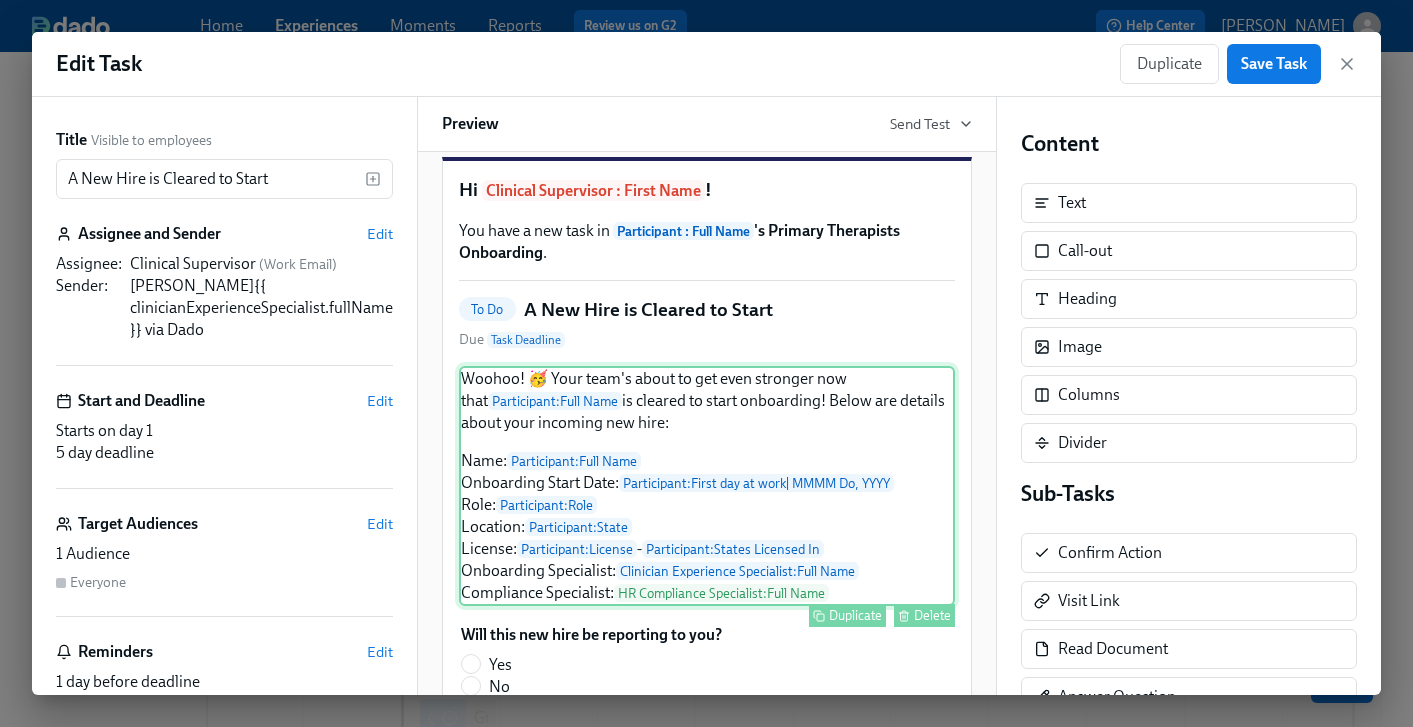 scroll, scrollTop: 32, scrollLeft: 0, axis: vertical 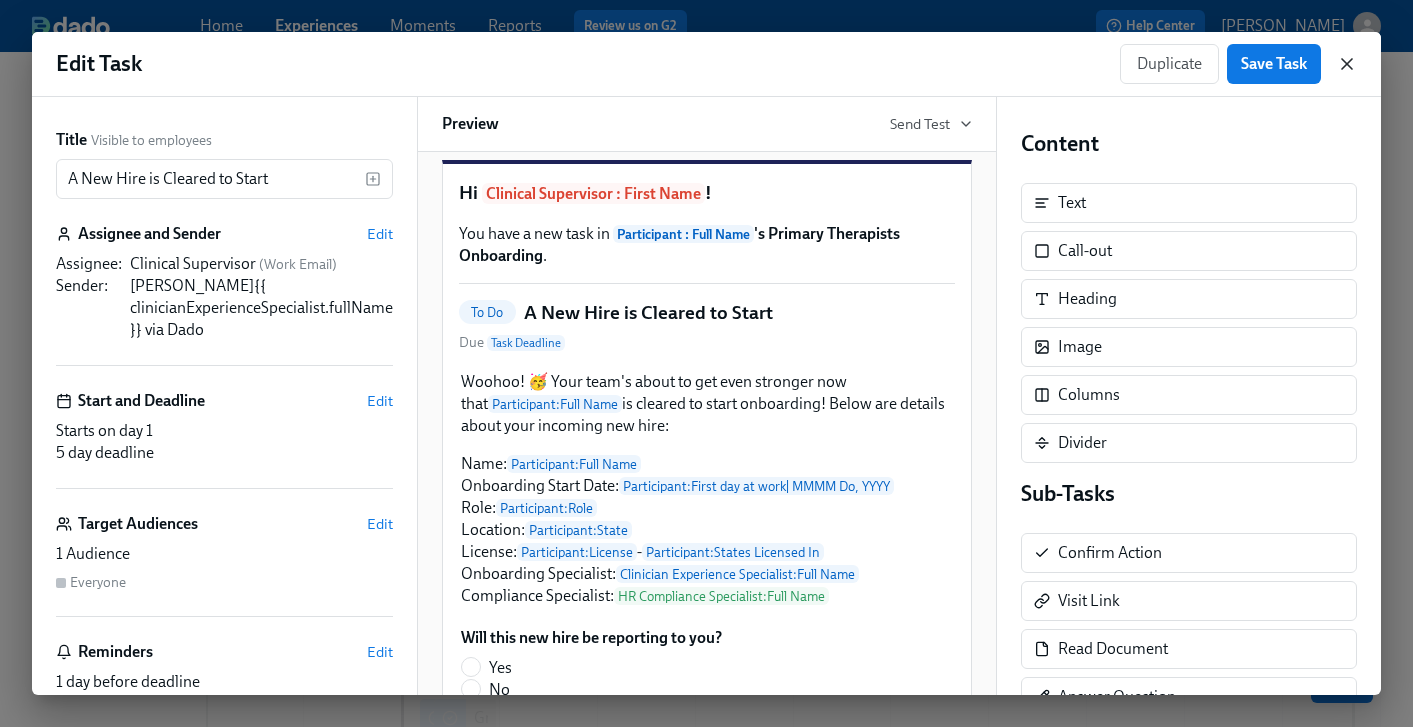 click 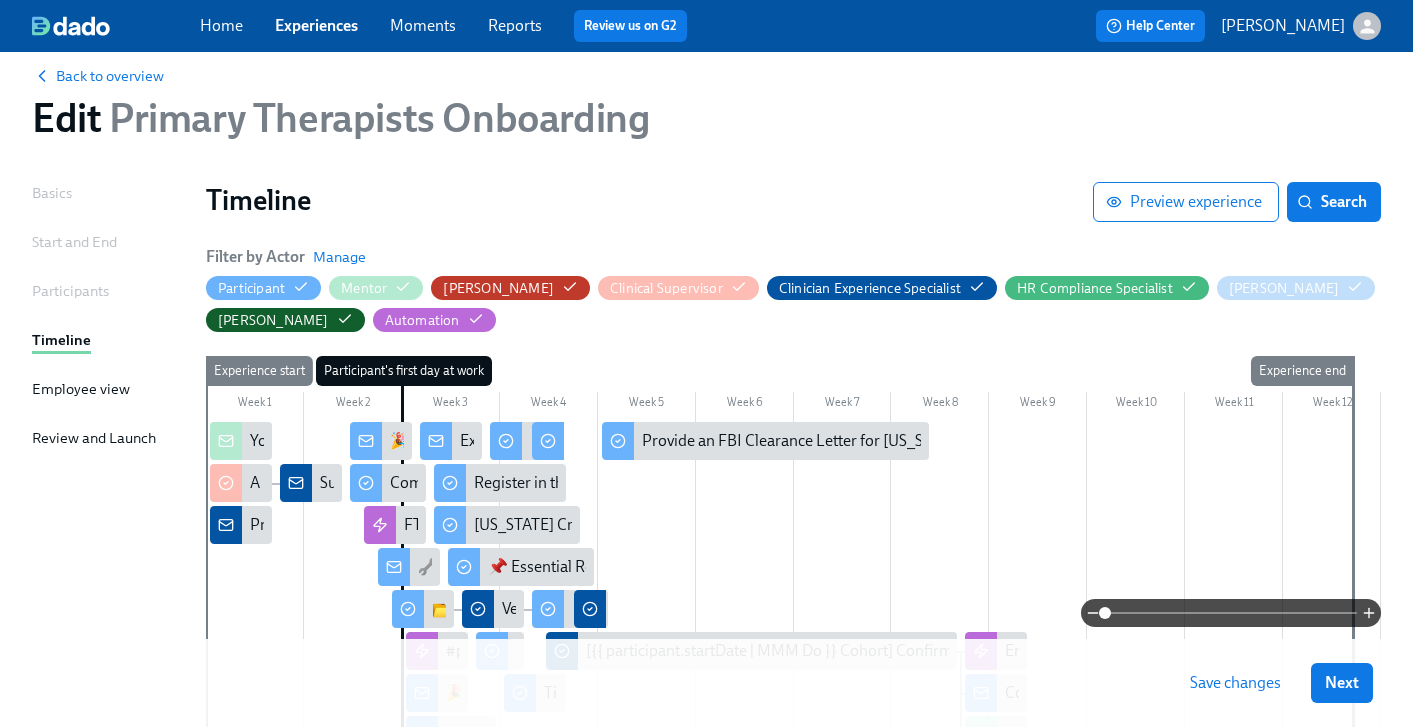 scroll, scrollTop: 0, scrollLeft: 0, axis: both 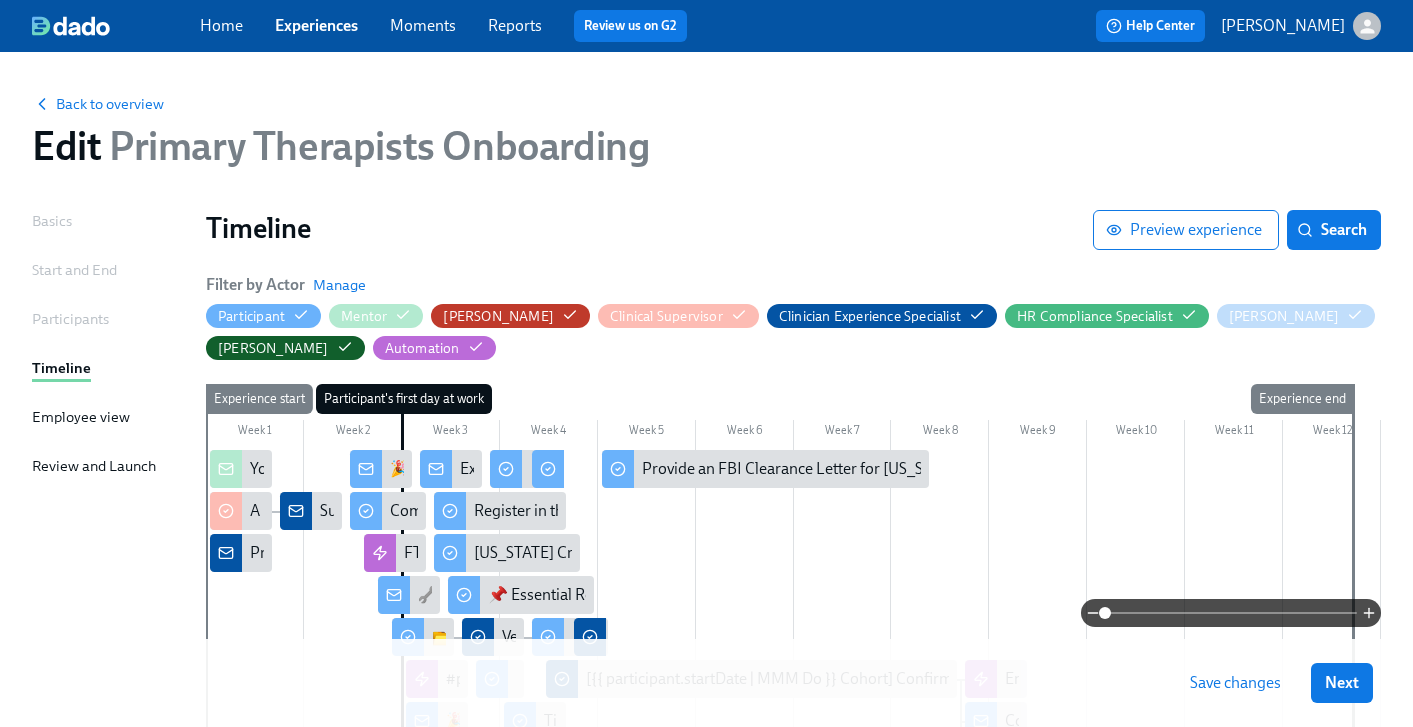 click on "Save changes" at bounding box center [1235, 683] 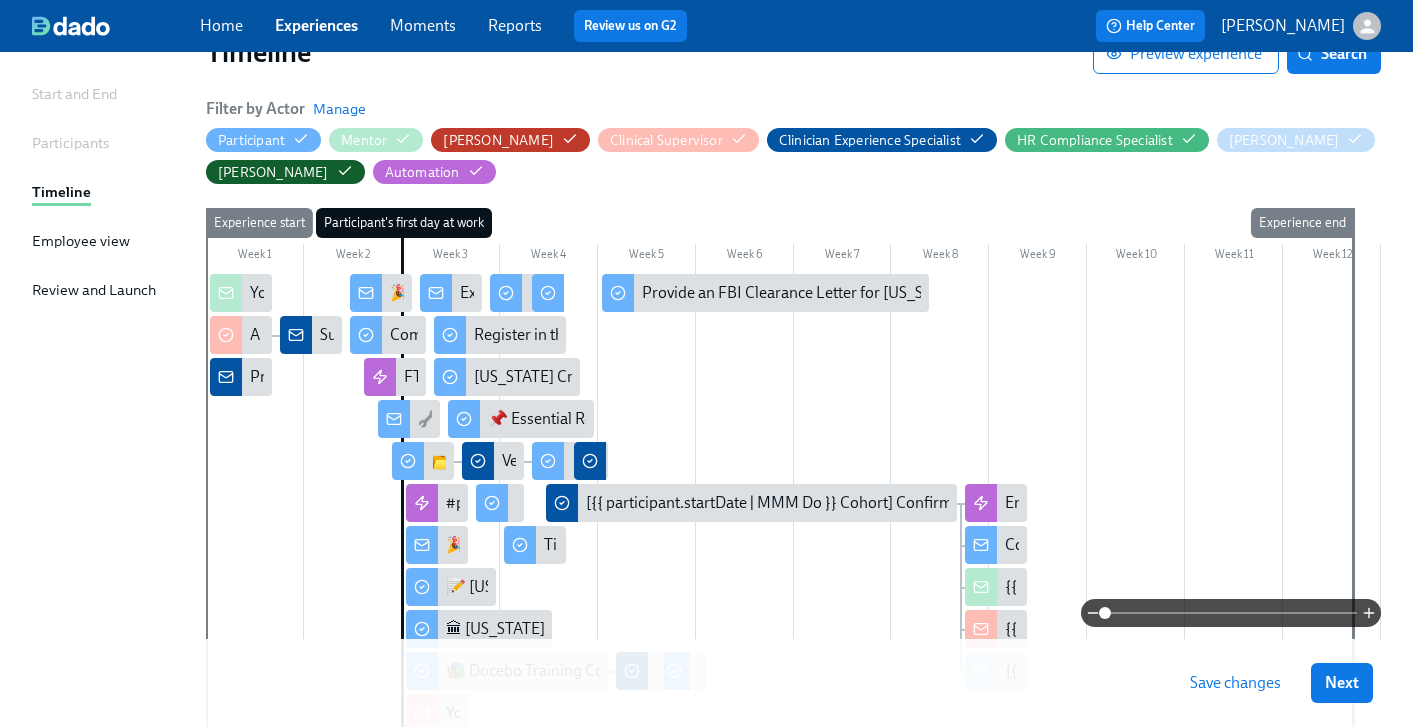 scroll, scrollTop: 541, scrollLeft: 0, axis: vertical 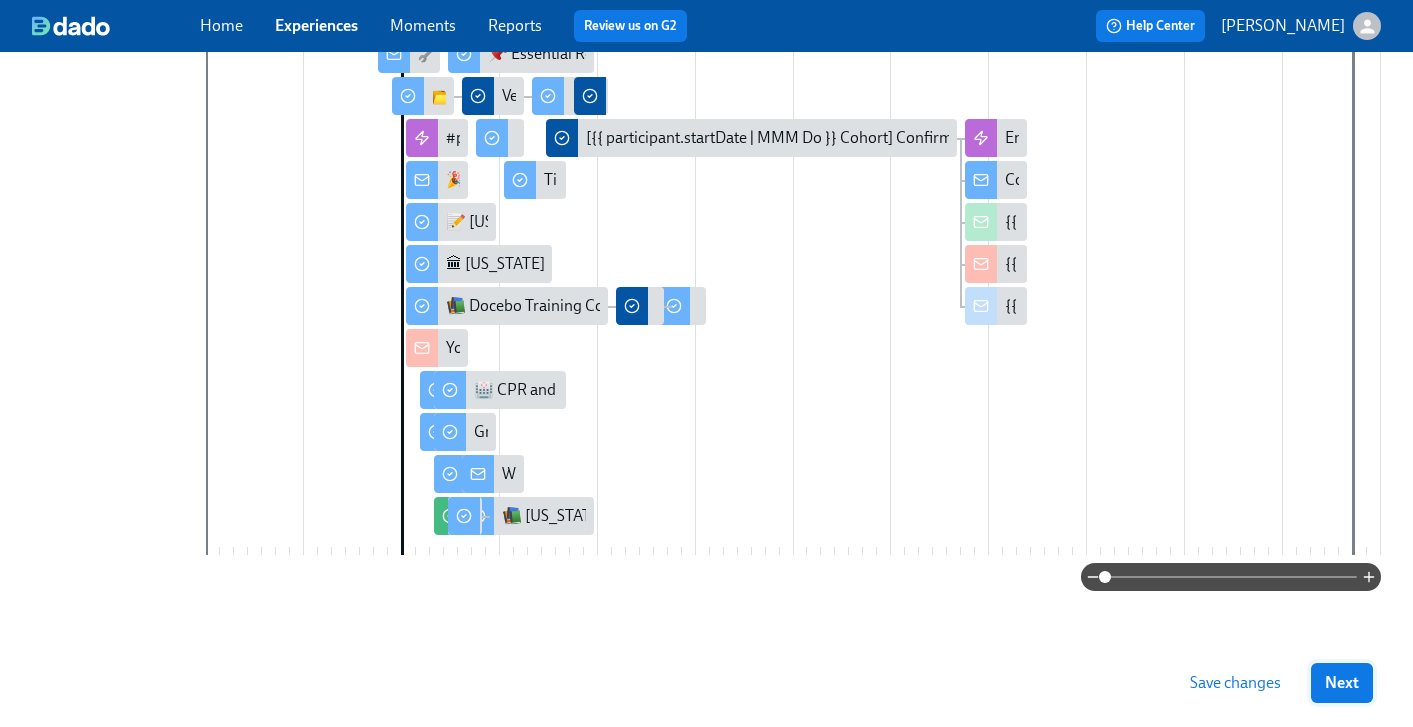 click on "Next" at bounding box center [1342, 683] 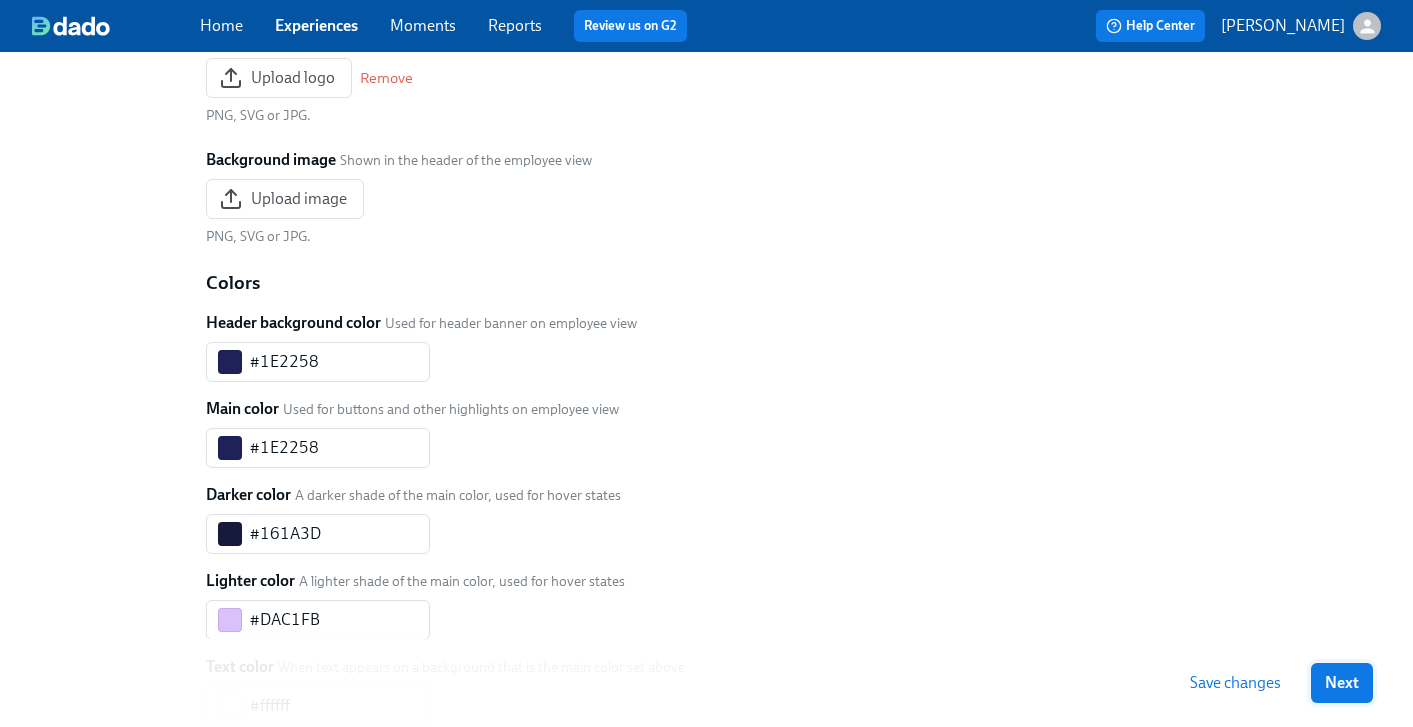 click on "Next" at bounding box center [1342, 683] 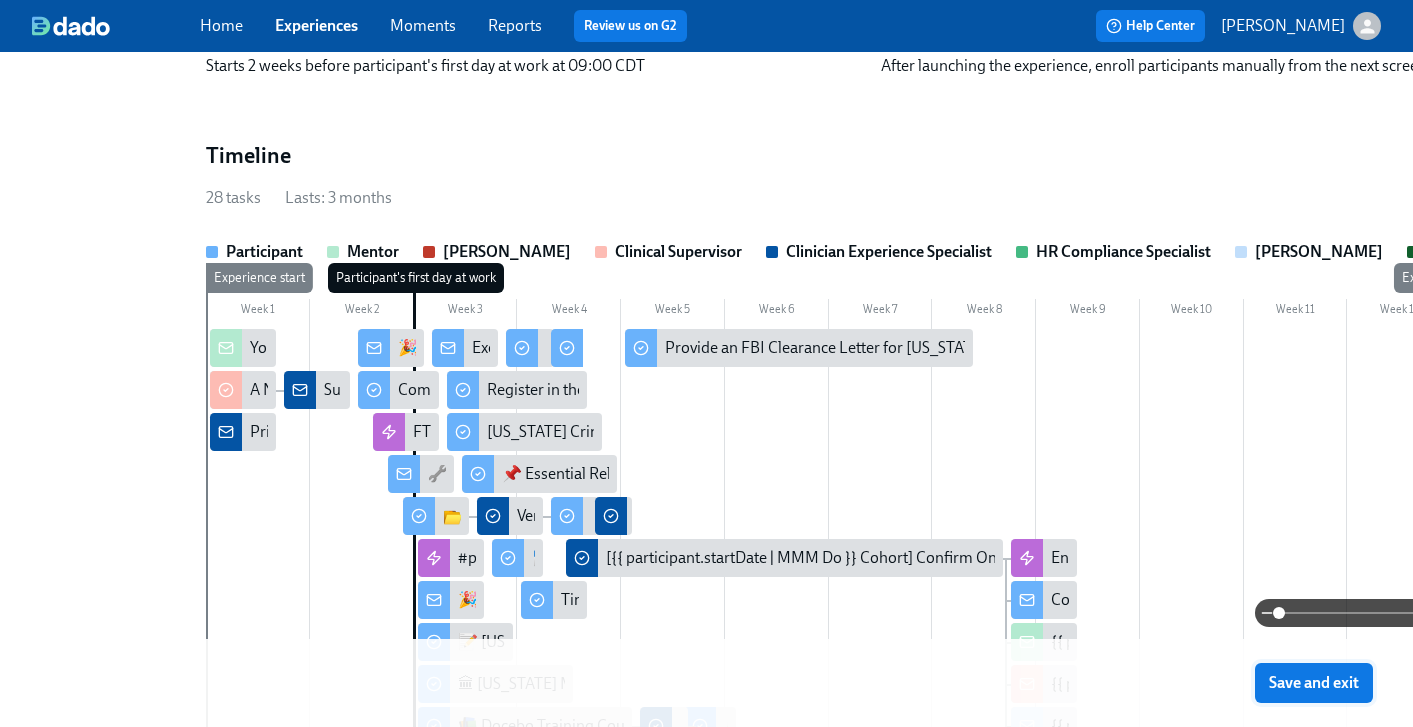 click on "Save and exit" at bounding box center (1314, 683) 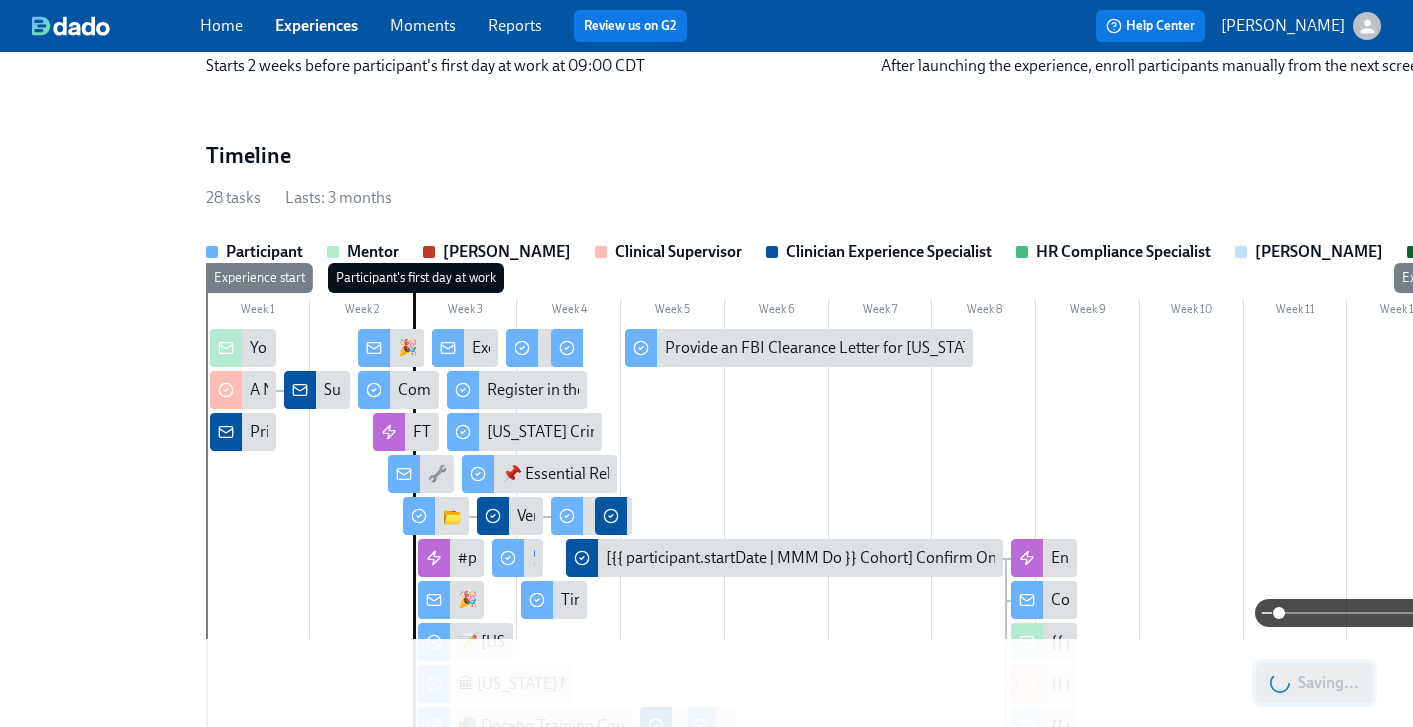 scroll, scrollTop: 0, scrollLeft: 0, axis: both 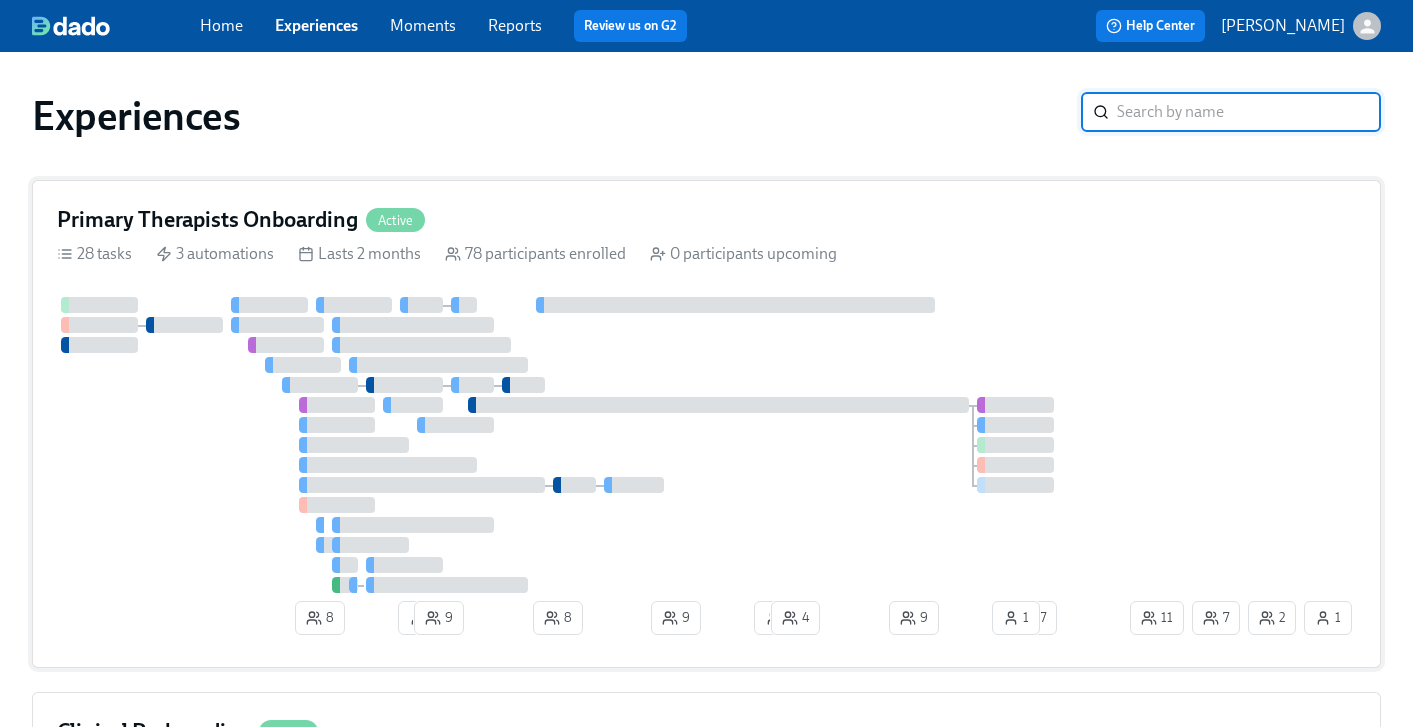 click on "Primary Therapists Onboarding" at bounding box center [207, 220] 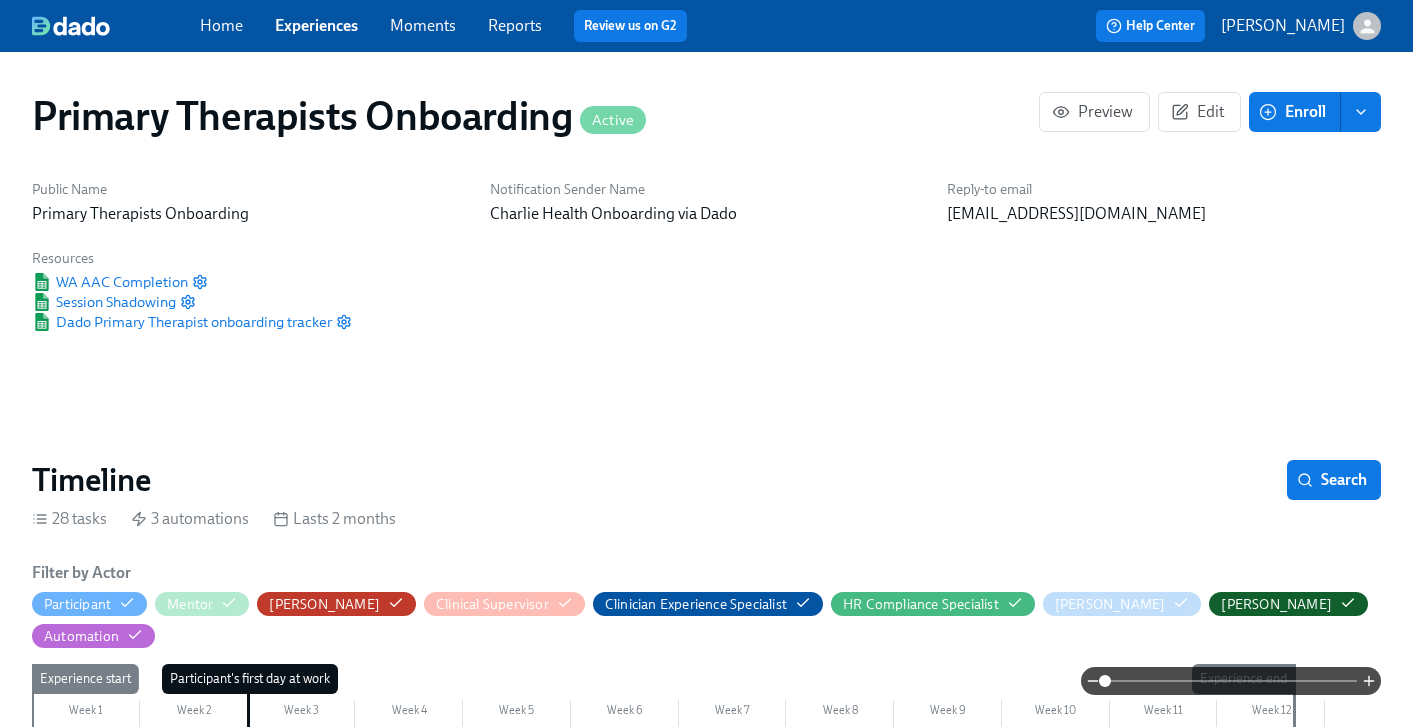scroll, scrollTop: 0, scrollLeft: 26852, axis: horizontal 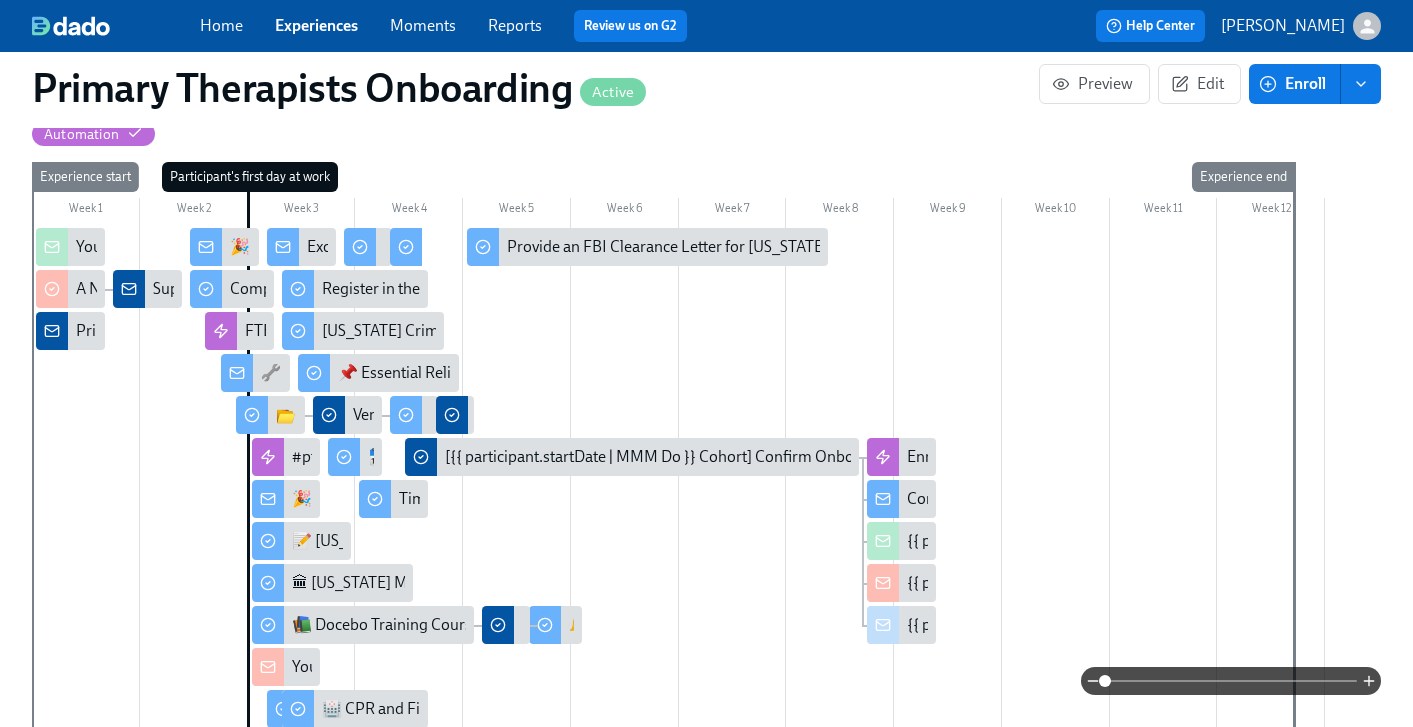 click on "Your New Supervisee has Started [DATE]" at bounding box center (286, 667) 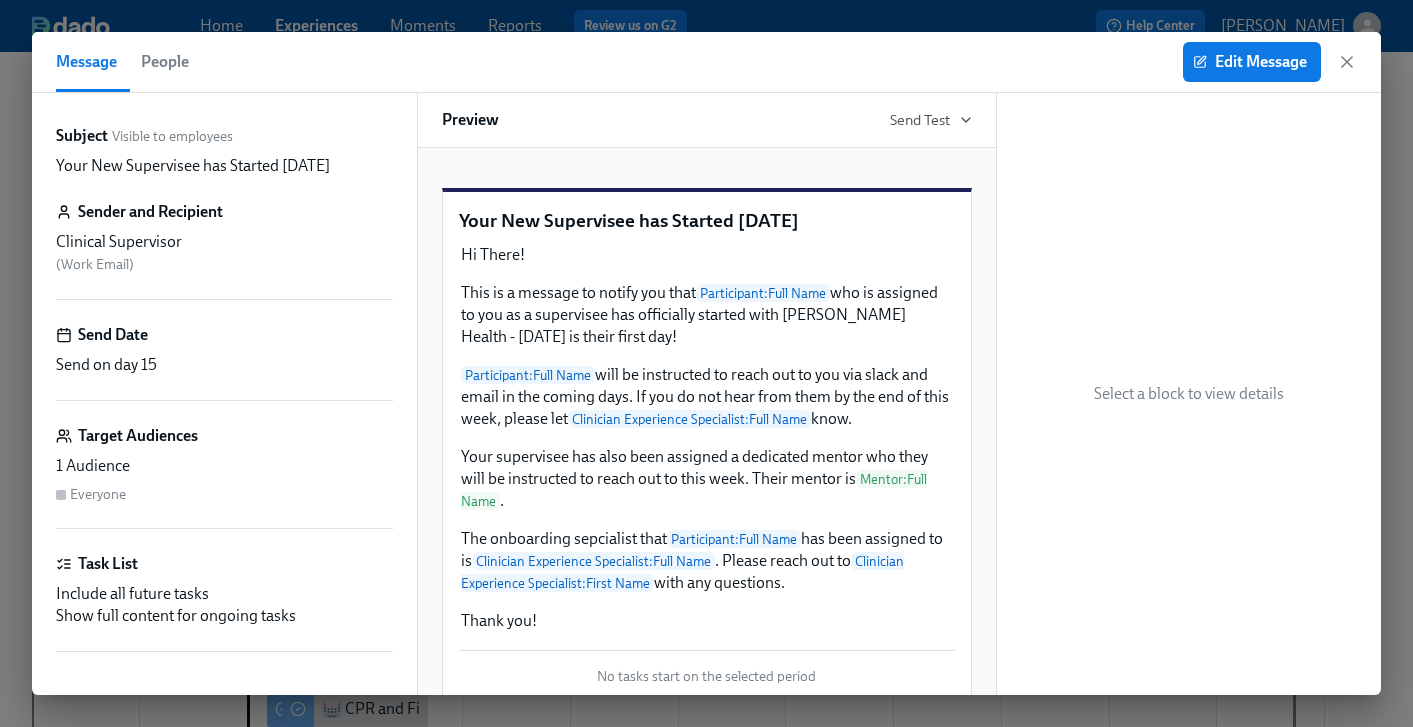 click on "Your New Supervisee has Started [DATE]" at bounding box center (707, 221) 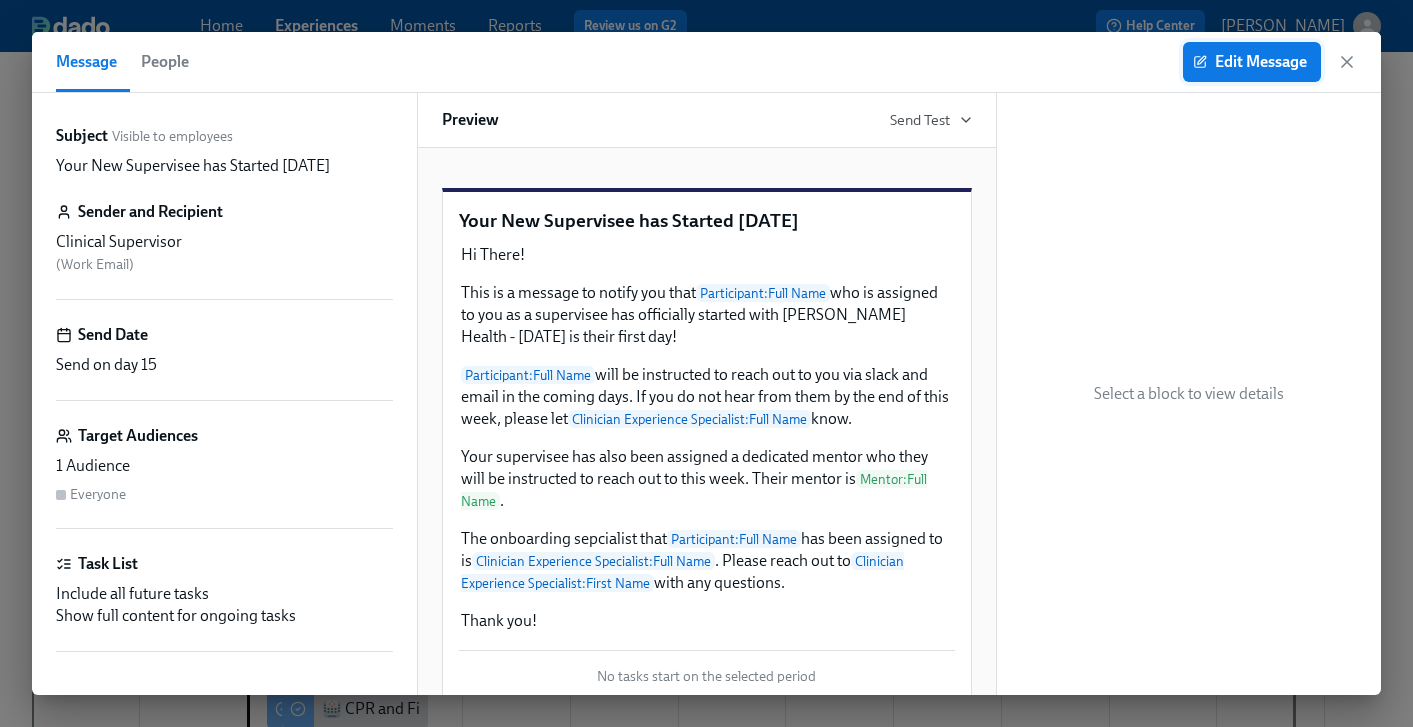 click on "Edit Message" at bounding box center (1252, 62) 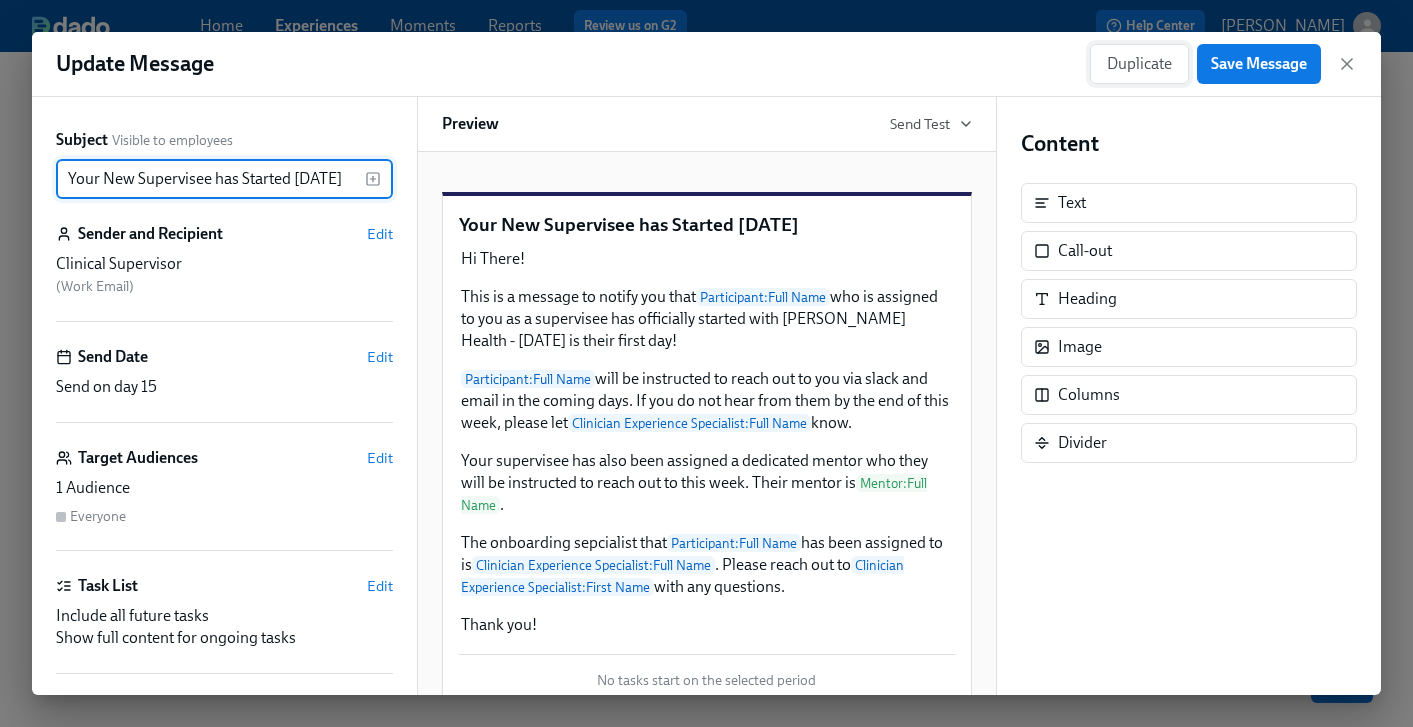 scroll, scrollTop: 0, scrollLeft: 0, axis: both 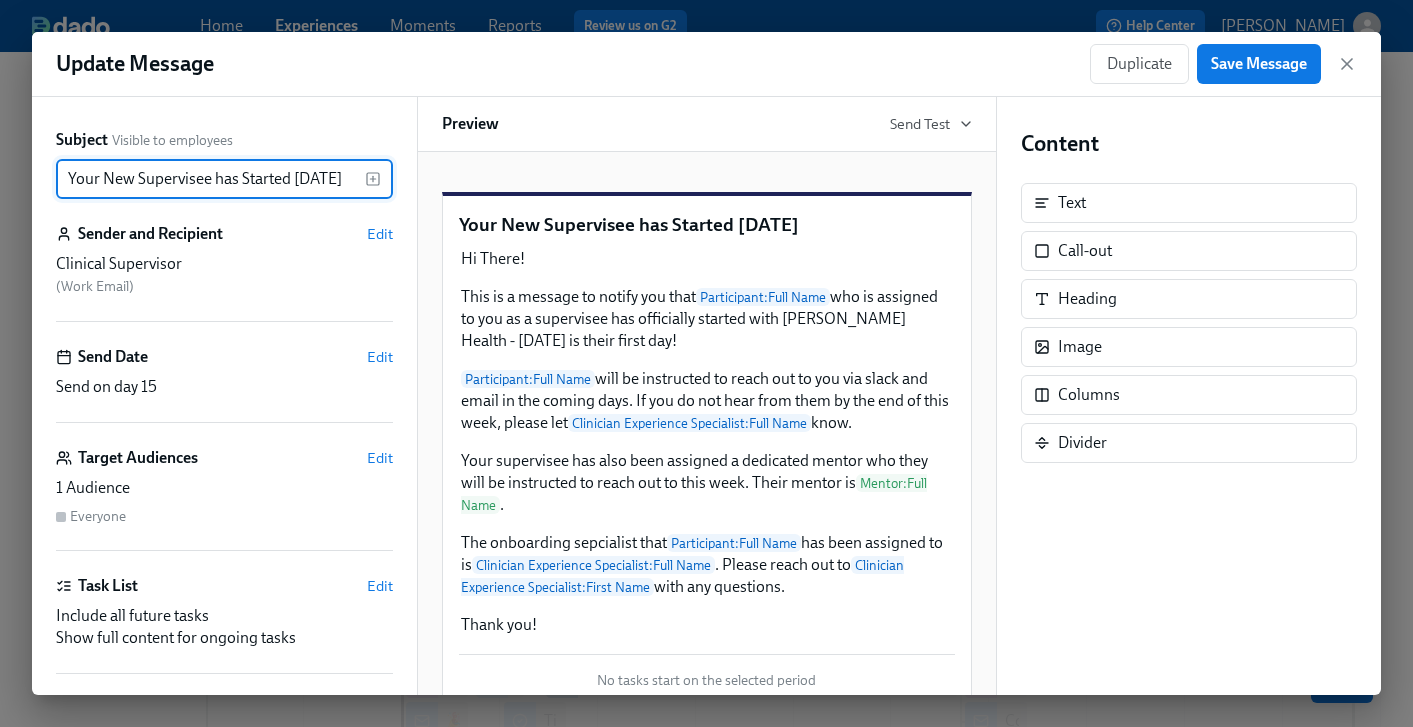 click on "Your New Supervisee has Started [DATE]" at bounding box center (707, 225) 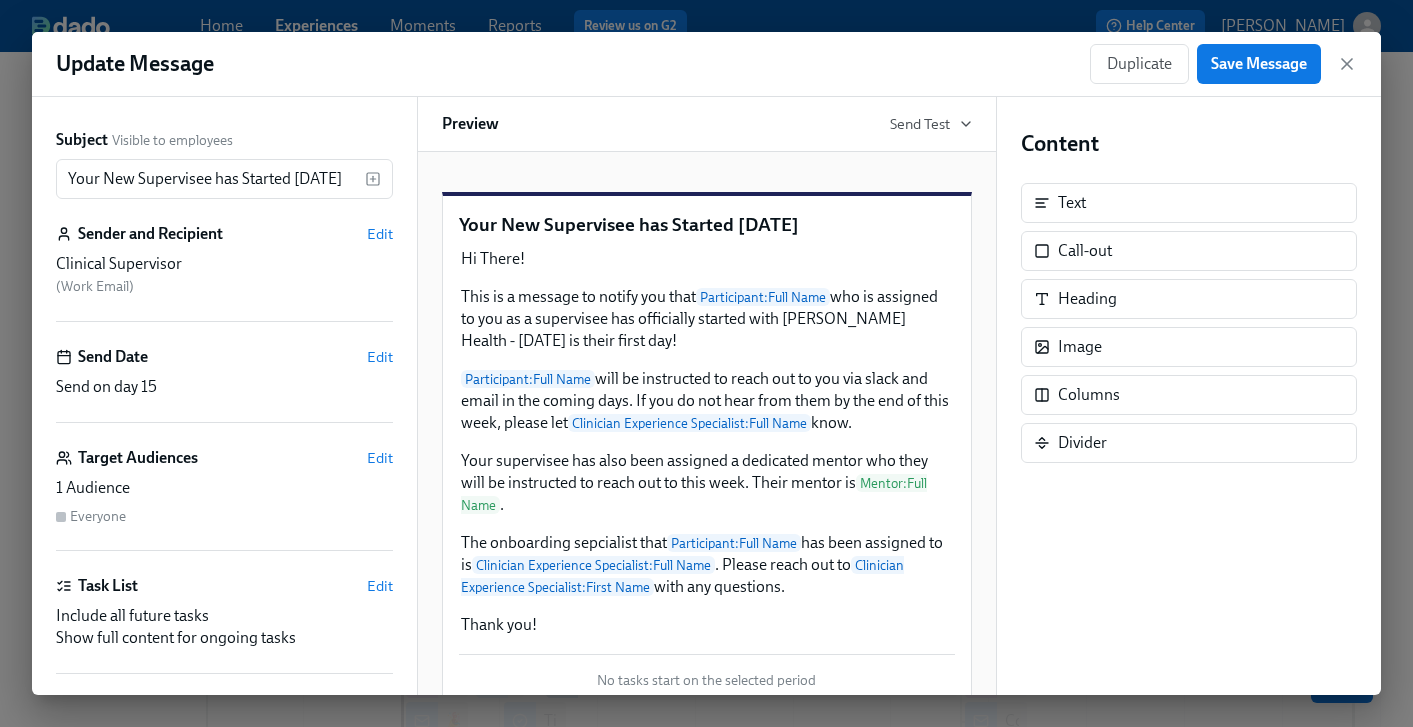 click on "Your New Supervisee has Started [DATE]" at bounding box center [707, 225] 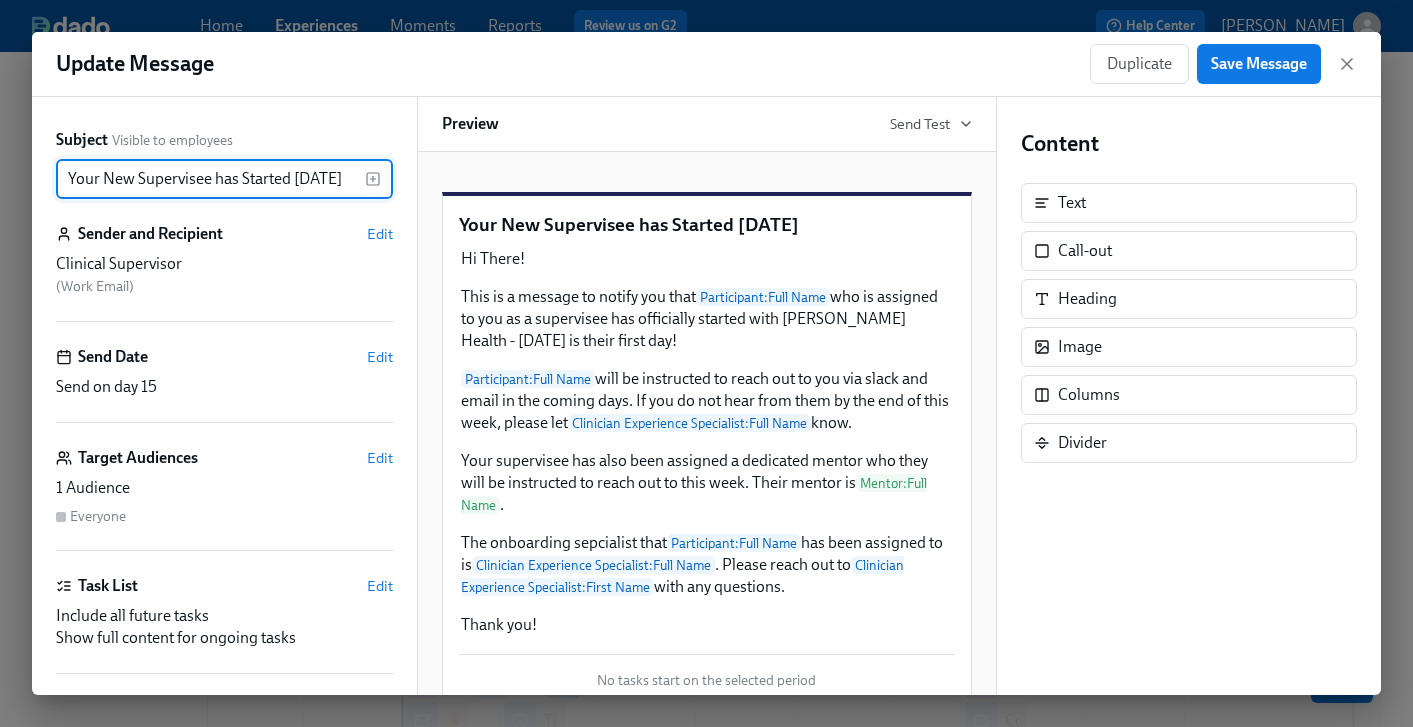 drag, startPoint x: 341, startPoint y: 180, endPoint x: 56, endPoint y: 172, distance: 285.11224 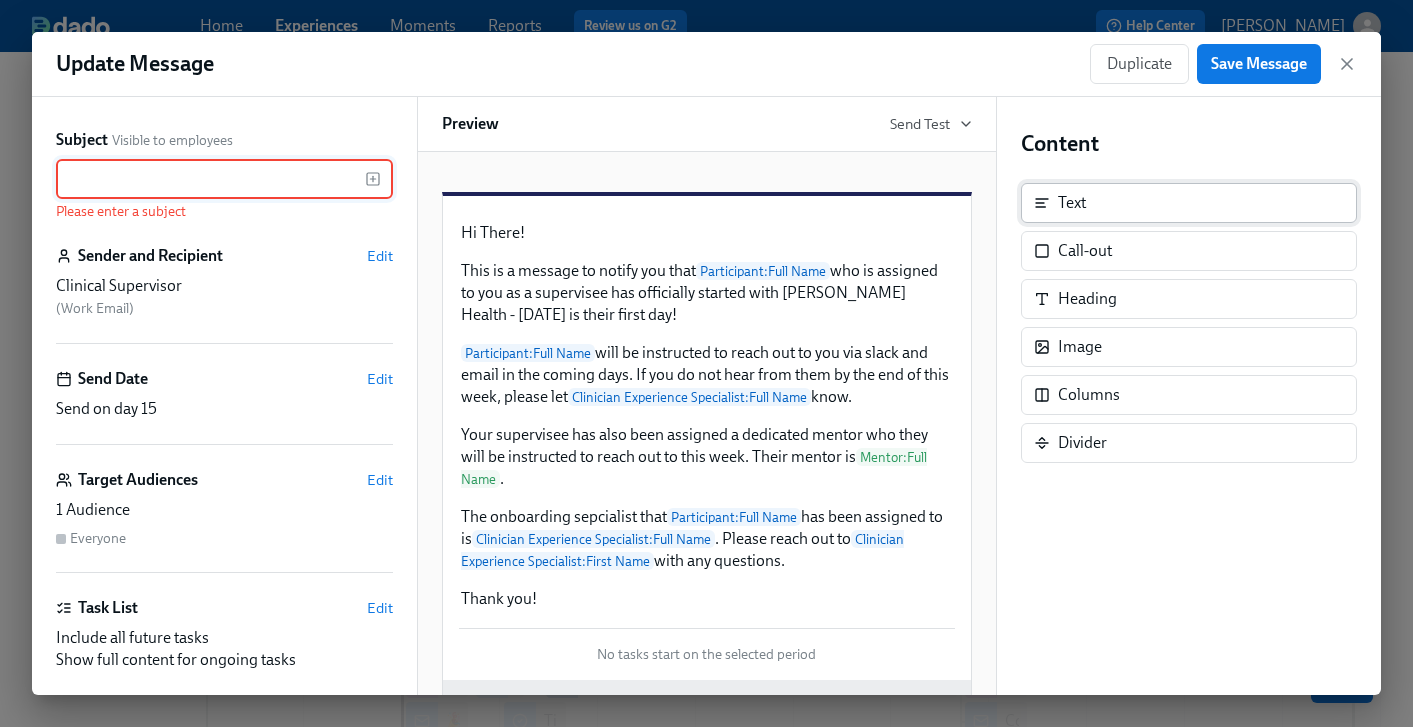 click on "Text" at bounding box center [1189, 203] 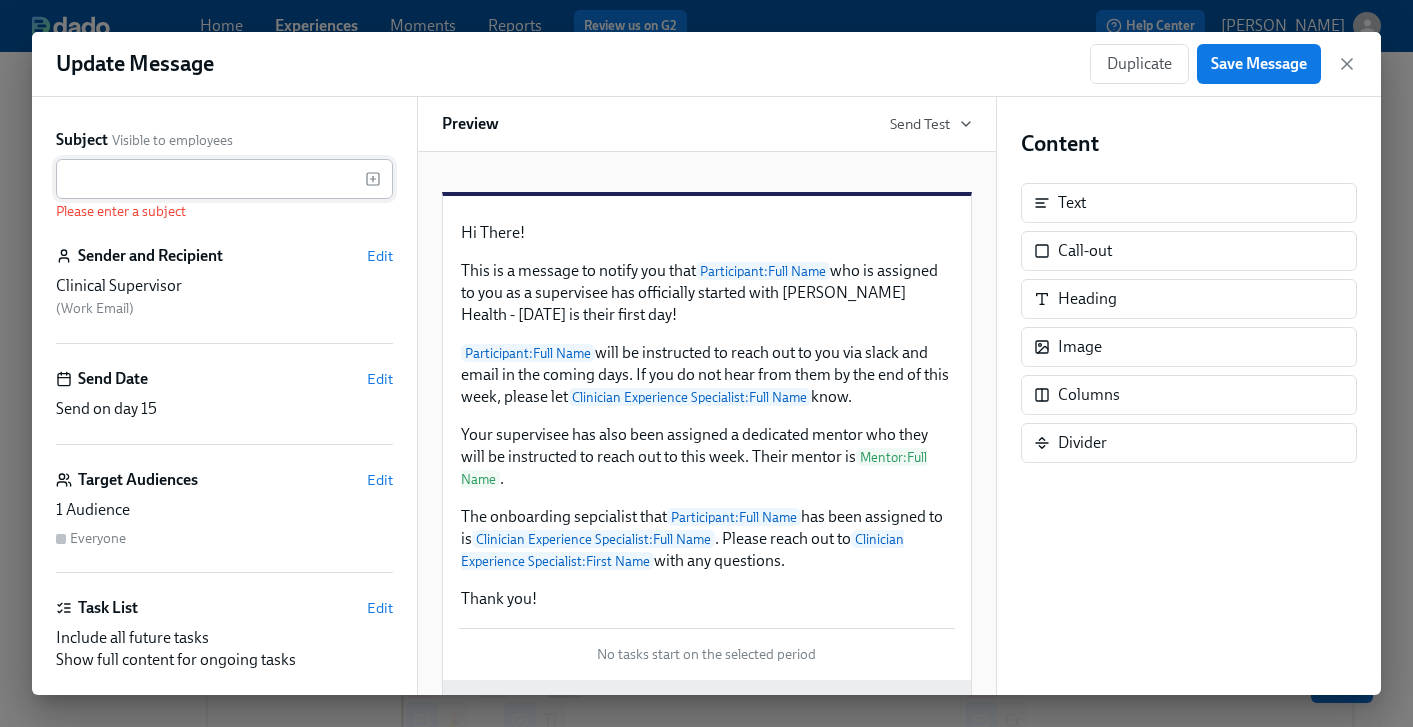 click 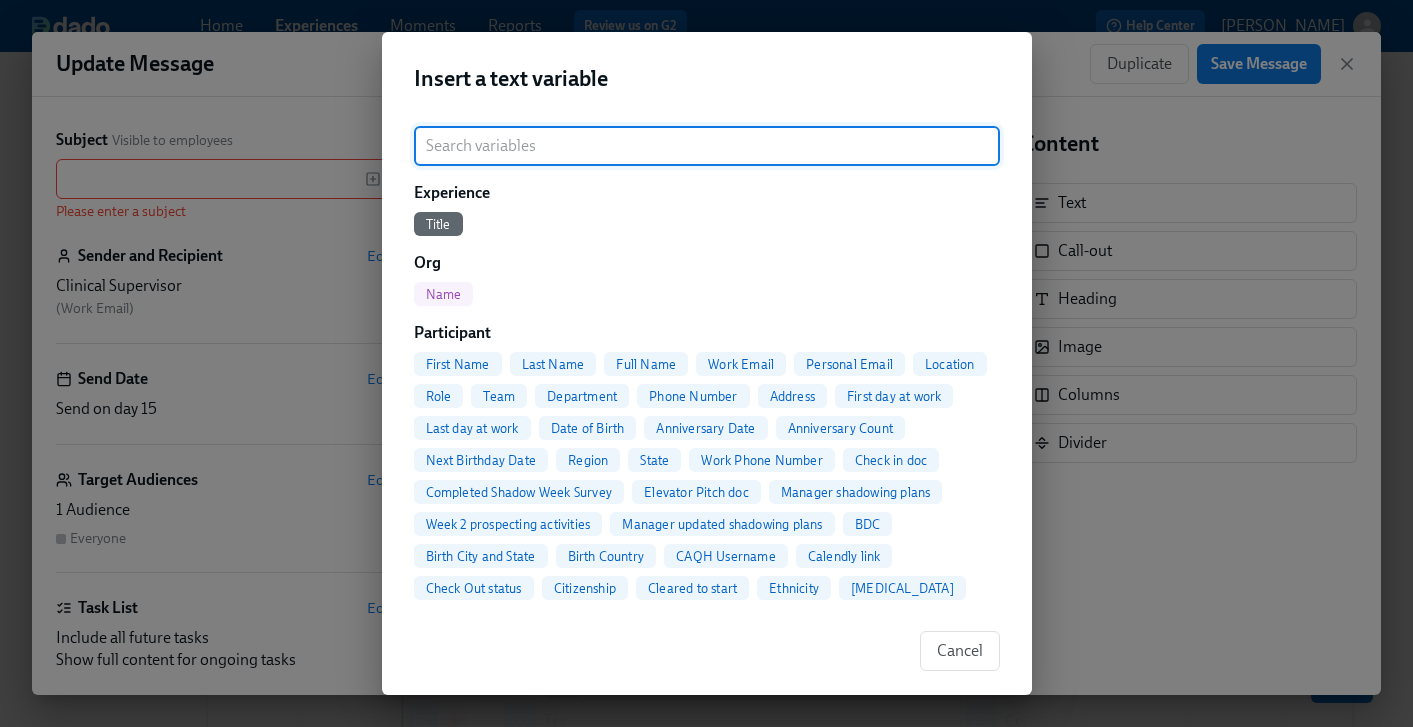 click on "Full Name" at bounding box center [646, 364] 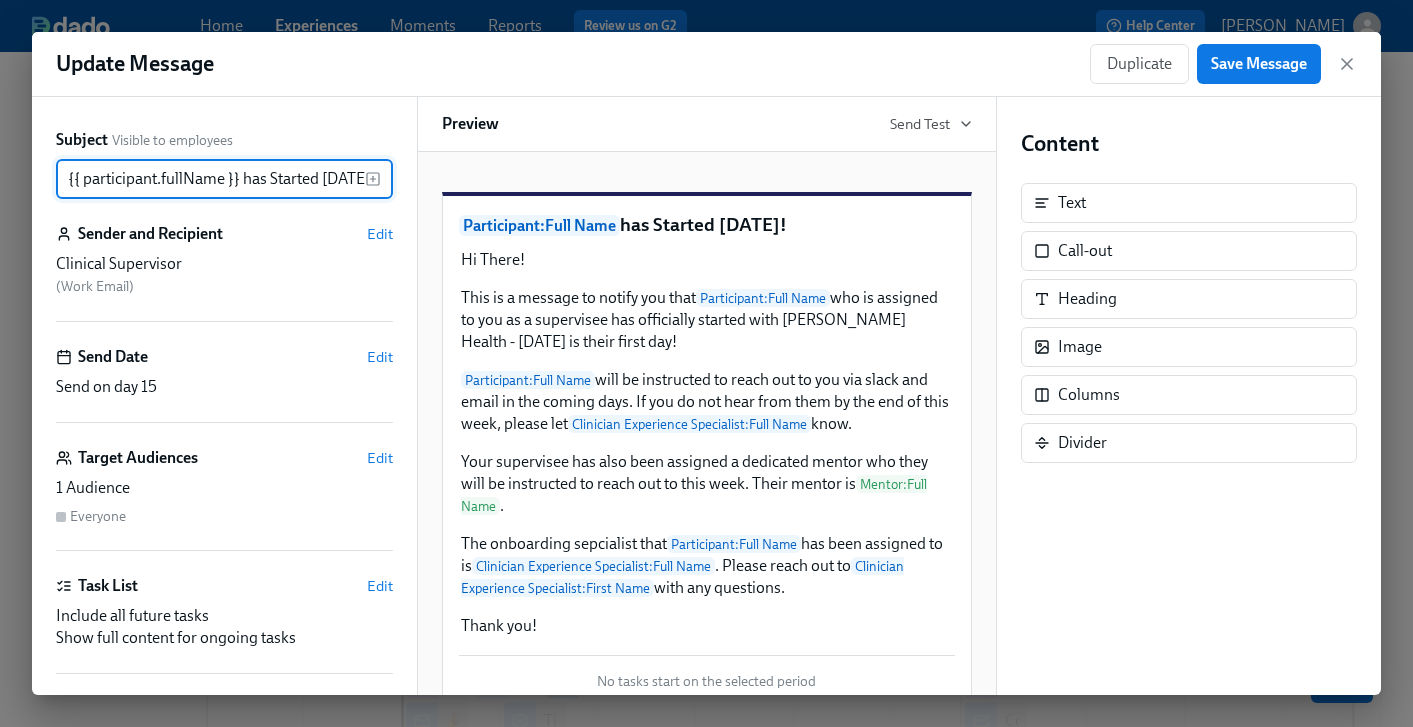 scroll, scrollTop: 0, scrollLeft: 7, axis: horizontal 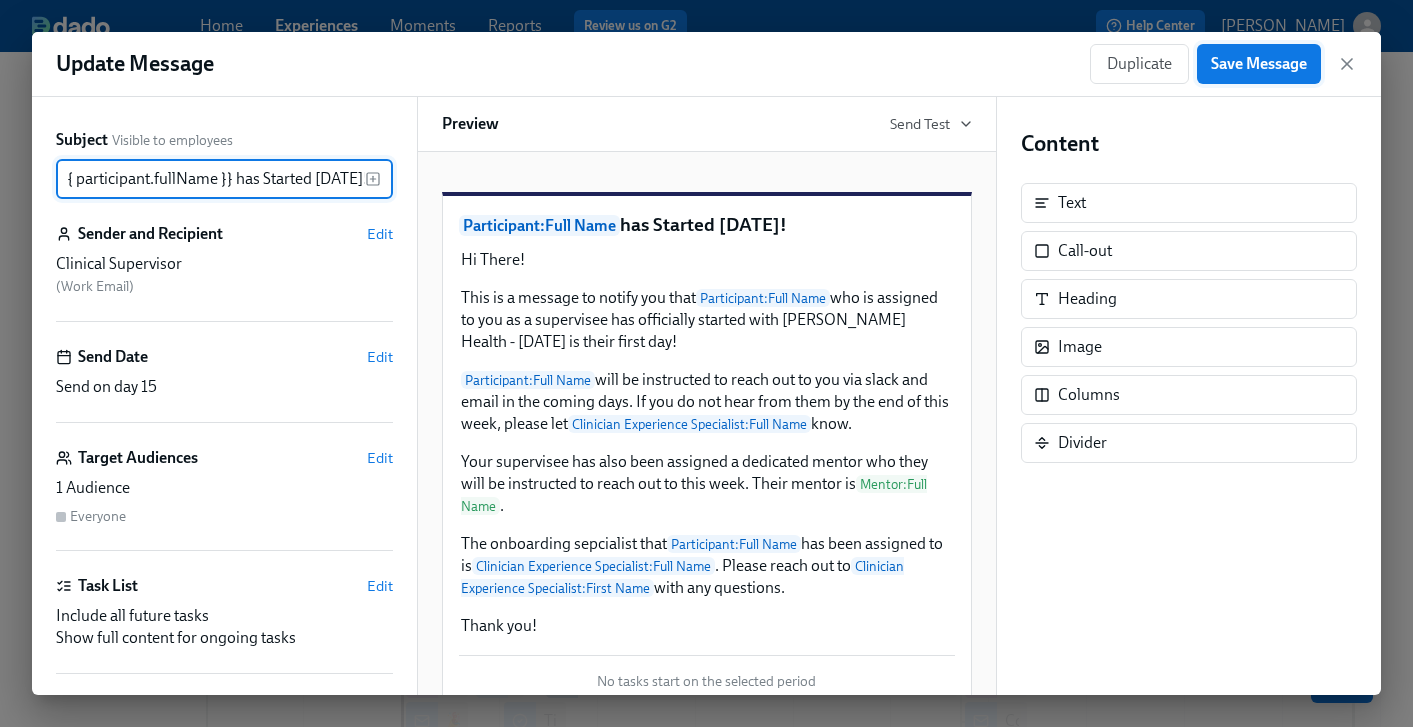 type on "{{ participant.fullName }} has Started [DATE]!" 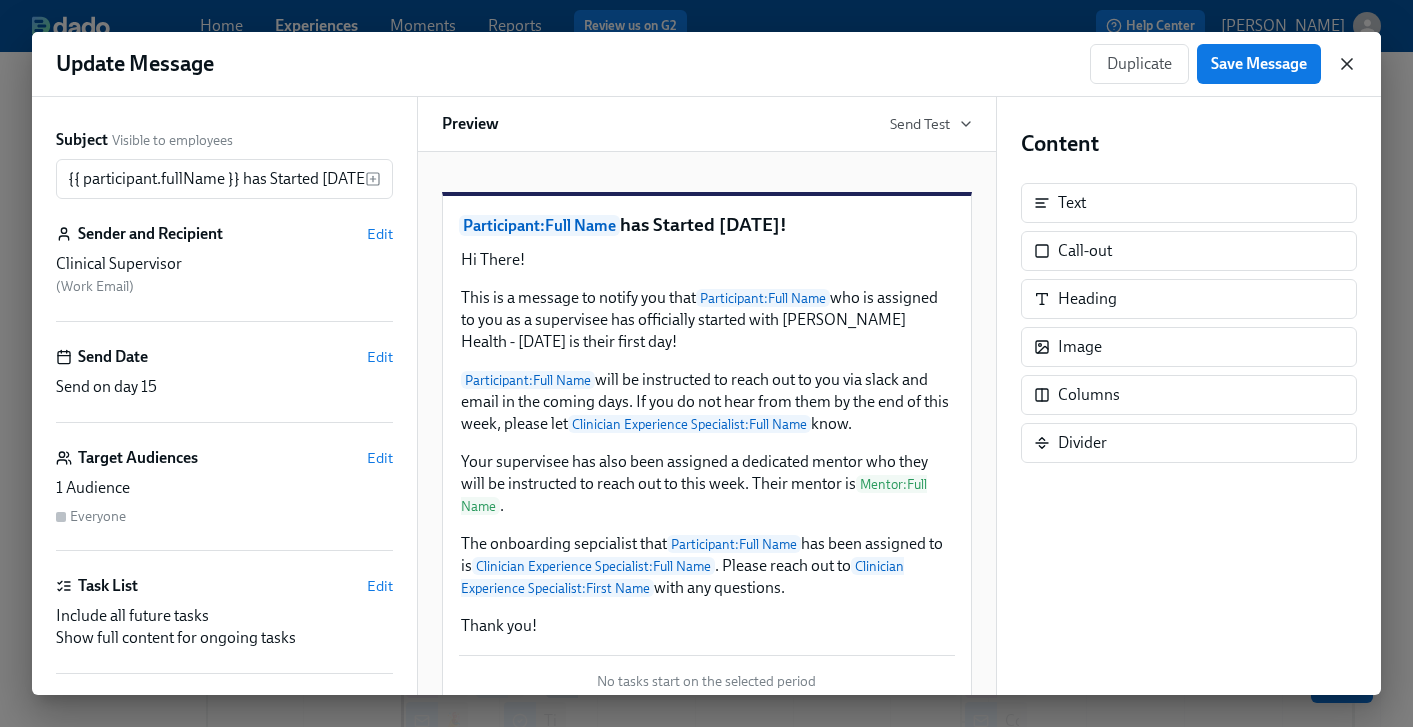 click 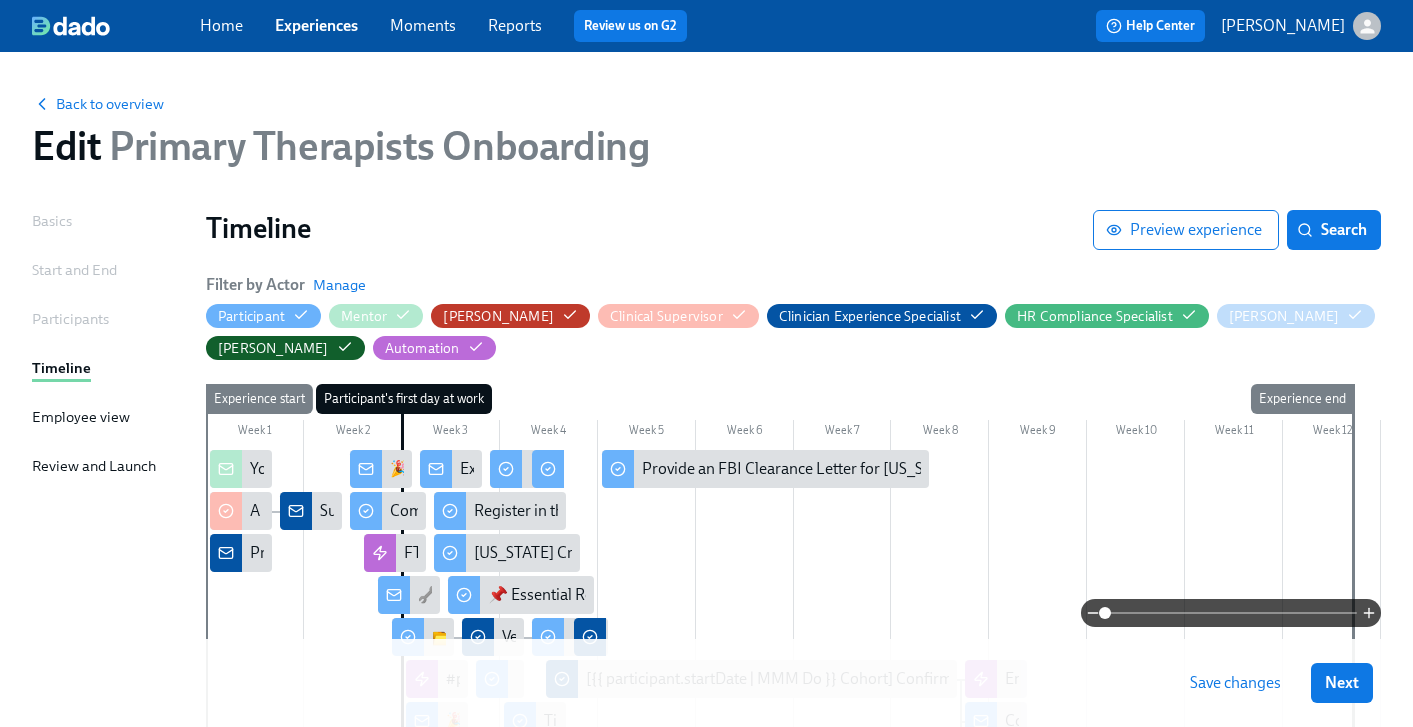 click on "Save changes" at bounding box center (1235, 683) 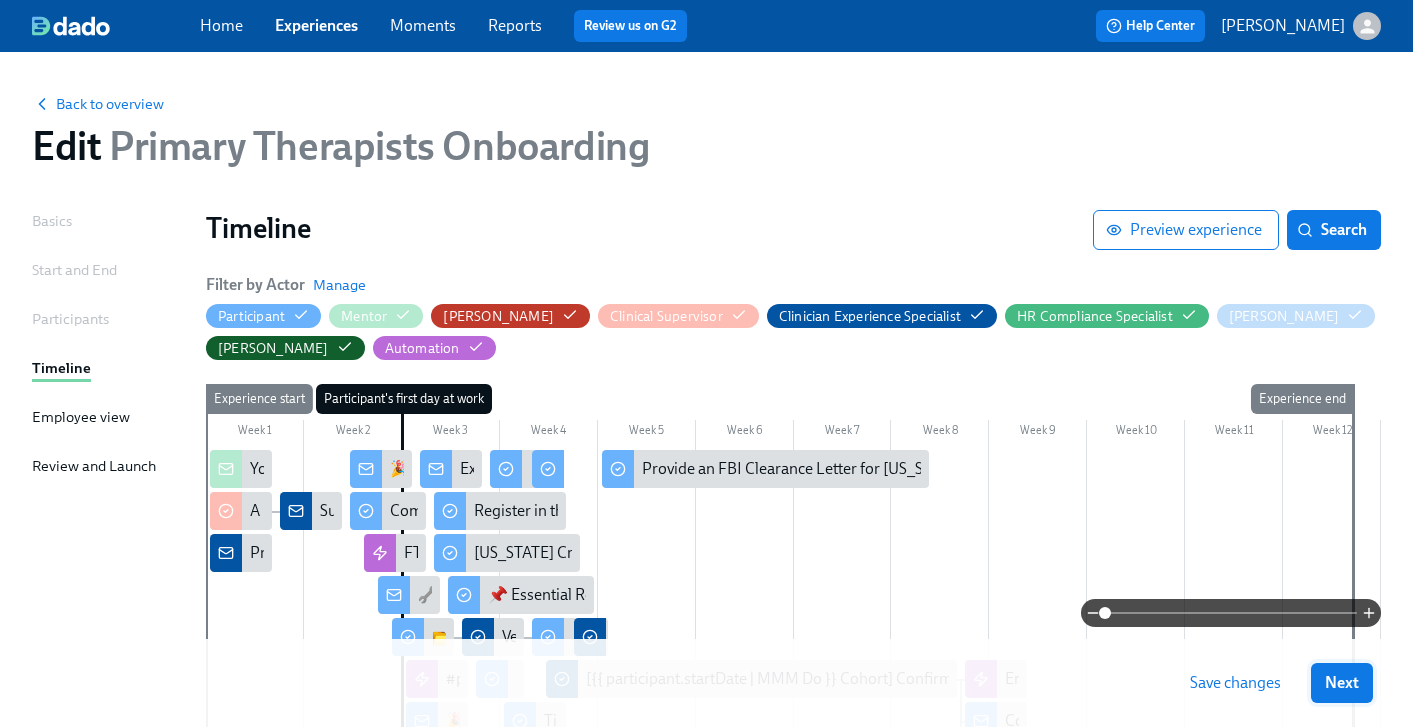 click on "Next" at bounding box center [1342, 683] 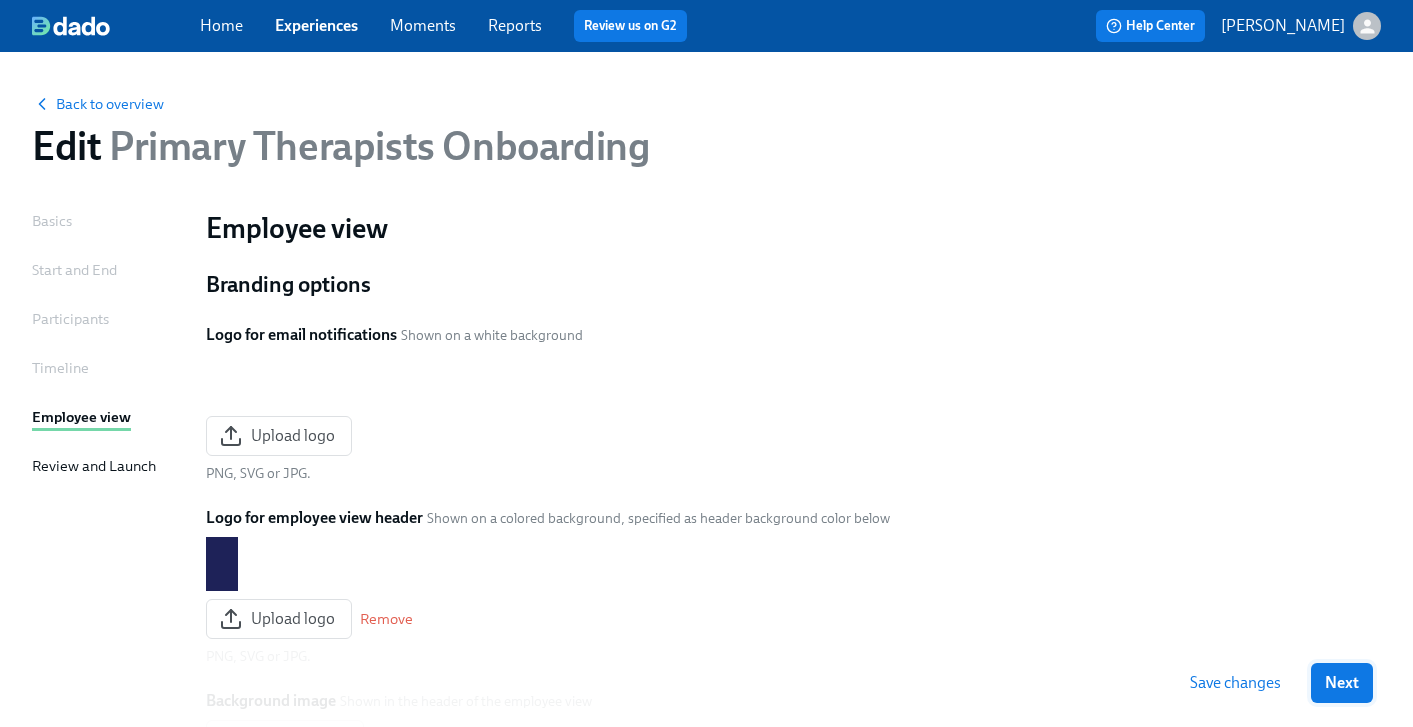 click on "Next" at bounding box center (1342, 683) 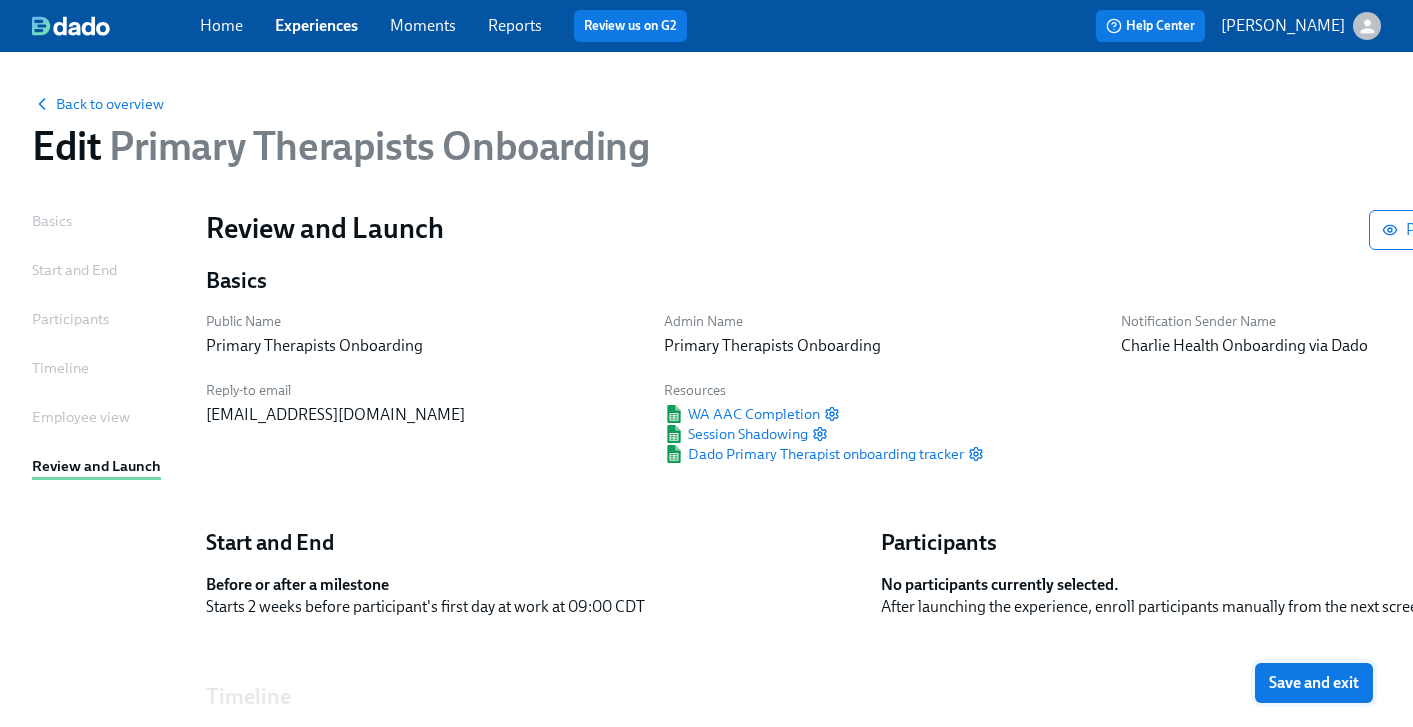 click on "Save and exit" at bounding box center [1314, 683] 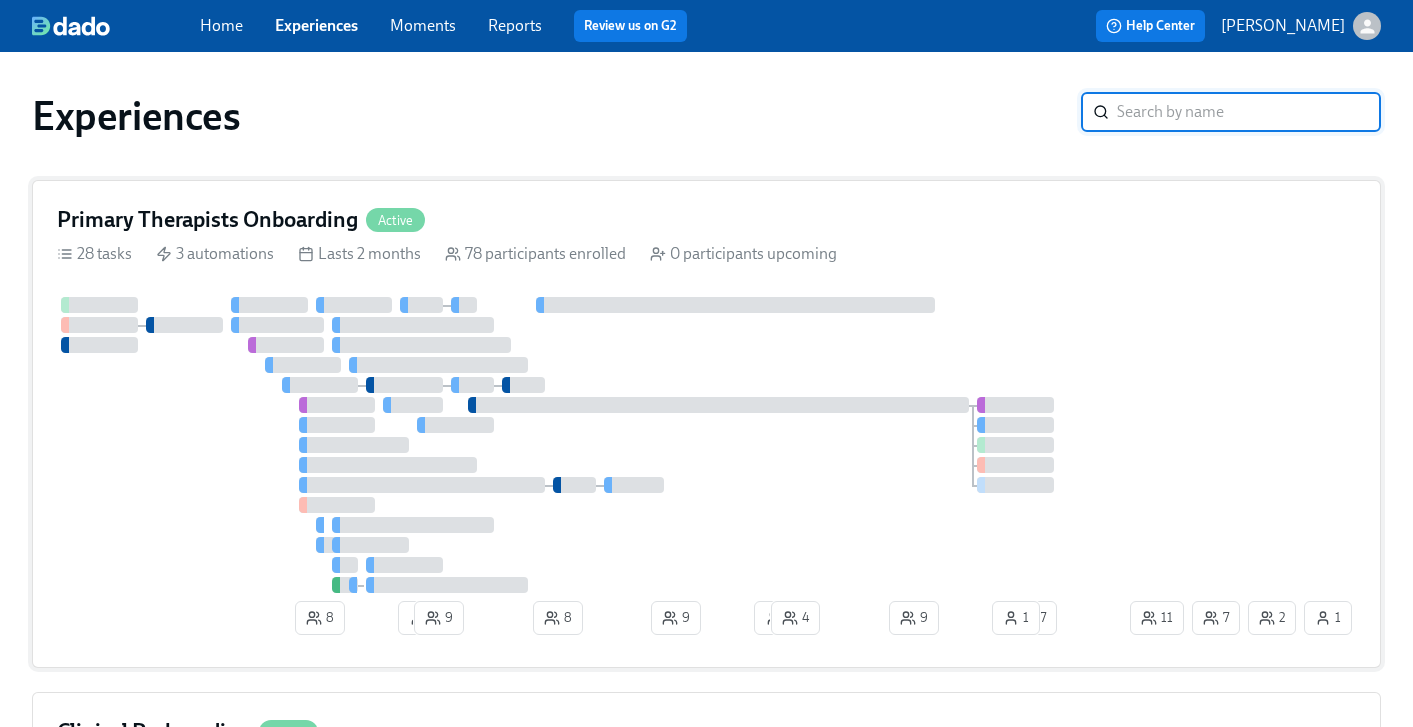 click on "Primary Therapists Onboarding Active" at bounding box center (706, 220) 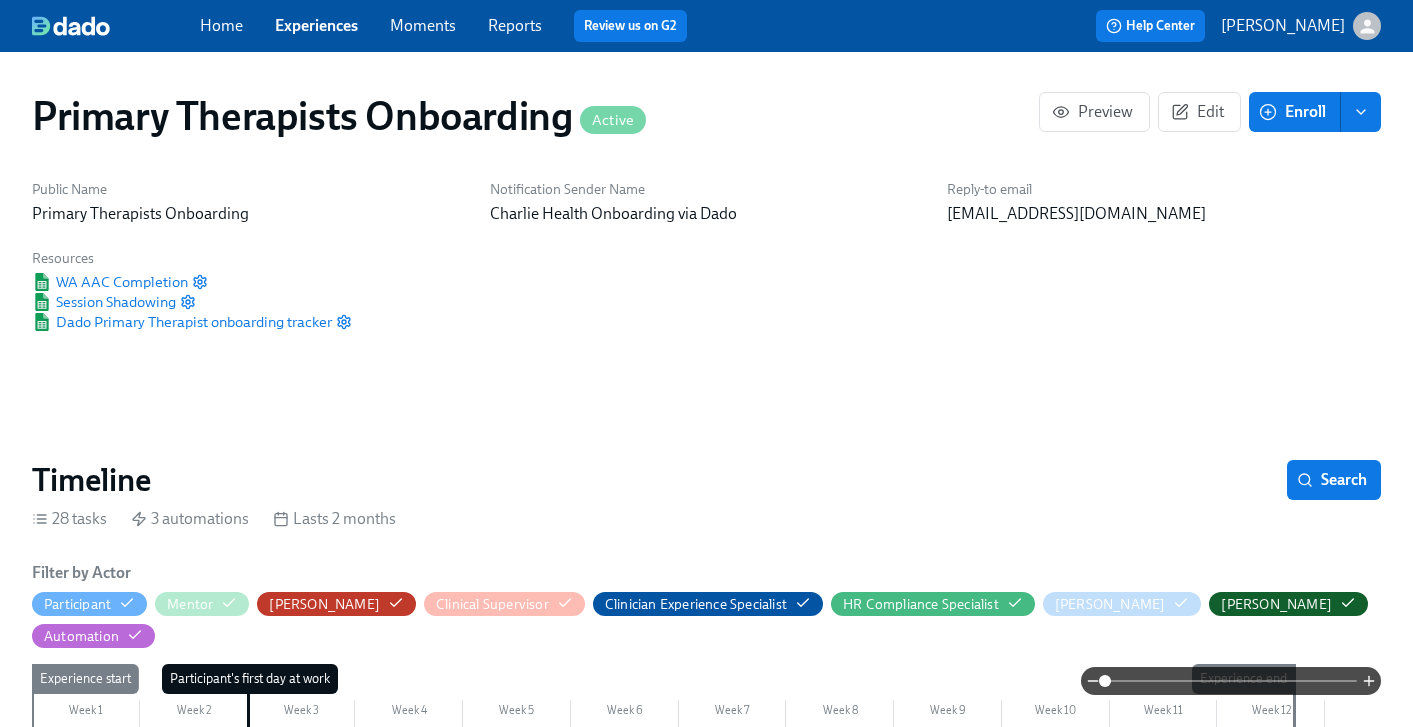 scroll, scrollTop: 0, scrollLeft: 26852, axis: horizontal 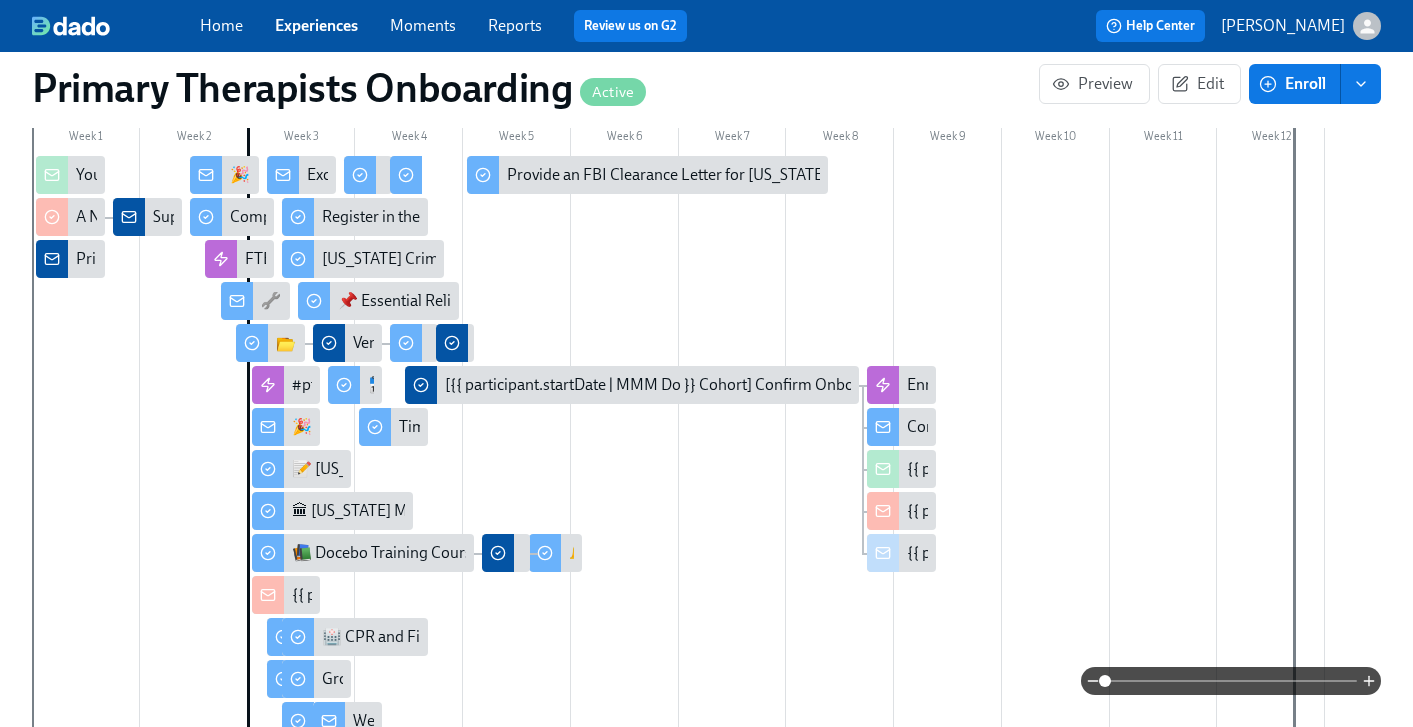 click at bounding box center (678, 471) 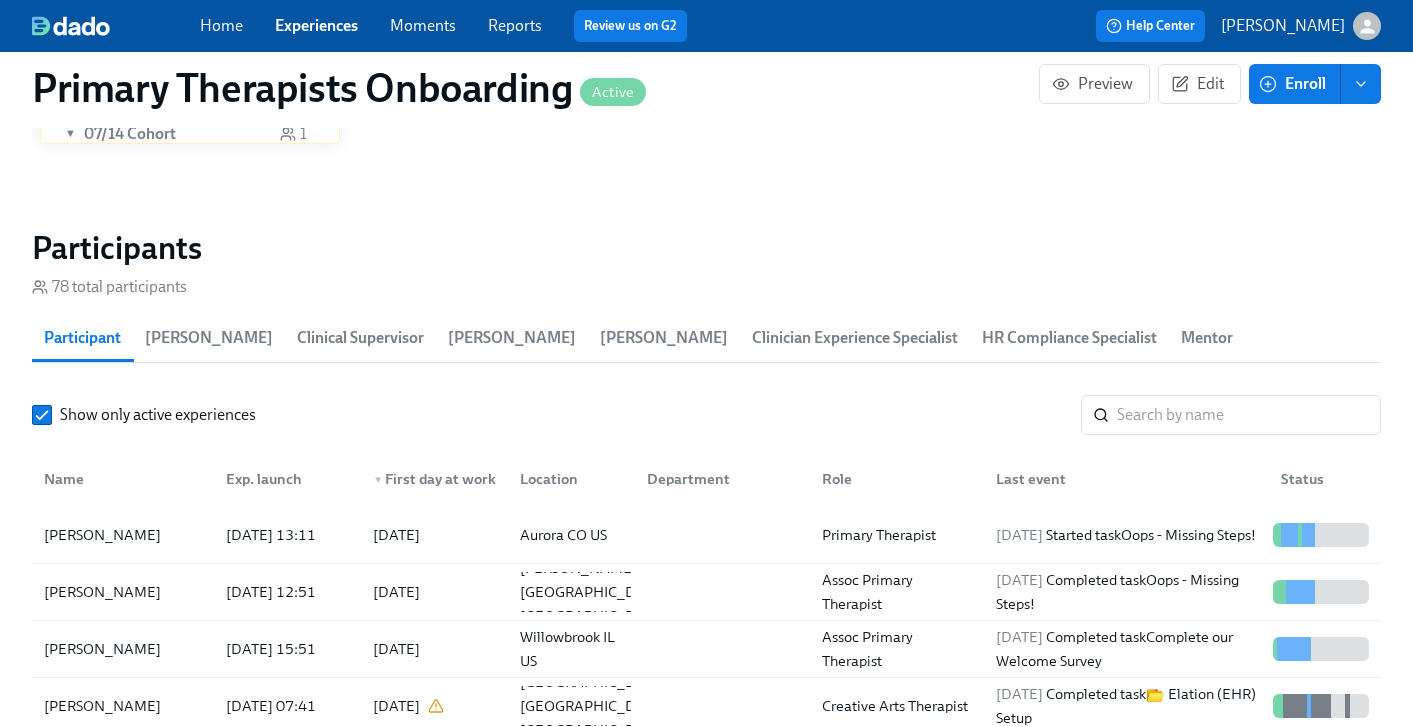 scroll, scrollTop: 1965, scrollLeft: 0, axis: vertical 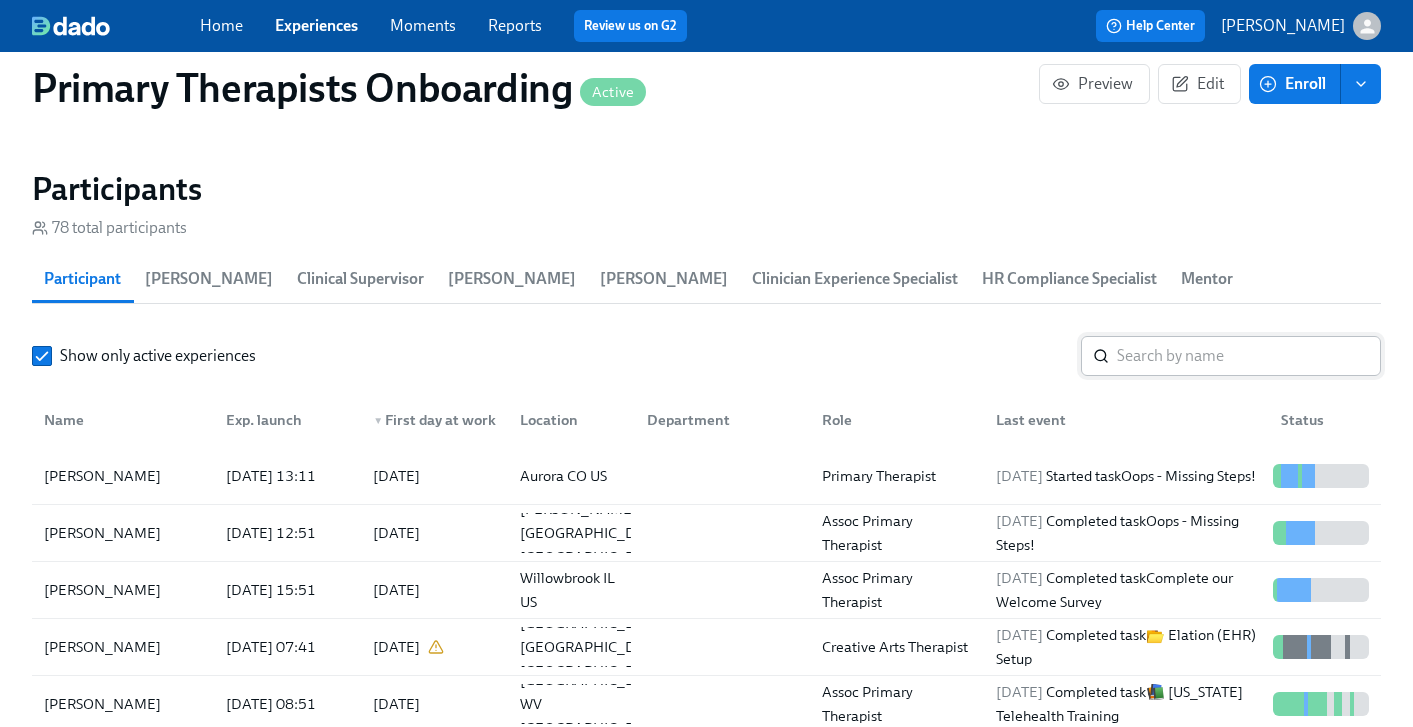 click at bounding box center [1249, 356] 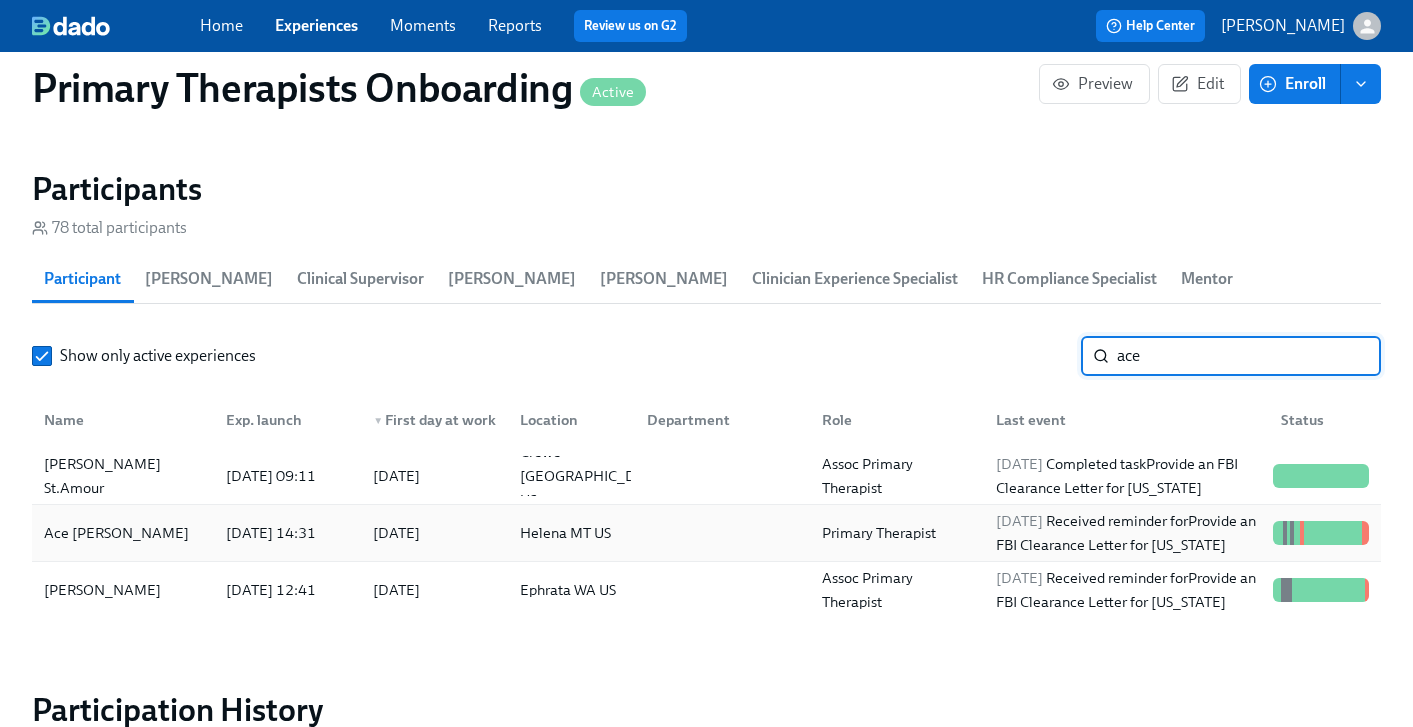 type on "ace" 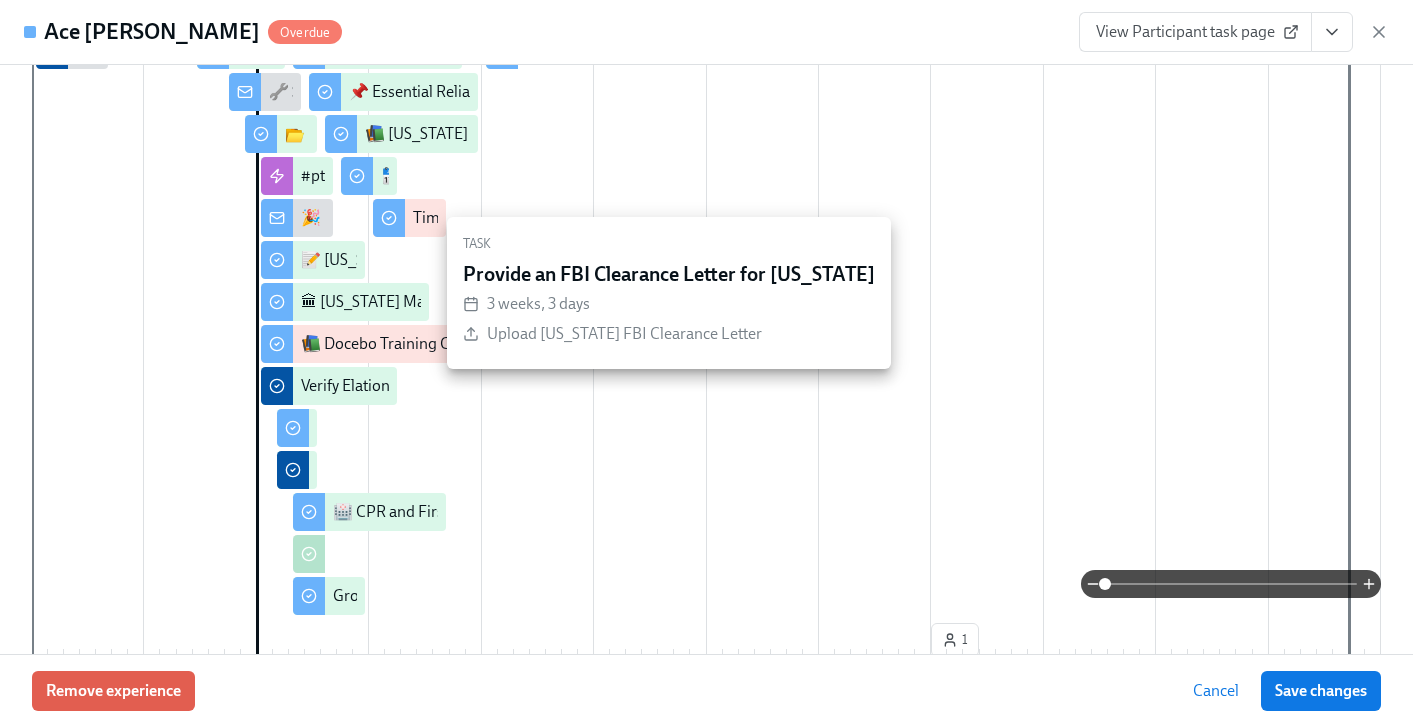 scroll, scrollTop: 438, scrollLeft: 0, axis: vertical 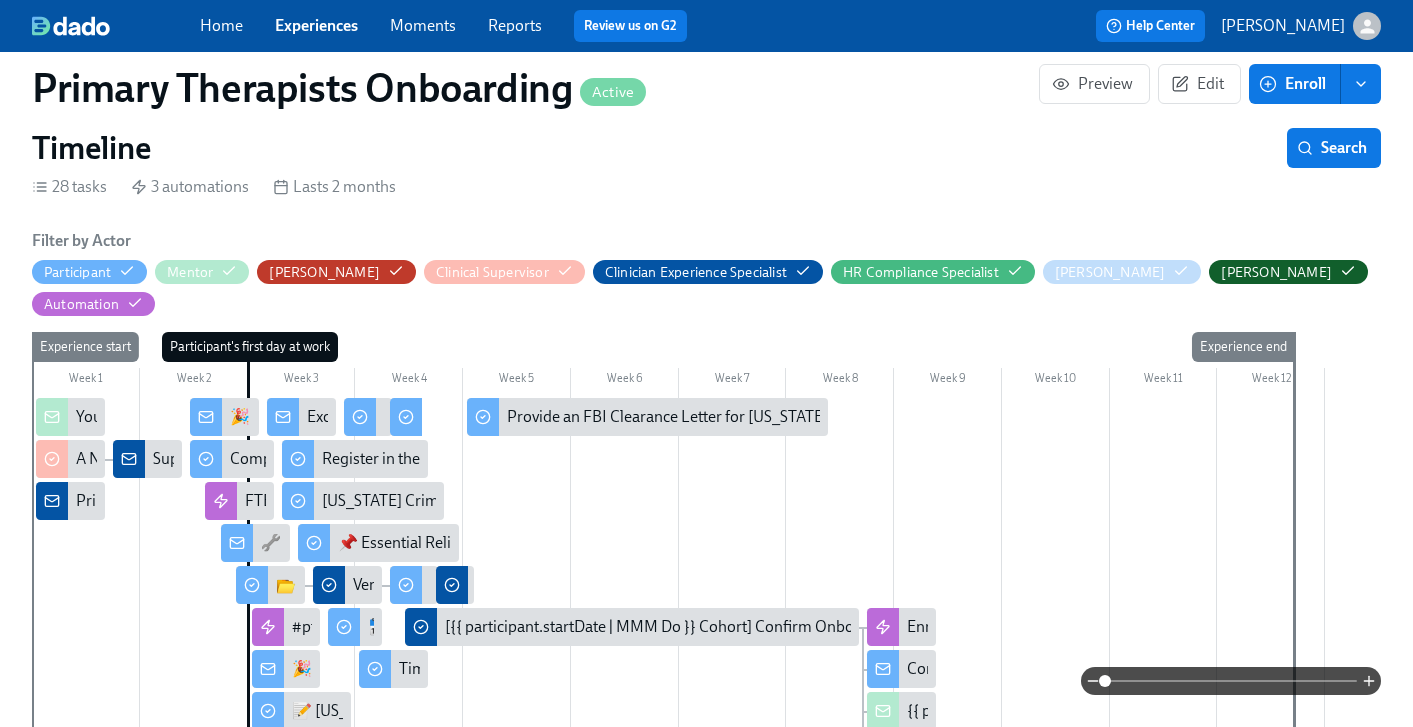 click at bounding box center [678, 713] 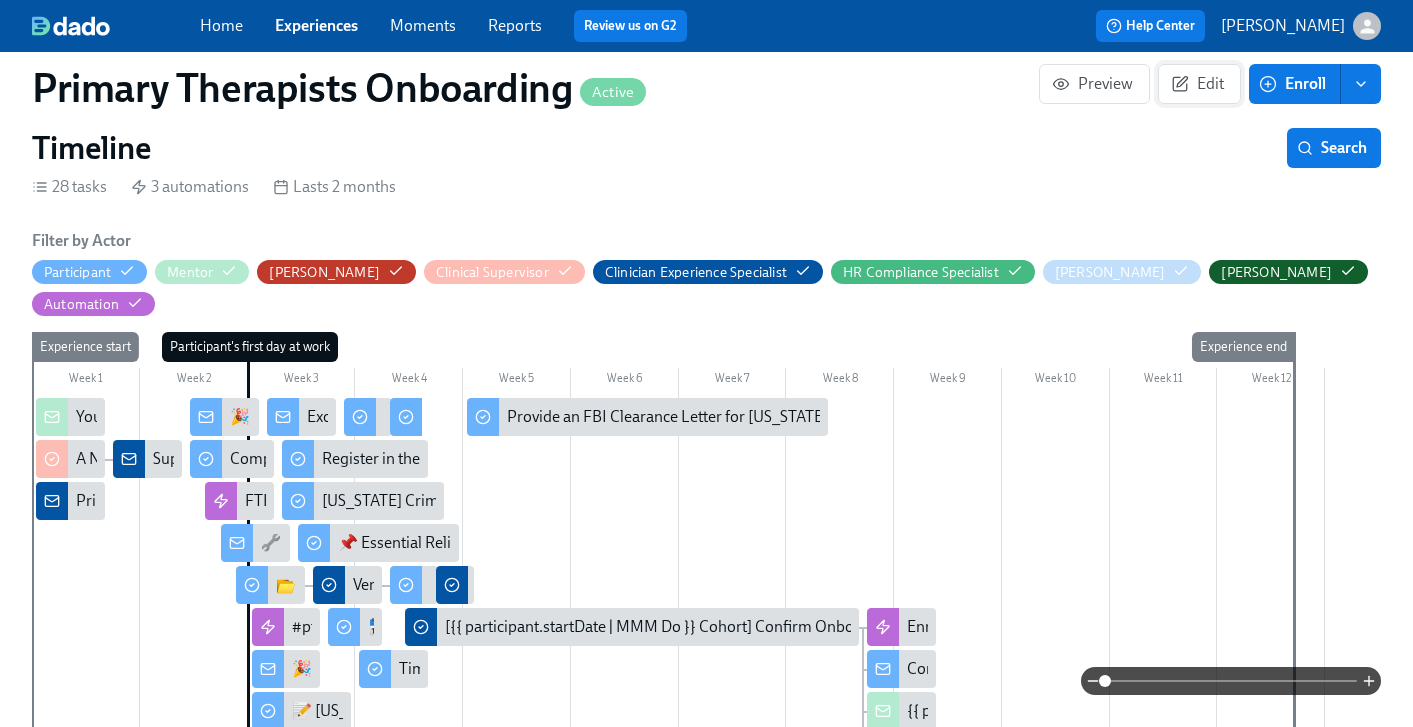 click on "Edit" at bounding box center [1199, 84] 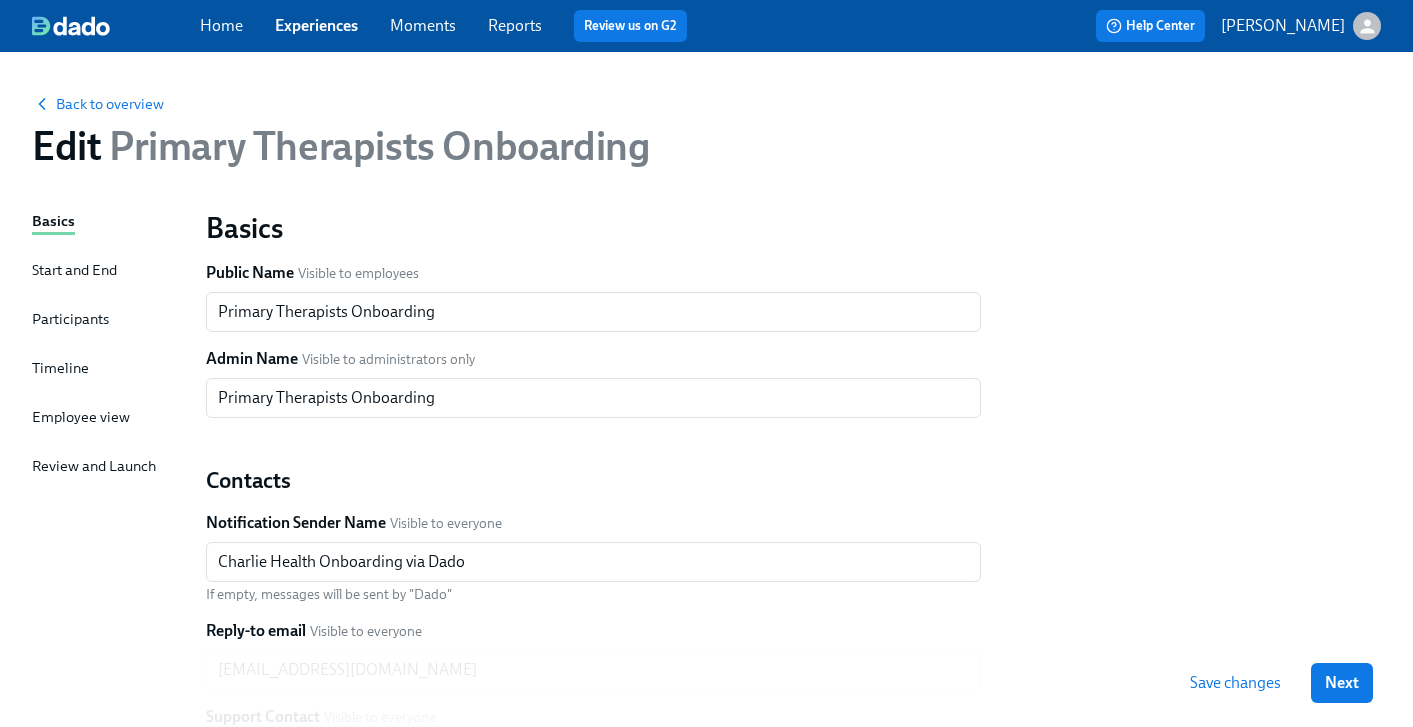 click on "Timeline" at bounding box center [60, 368] 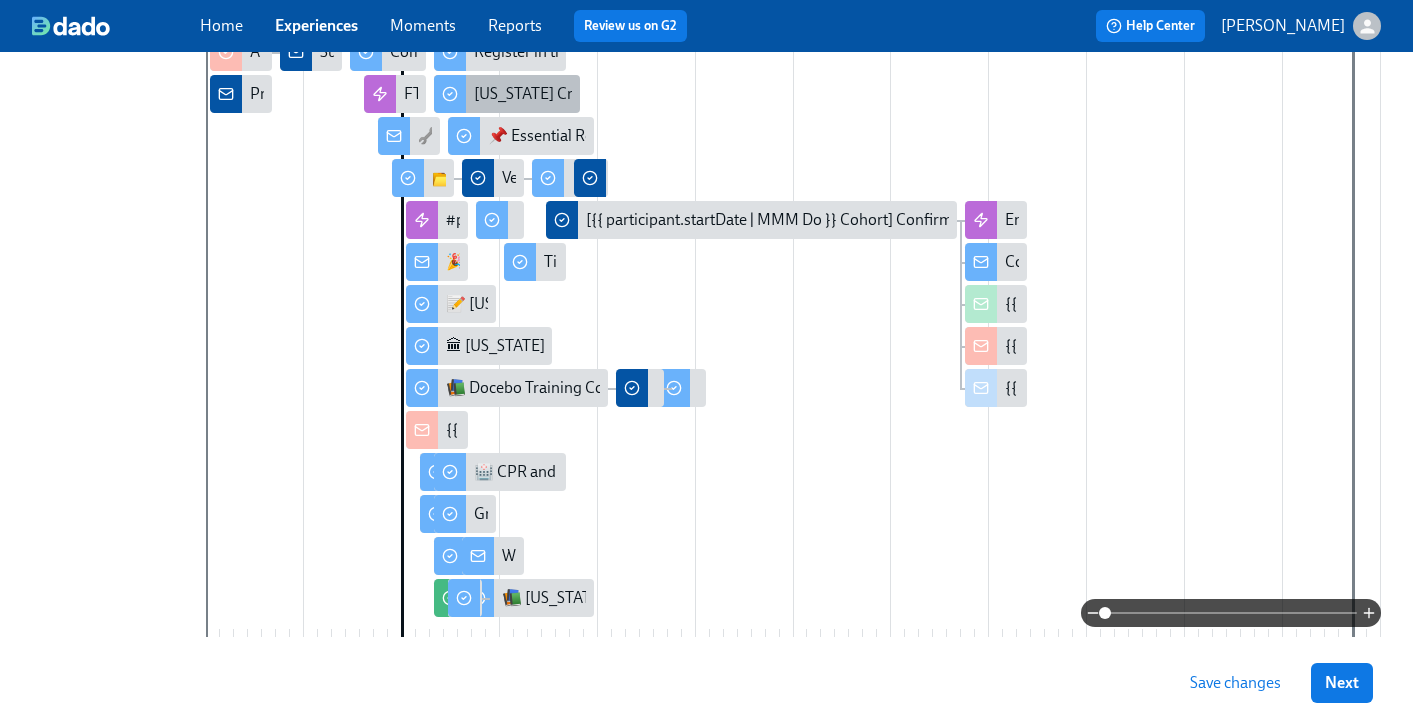 scroll, scrollTop: 541, scrollLeft: 0, axis: vertical 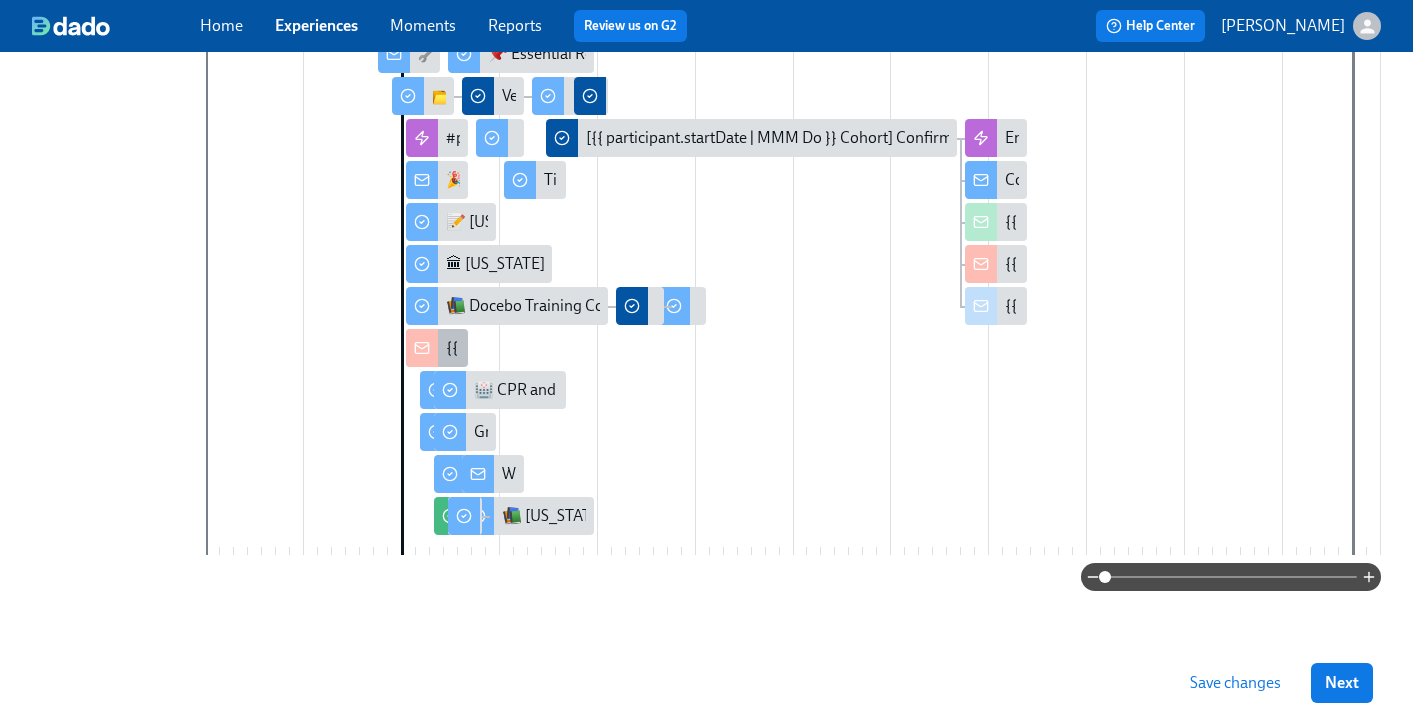click at bounding box center [422, 348] 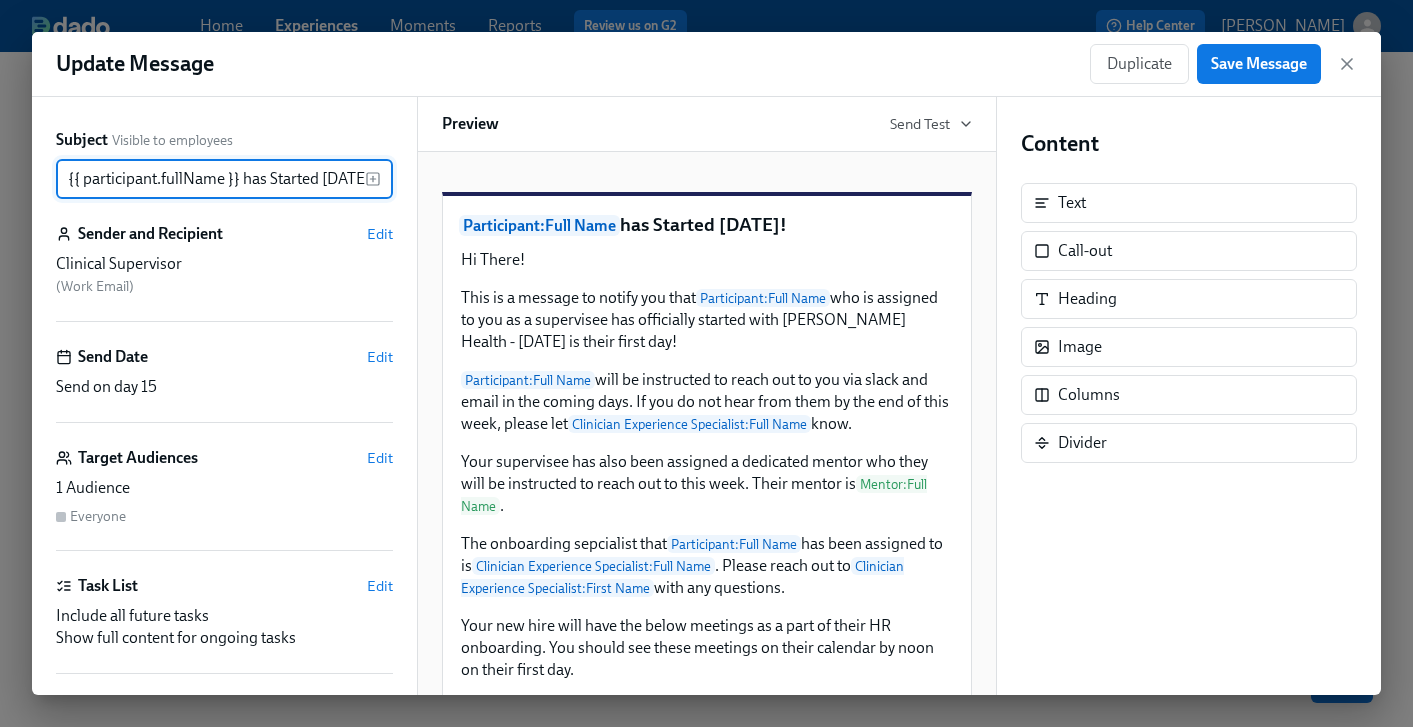scroll, scrollTop: 0, scrollLeft: 7, axis: horizontal 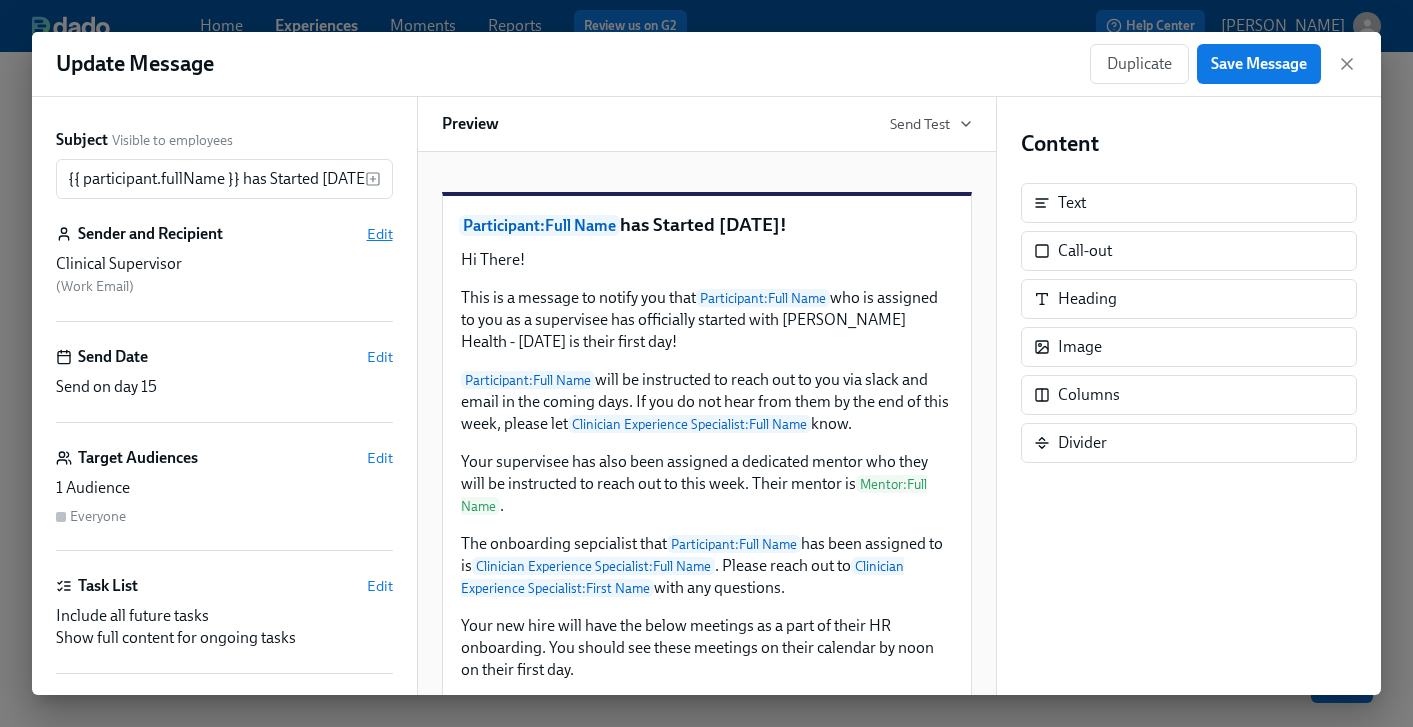 click on "Edit" at bounding box center [380, 234] 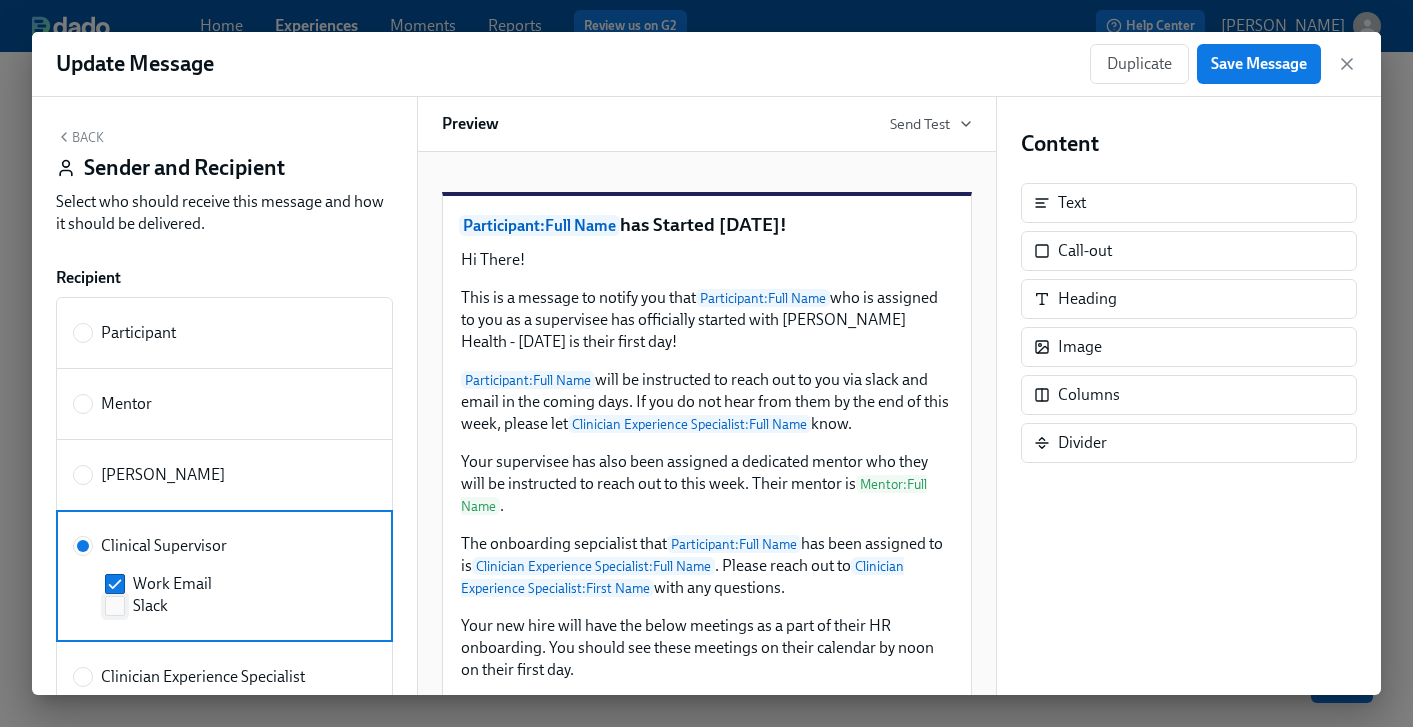 click on "Slack" at bounding box center [115, 606] 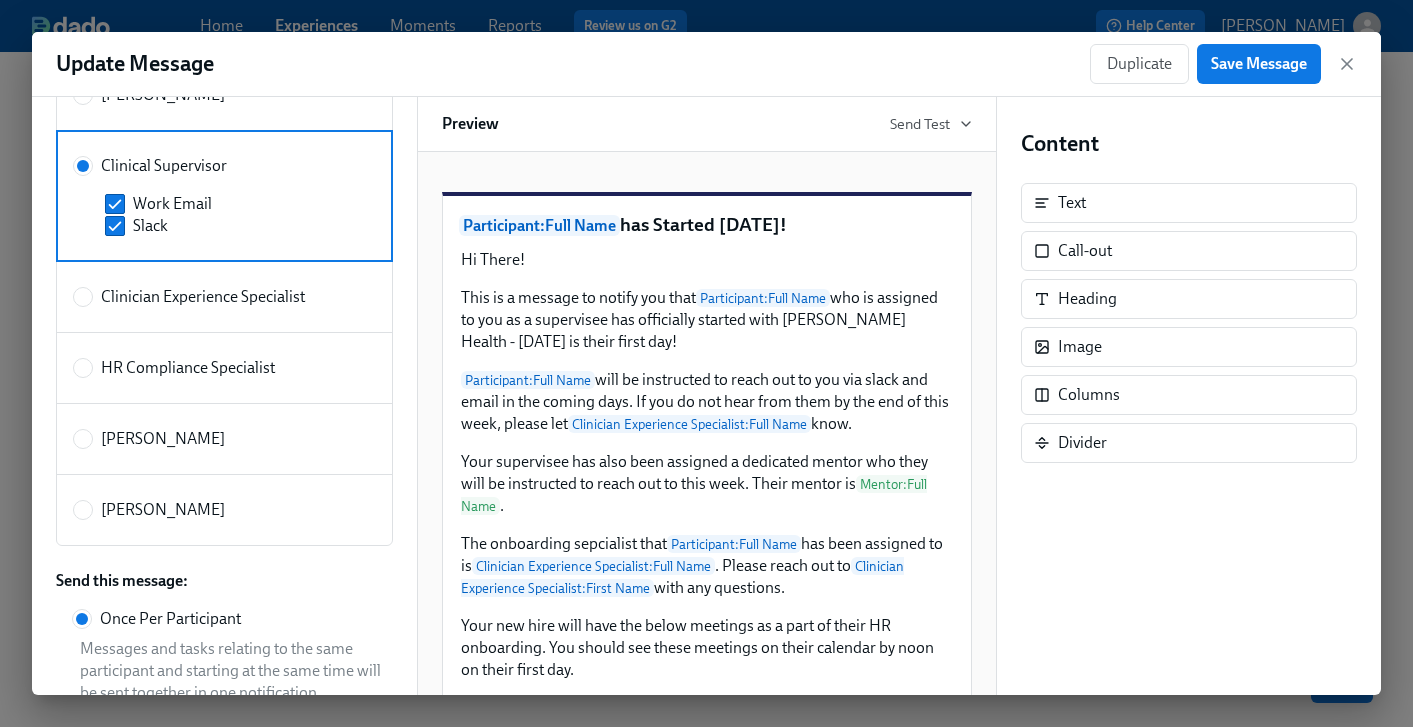scroll, scrollTop: 551, scrollLeft: 0, axis: vertical 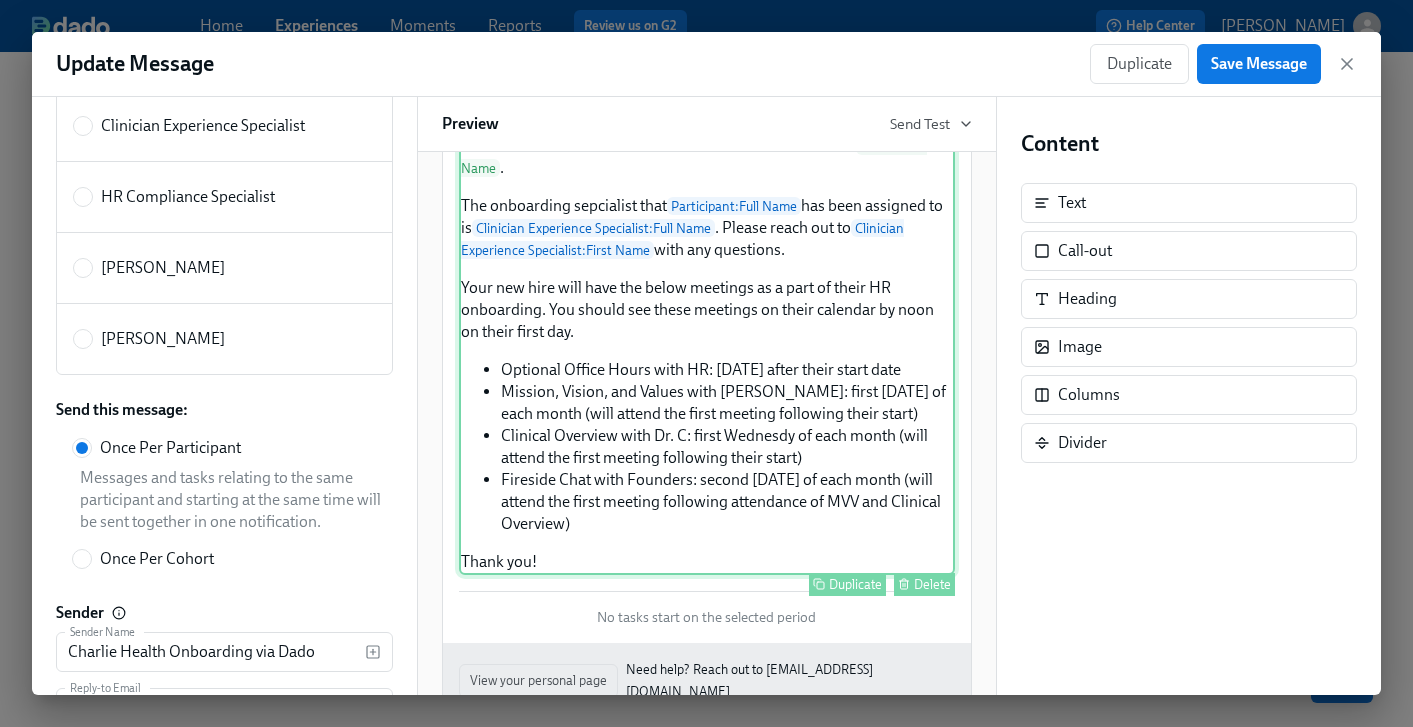 radio on "true" 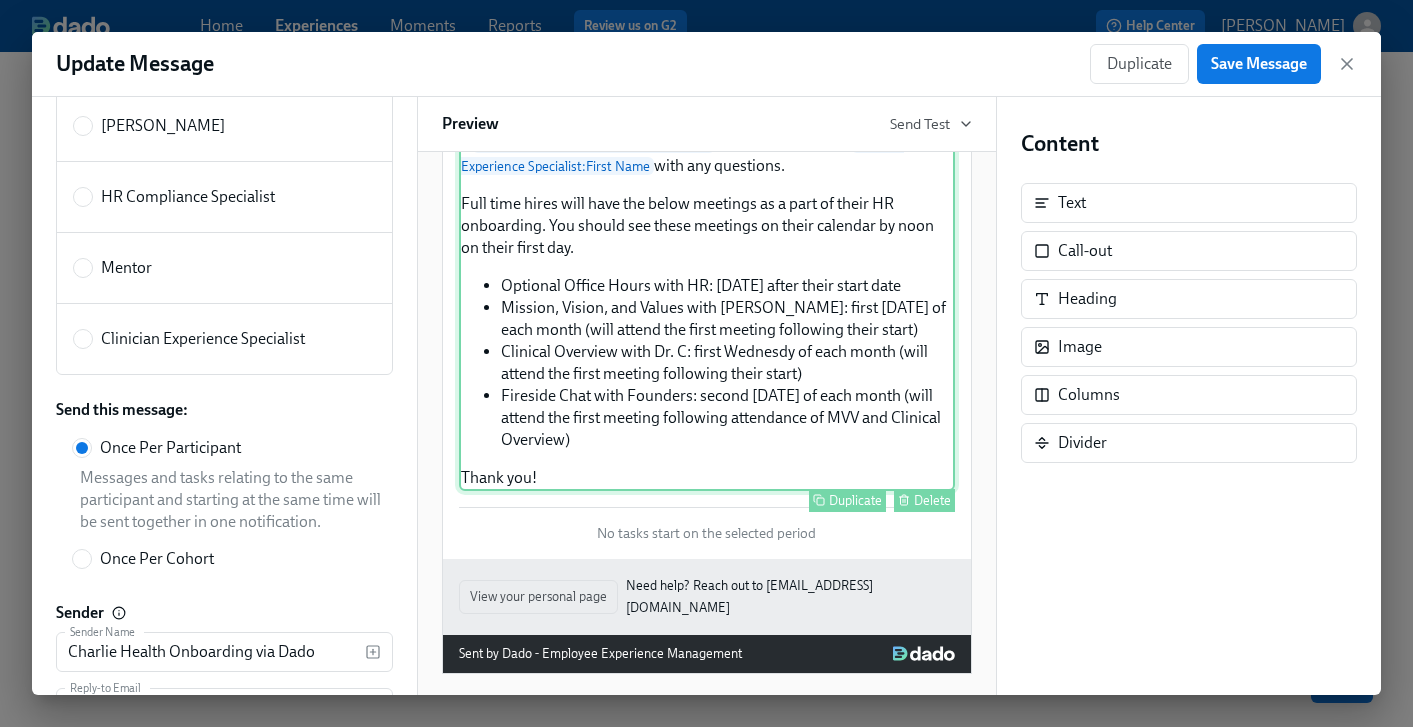 scroll, scrollTop: 467, scrollLeft: 0, axis: vertical 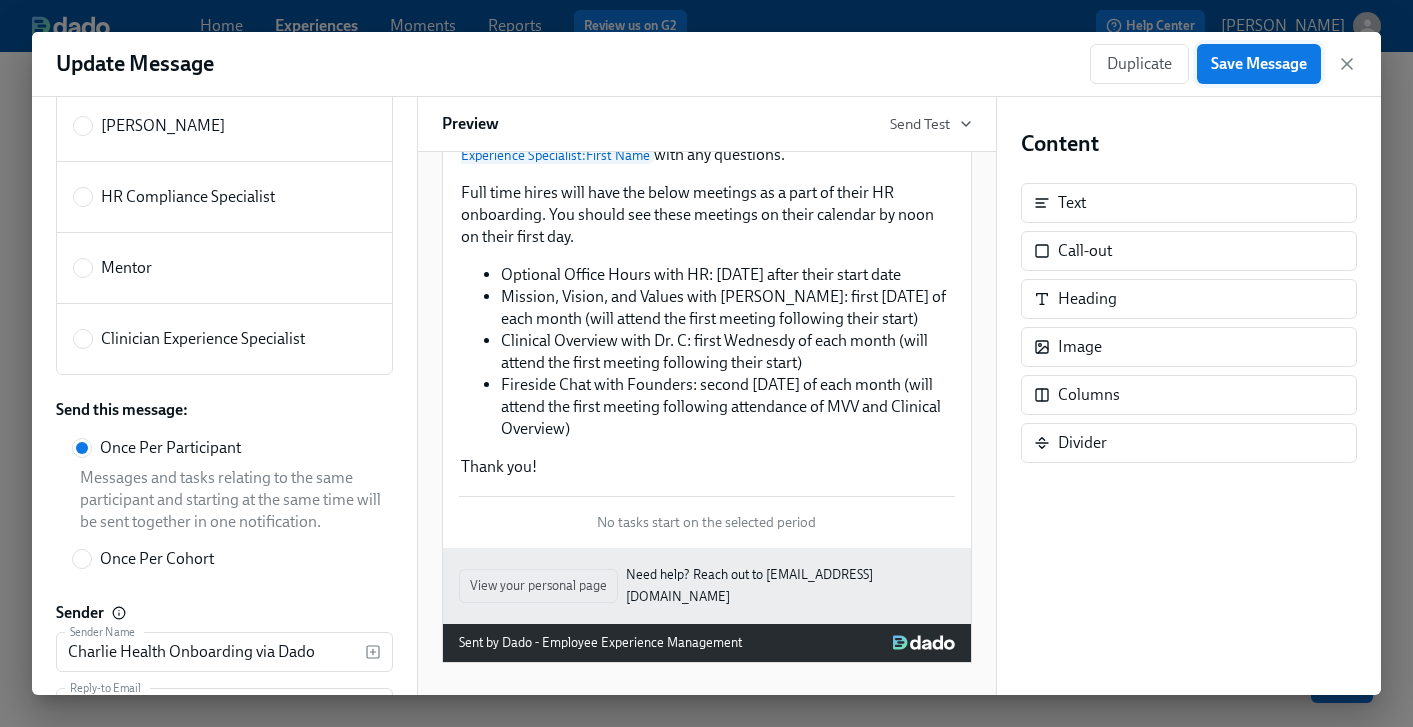 click on "Save Message" at bounding box center (1259, 64) 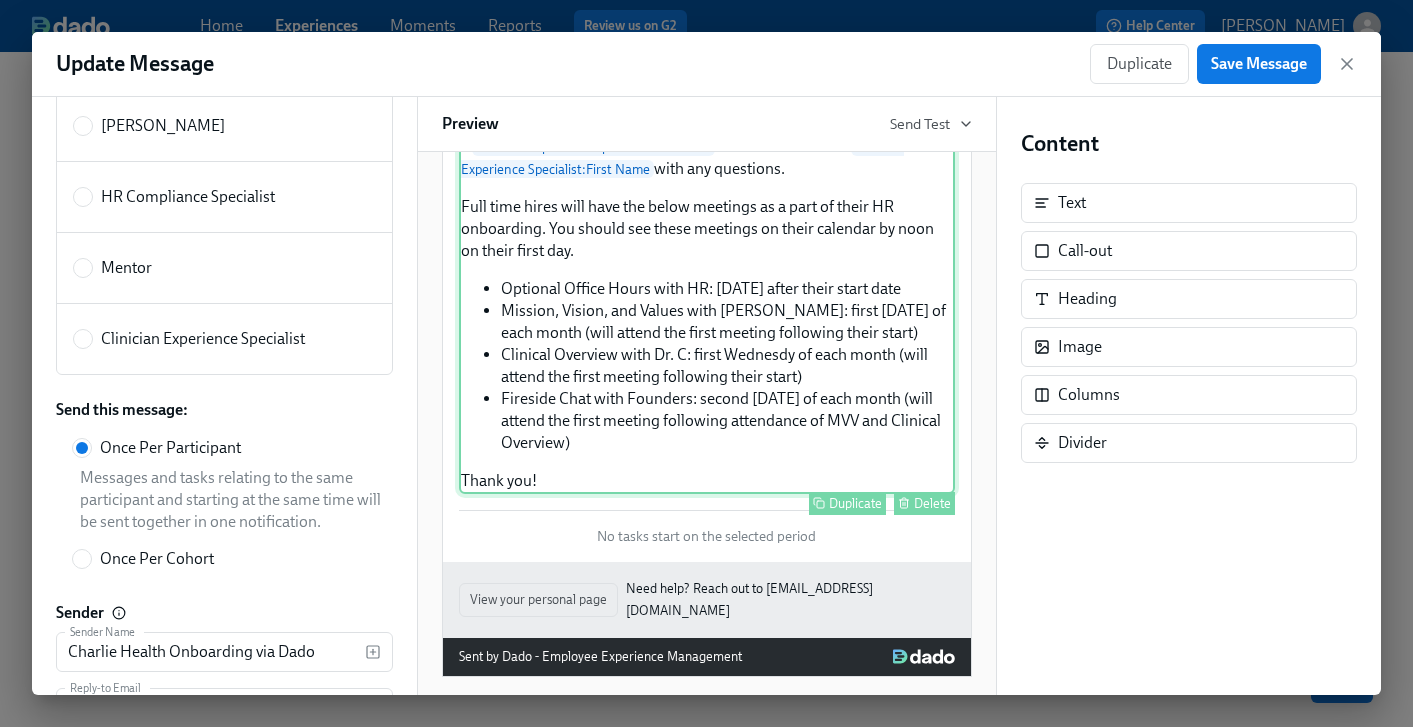 scroll, scrollTop: 467, scrollLeft: 0, axis: vertical 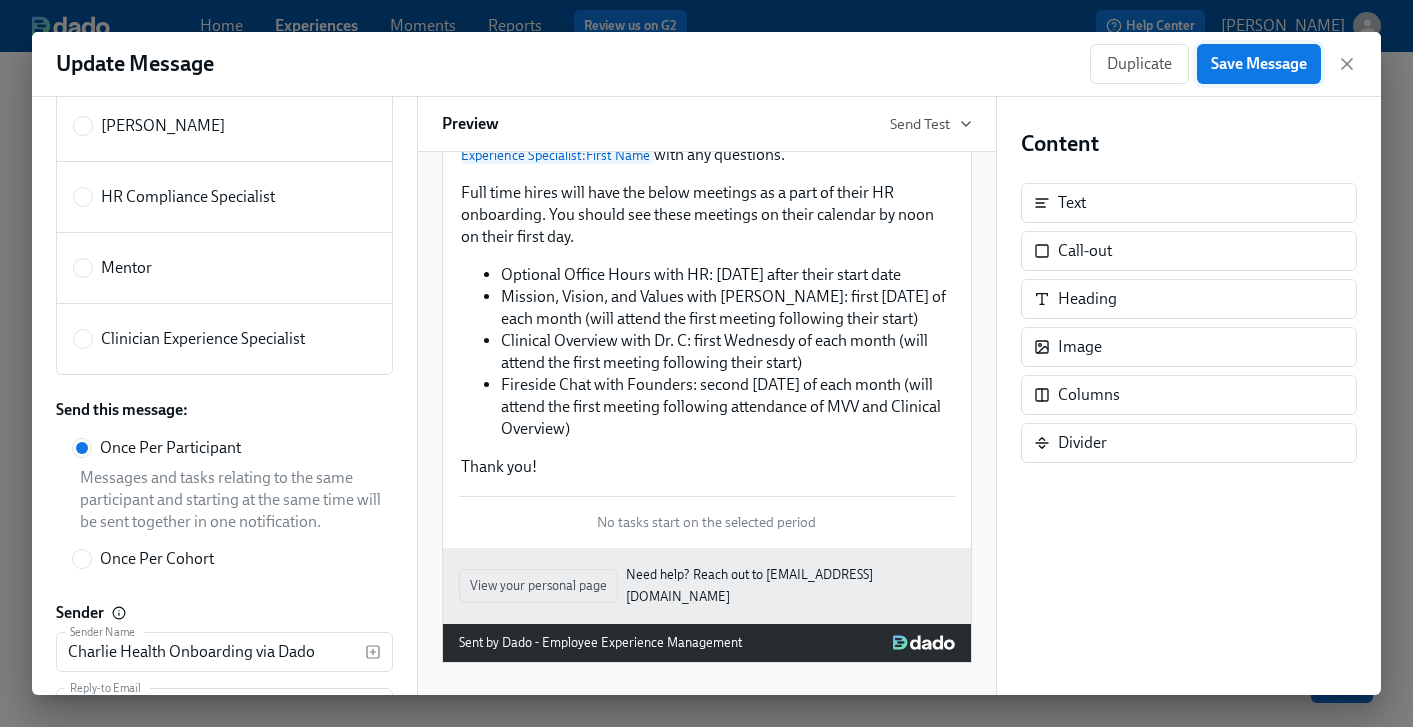 click on "Save Message" at bounding box center [1259, 64] 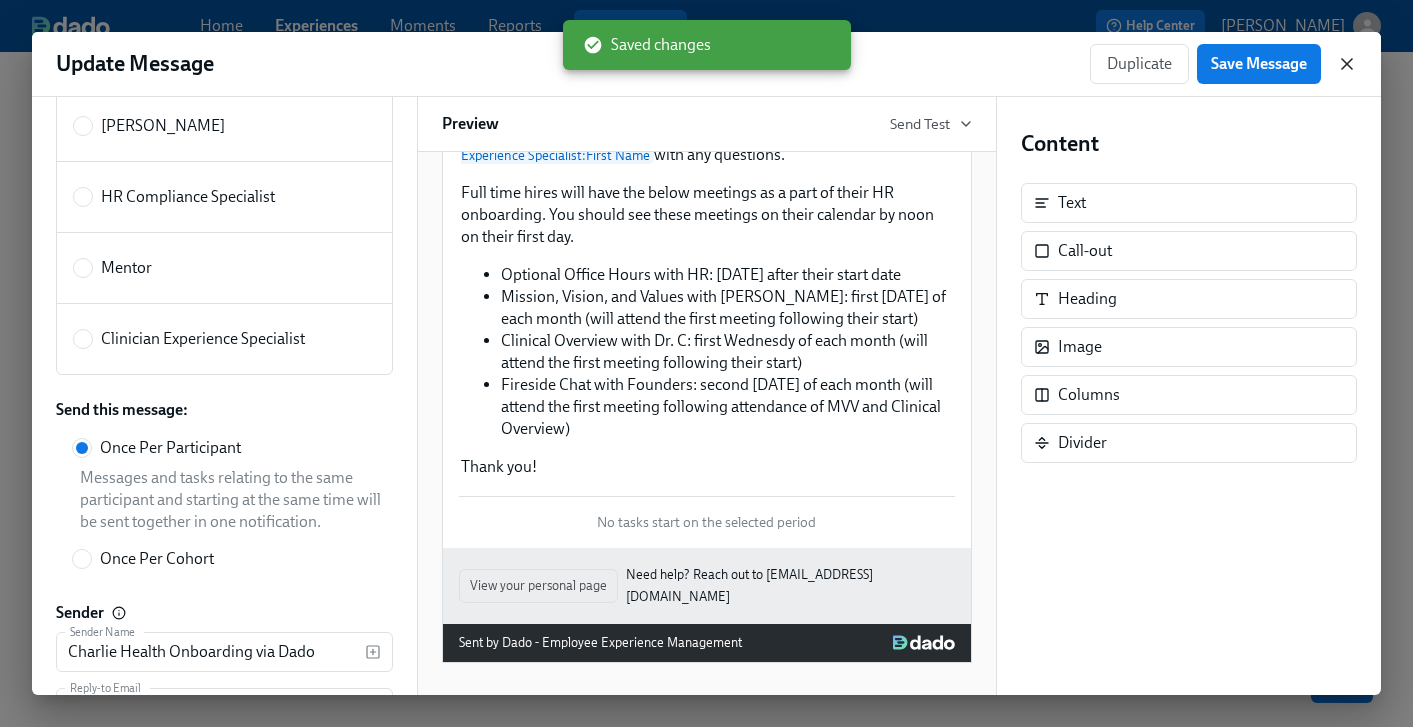 click 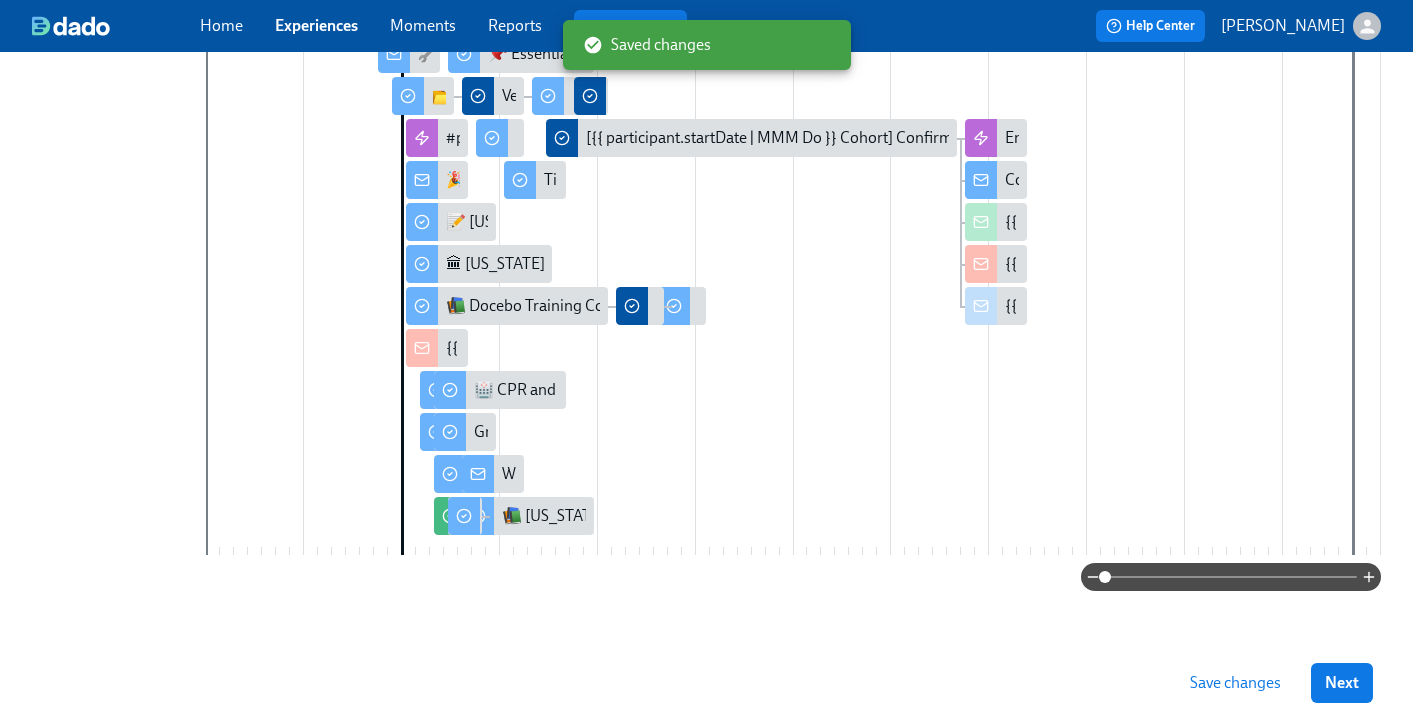 click on "Save changes" at bounding box center [1235, 683] 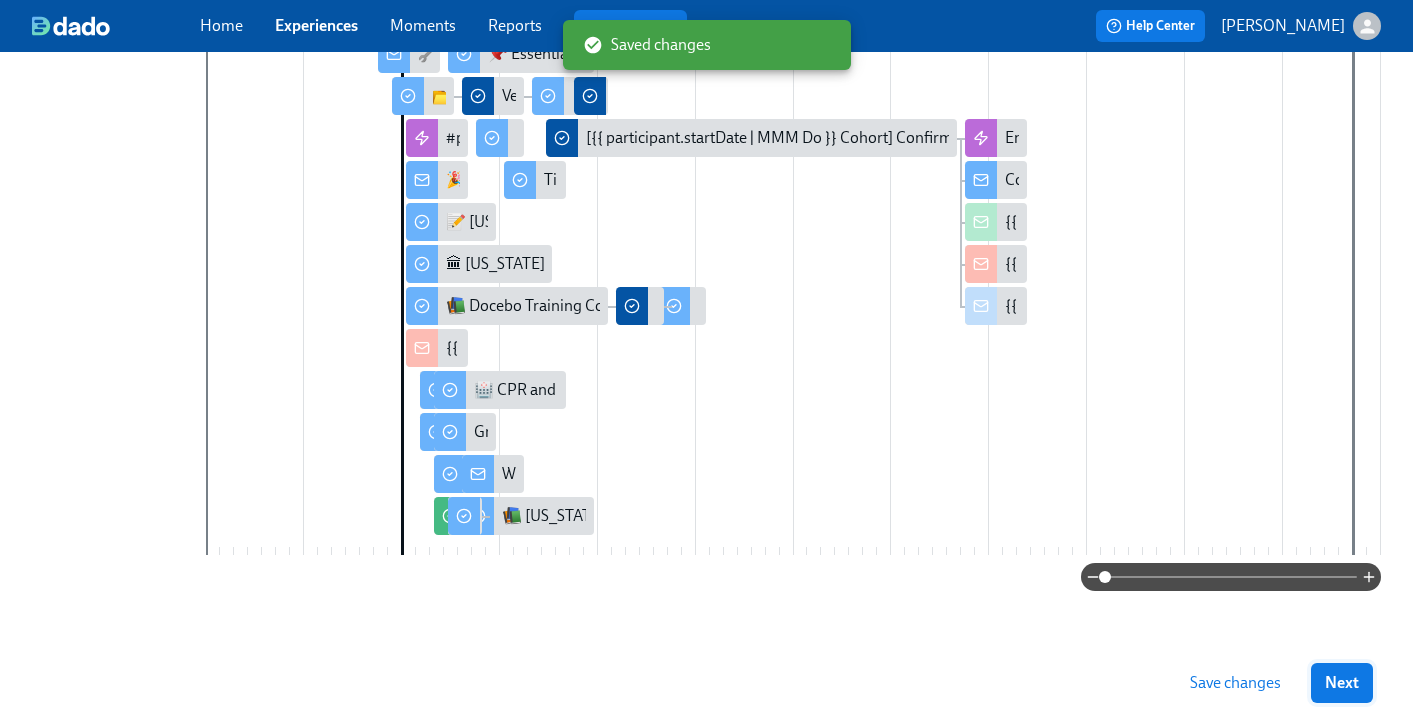 click on "Next" at bounding box center [1342, 683] 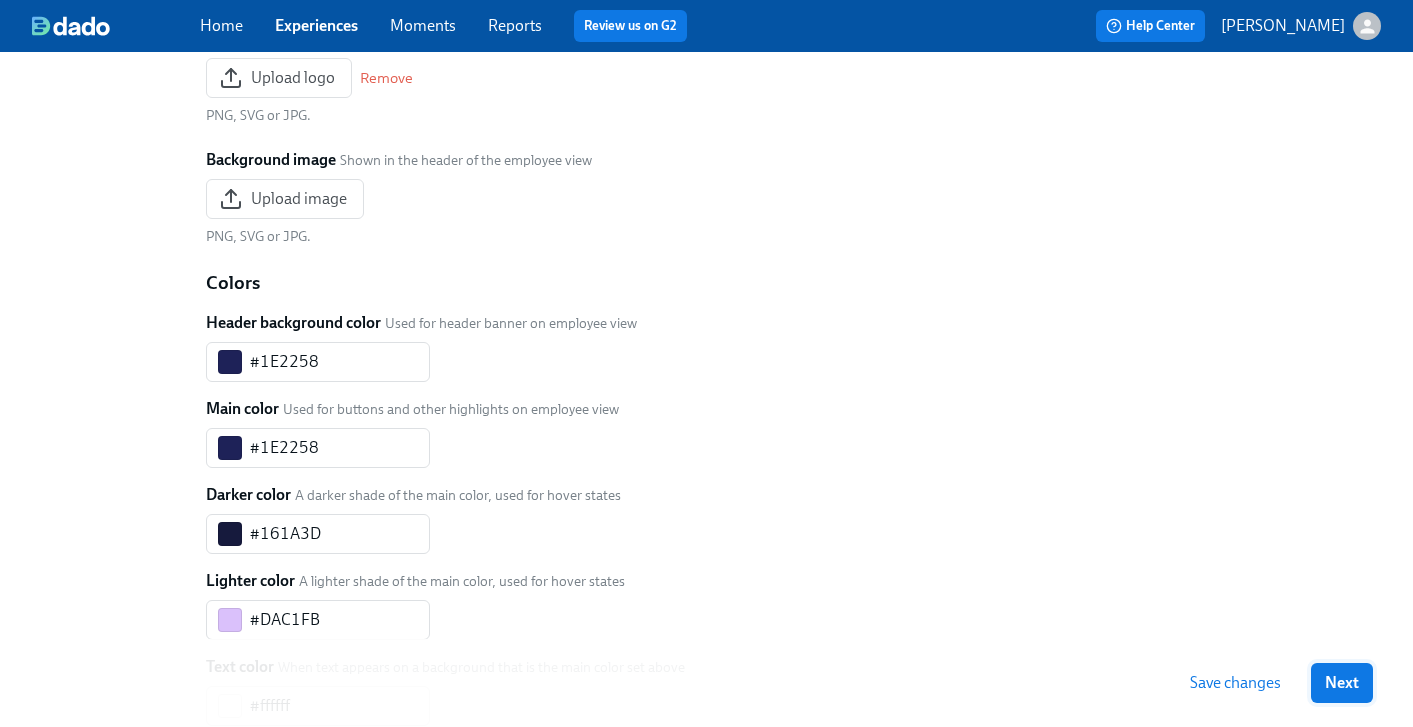 click on "Next" at bounding box center [1342, 683] 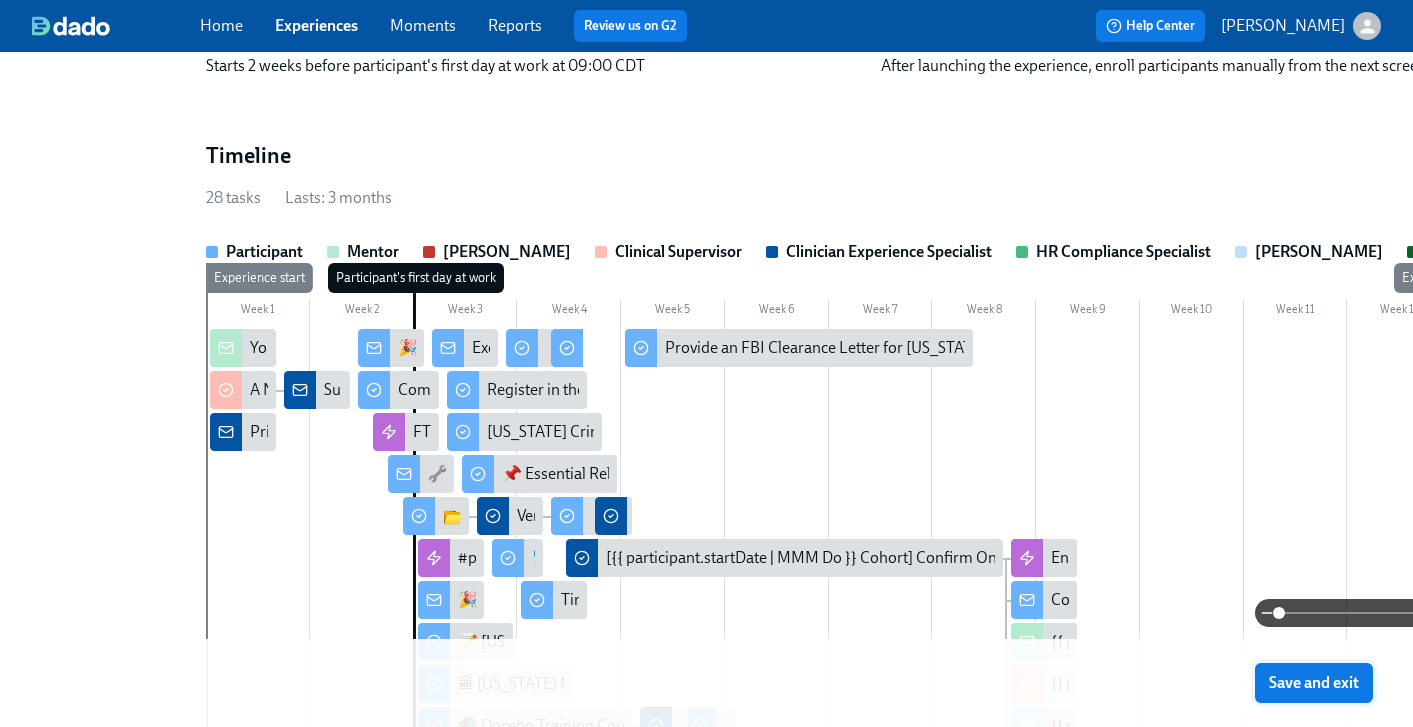 click on "Save and exit" at bounding box center (1314, 683) 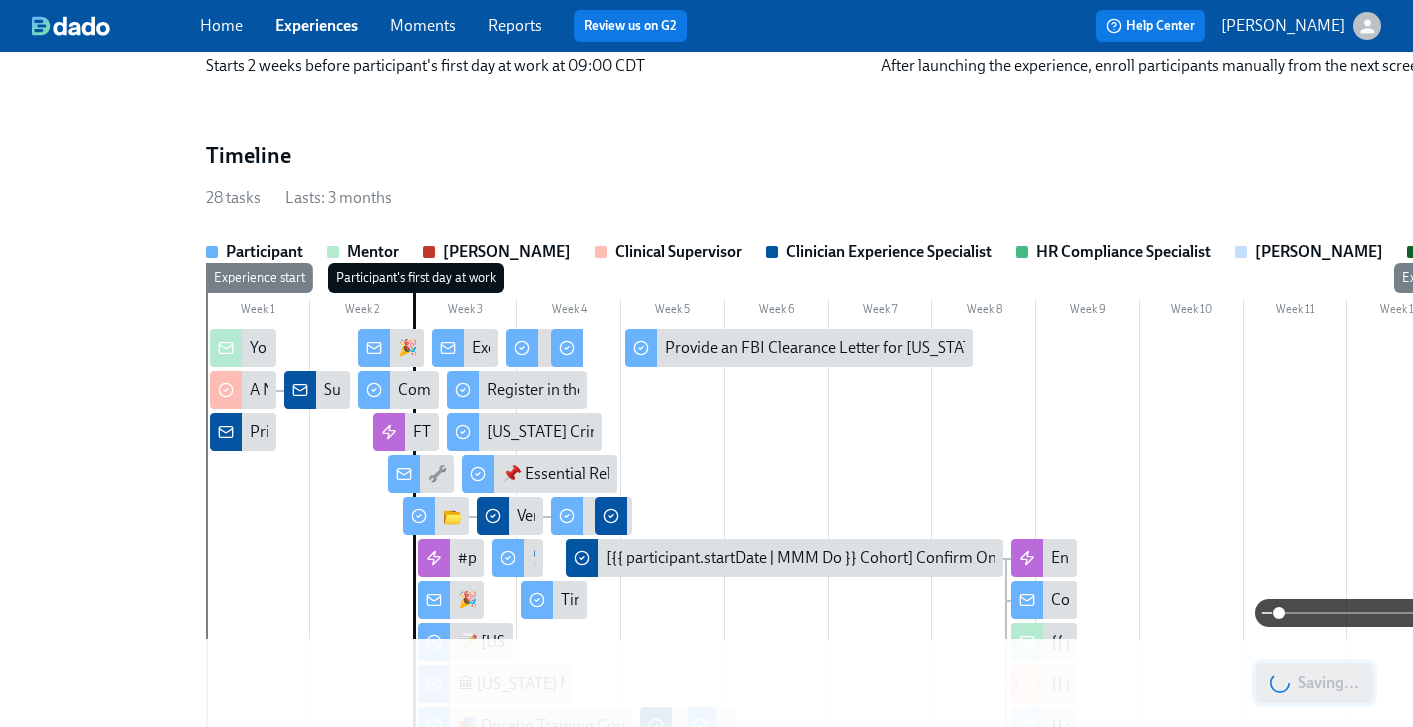 scroll, scrollTop: 0, scrollLeft: 0, axis: both 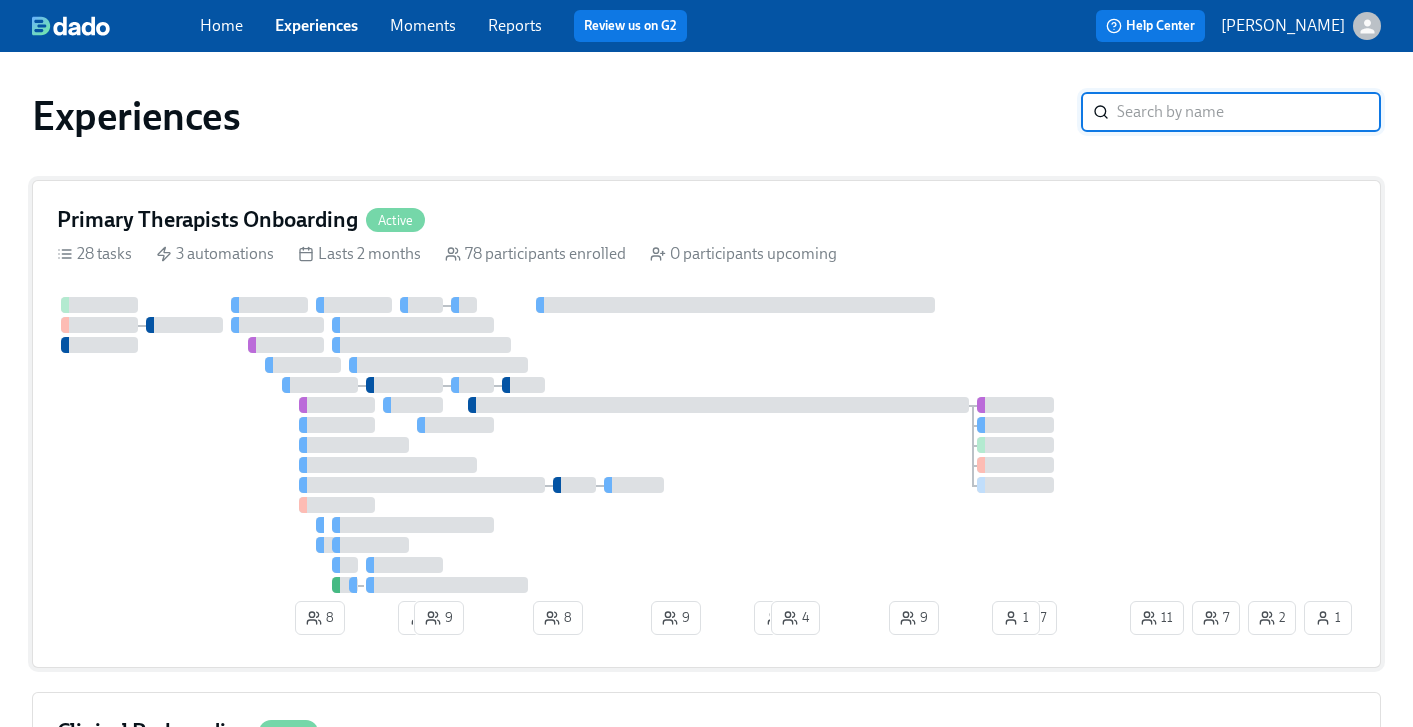 click on "28 tasks   3 automations   Lasts   2 months   78 participants   enrolled     0 participants   upcoming" at bounding box center [706, 254] 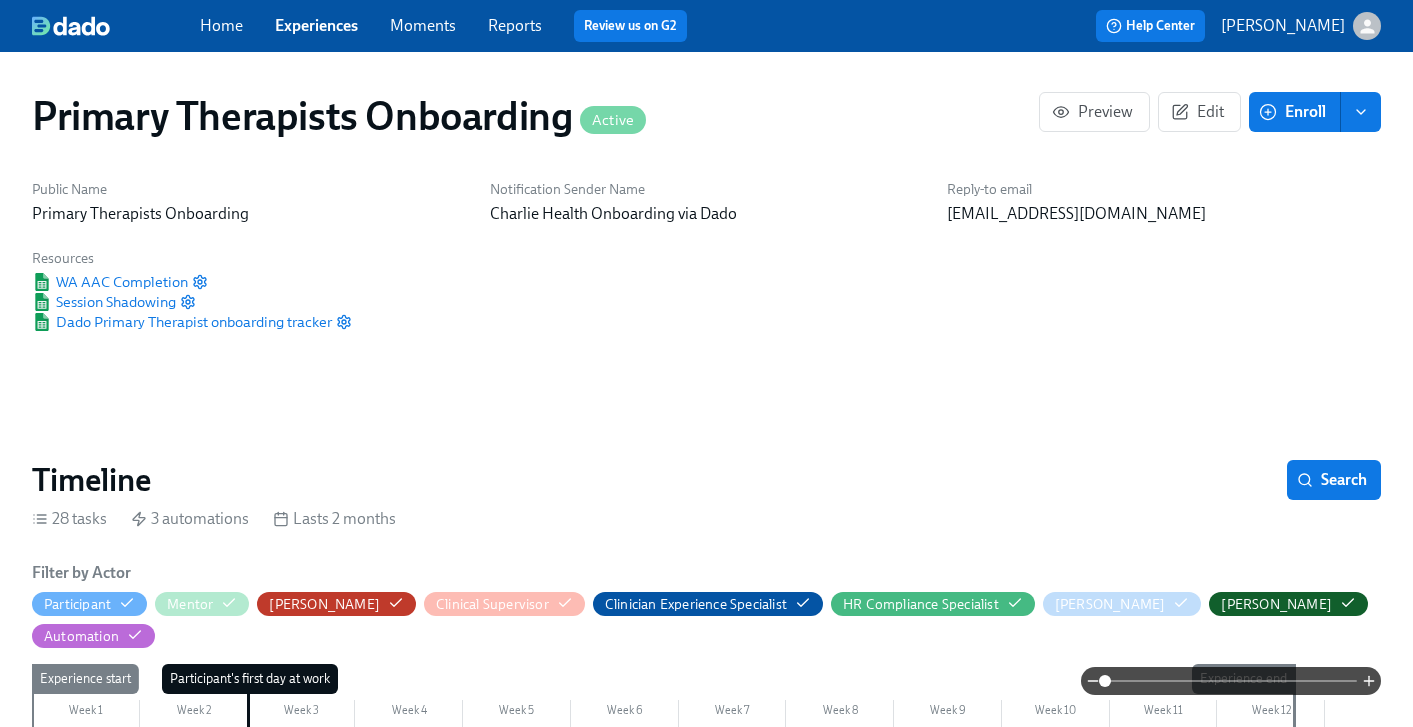scroll, scrollTop: 0, scrollLeft: 26852, axis: horizontal 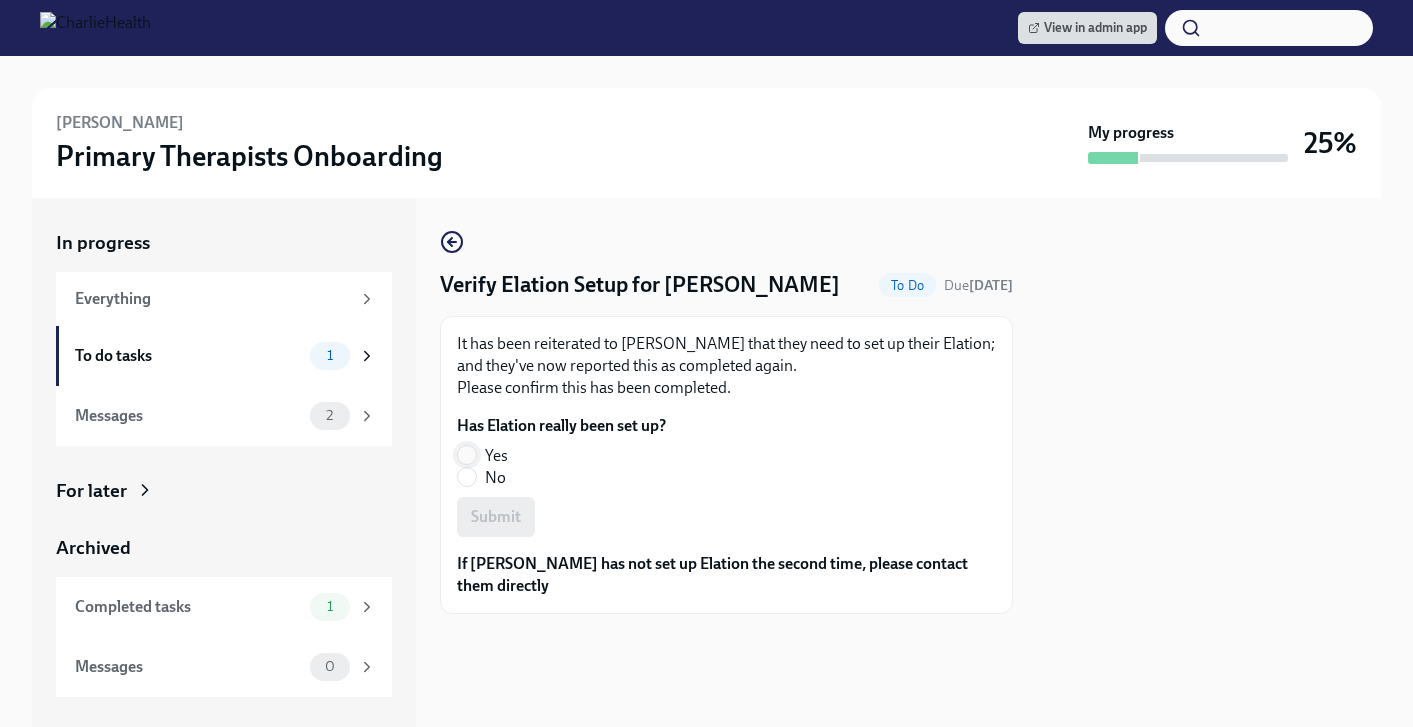 click on "Yes" at bounding box center (467, 455) 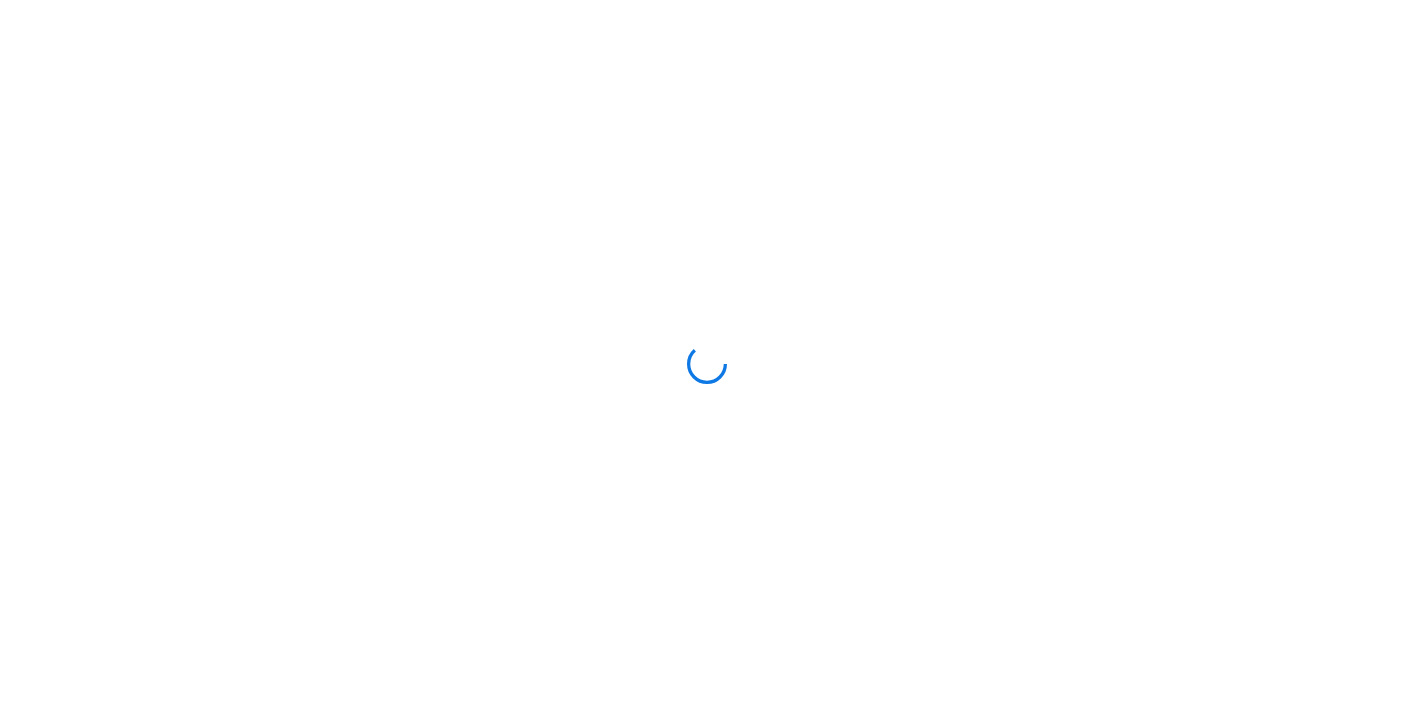 scroll, scrollTop: 0, scrollLeft: 0, axis: both 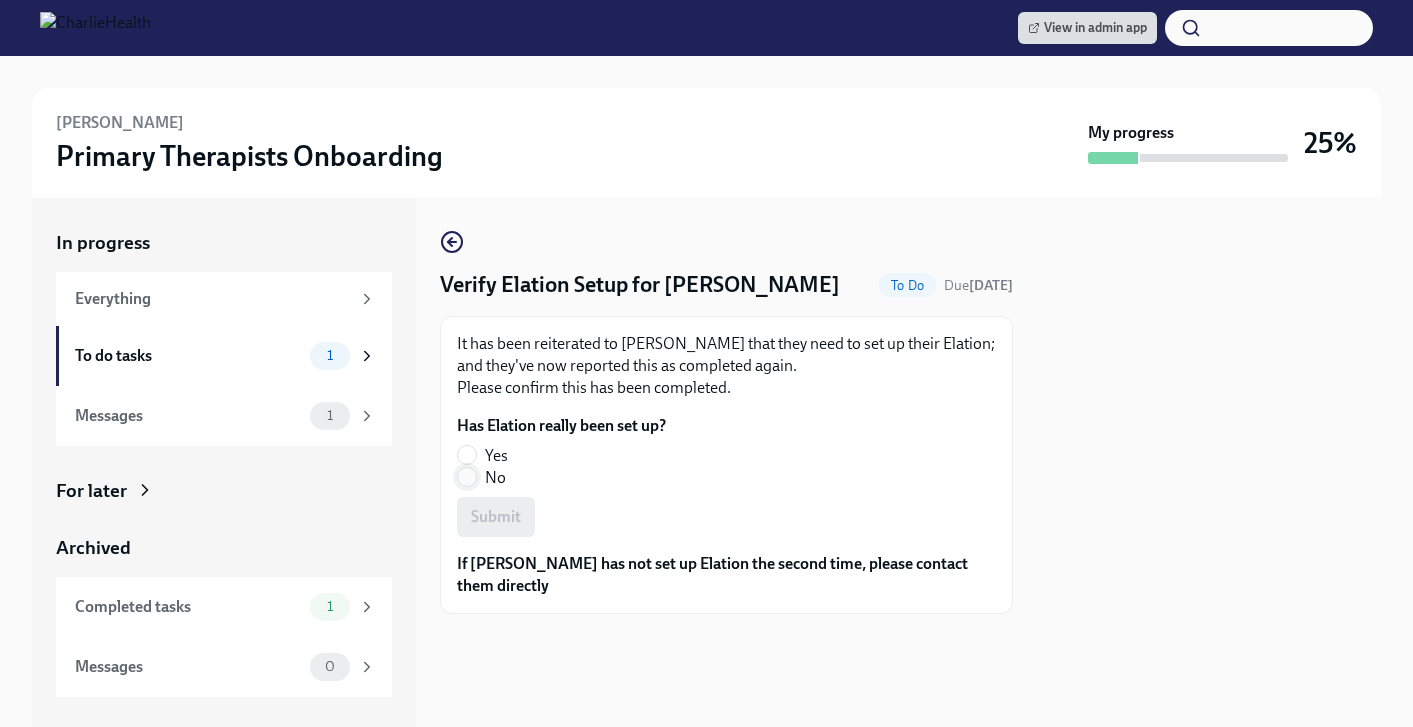 click on "No" at bounding box center (467, 477) 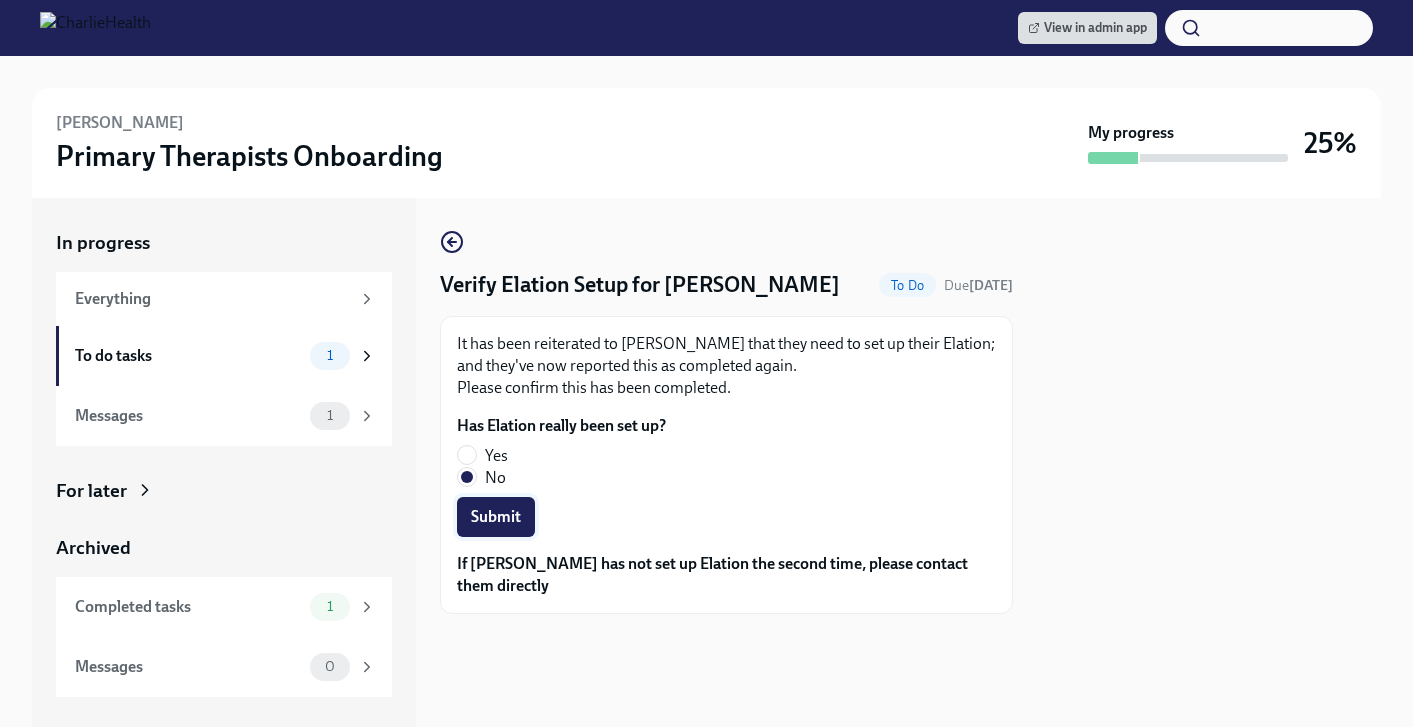 click on "Submit" at bounding box center (496, 517) 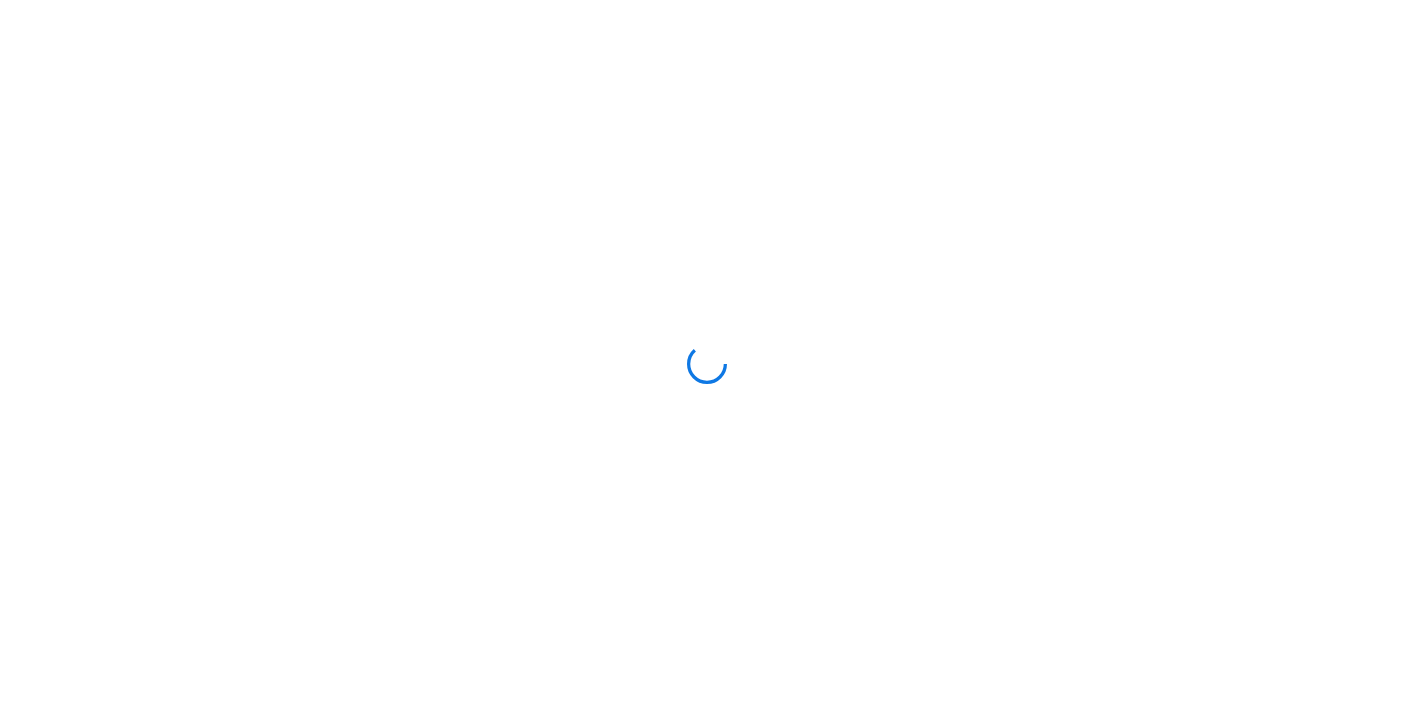 scroll, scrollTop: 0, scrollLeft: 0, axis: both 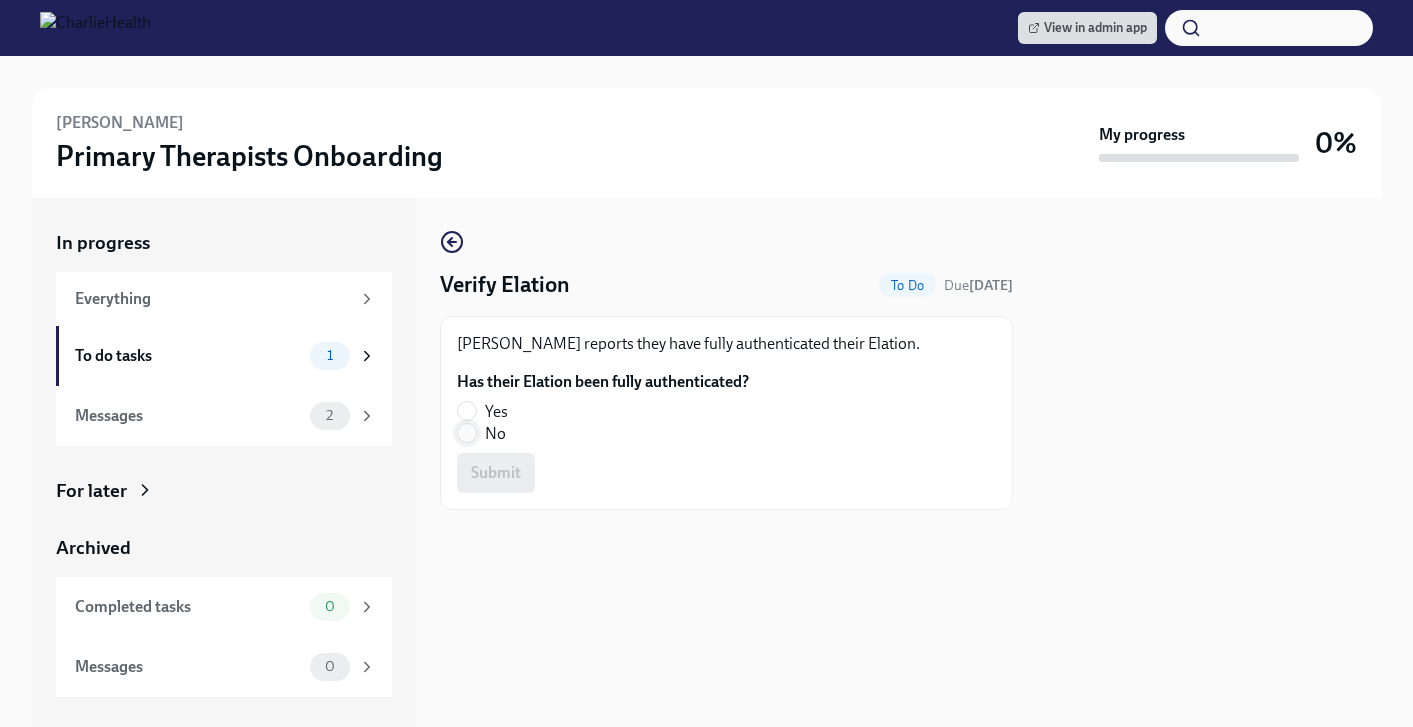 click on "No" at bounding box center [467, 433] 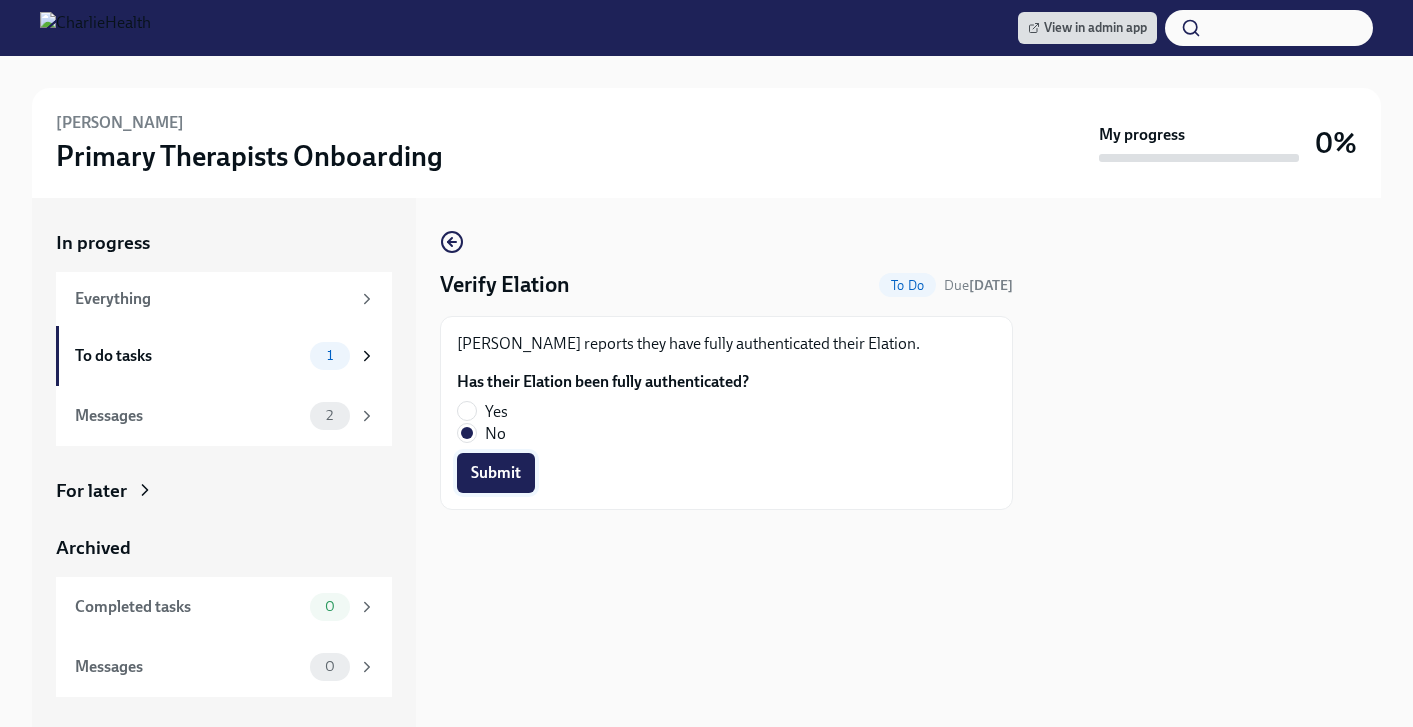 click on "Submit" at bounding box center [496, 473] 